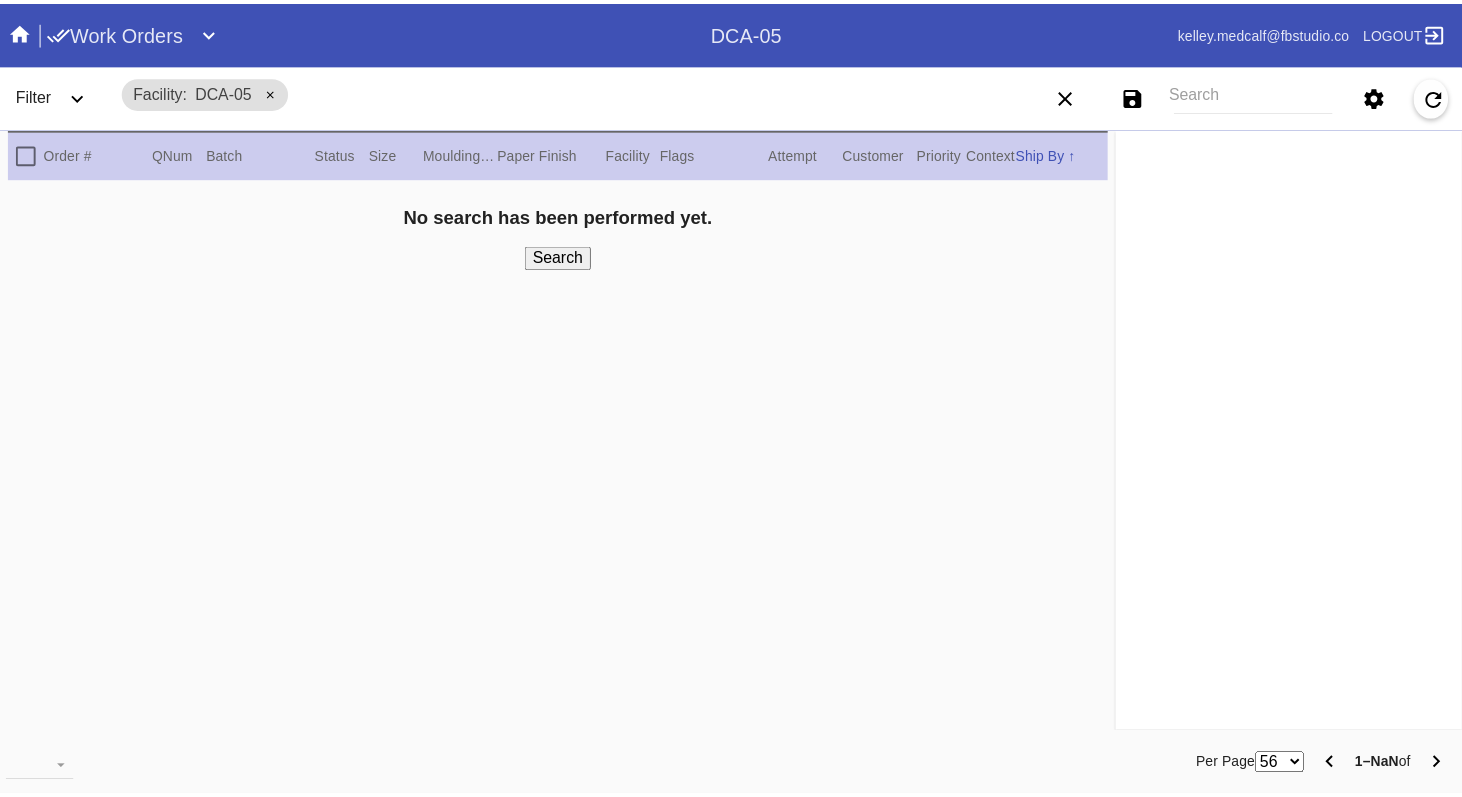 scroll, scrollTop: 0, scrollLeft: 0, axis: both 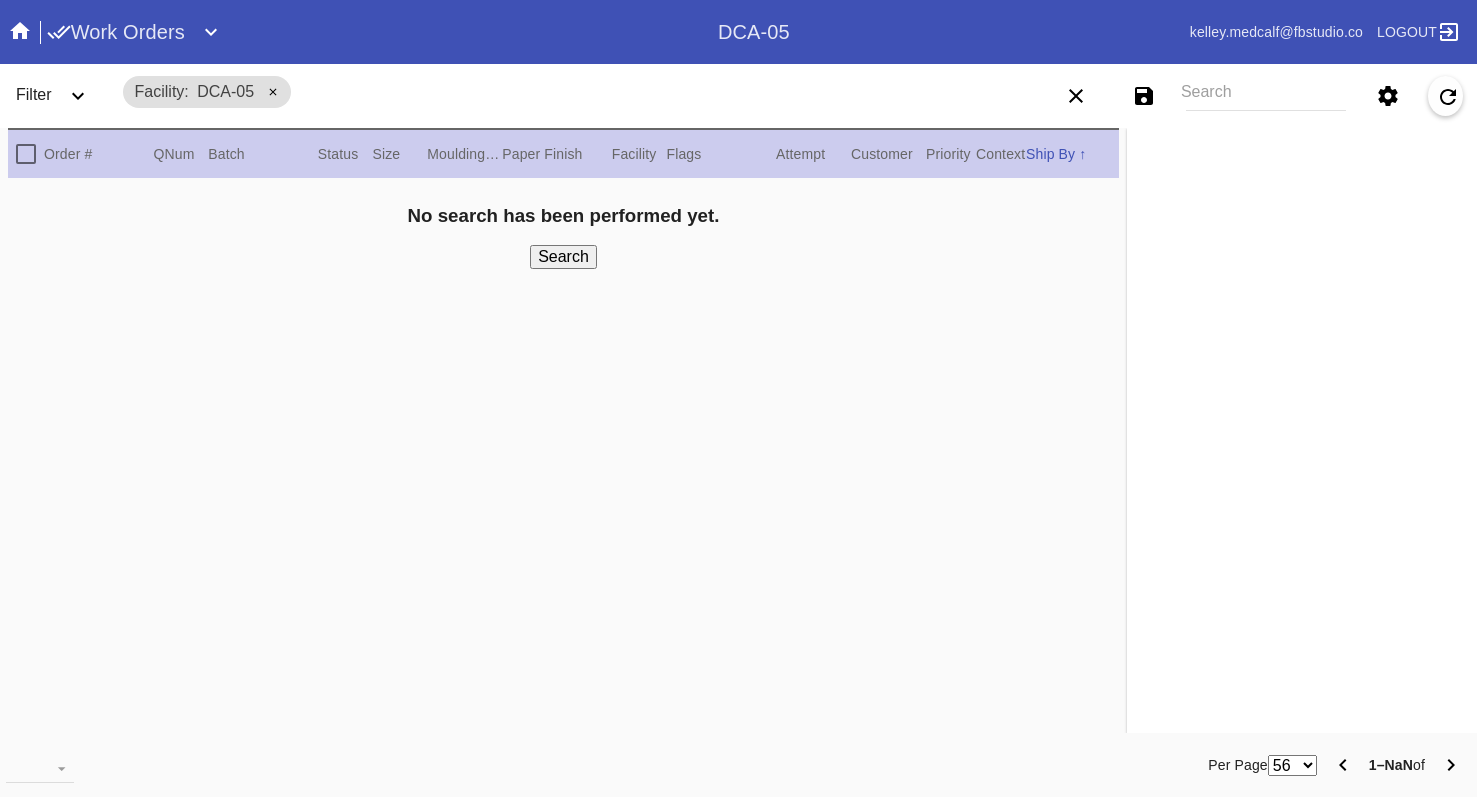 click at bounding box center [211, 32] 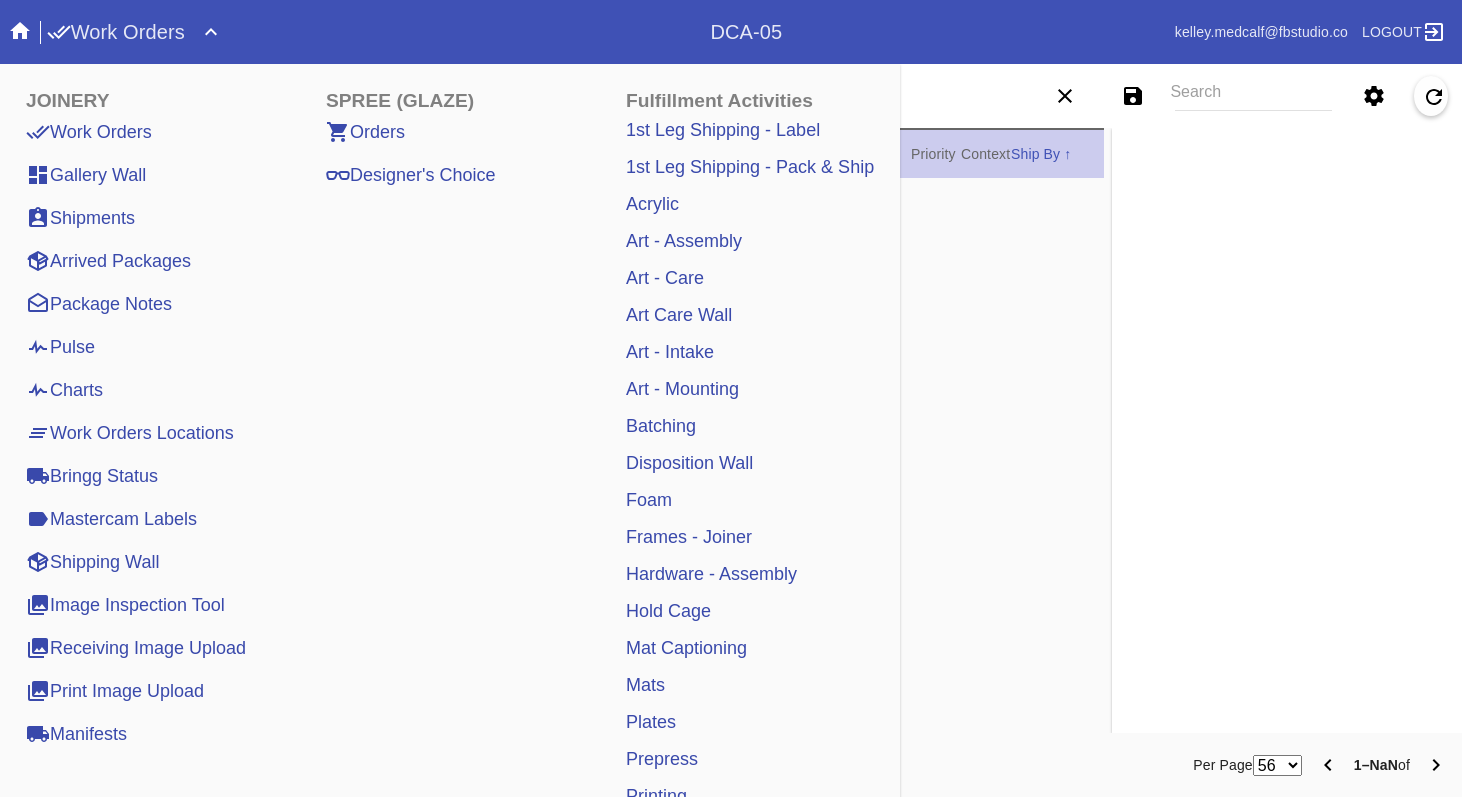 scroll, scrollTop: 473, scrollLeft: 0, axis: vertical 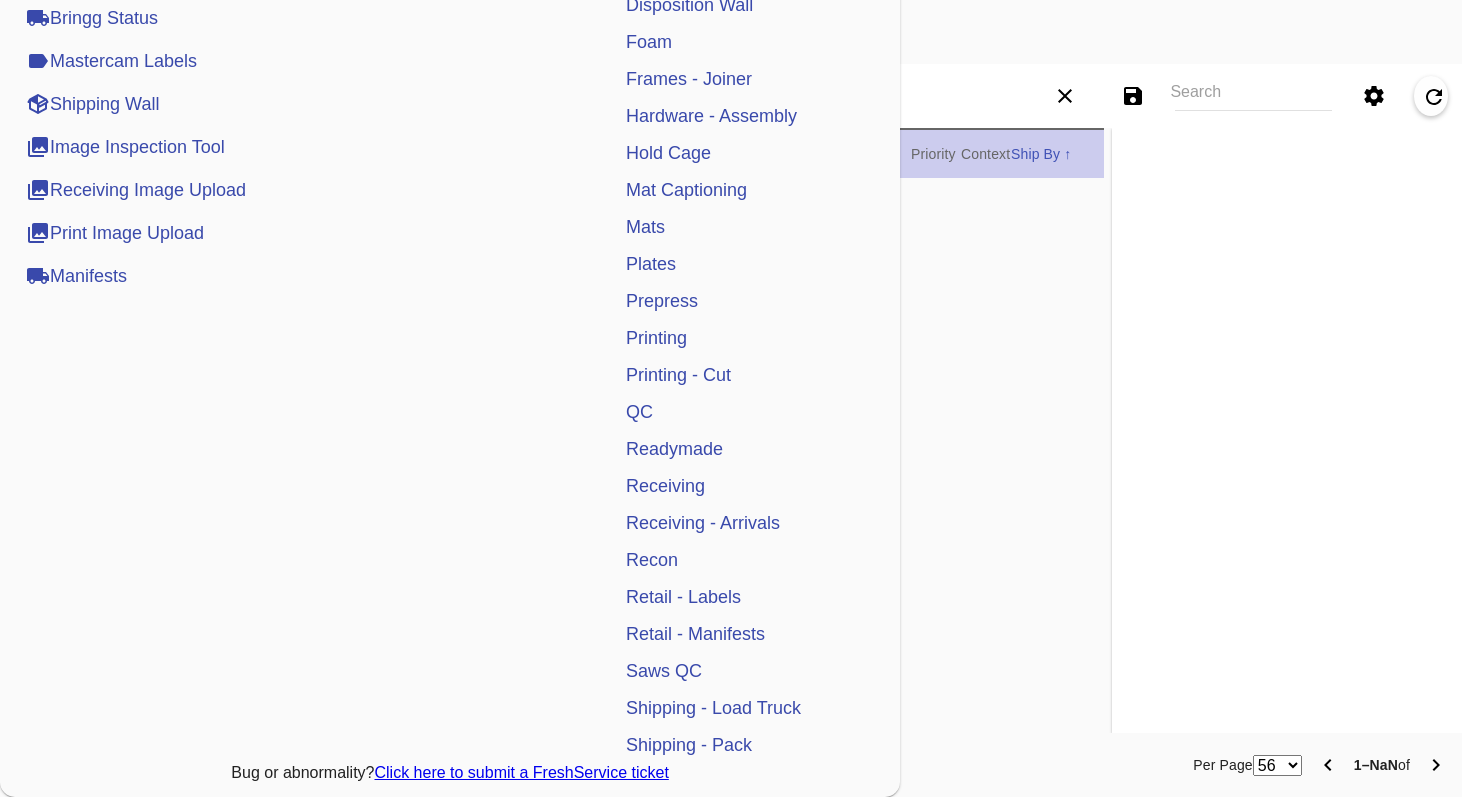 click on "Receiving" at bounding box center [665, 486] 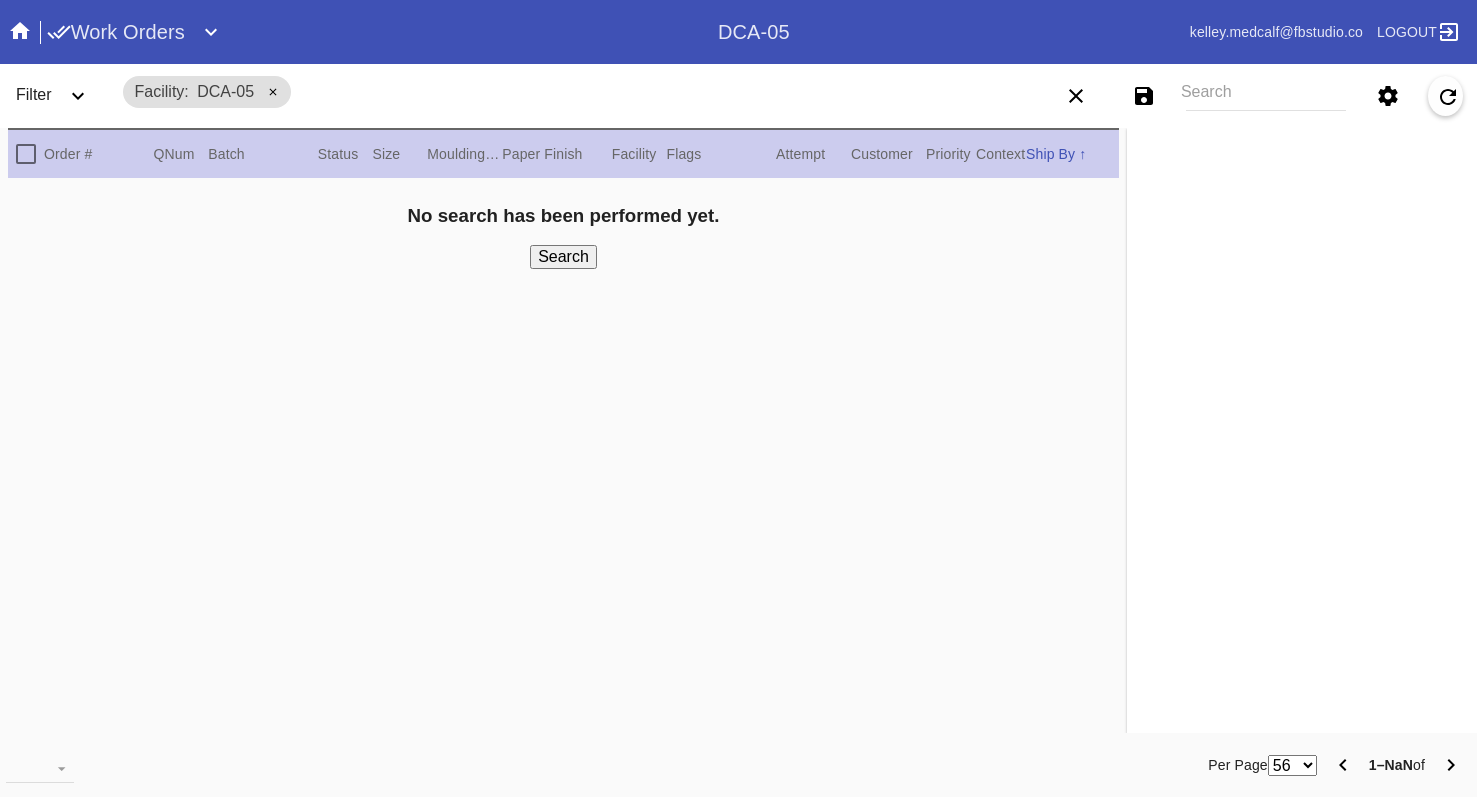 scroll, scrollTop: 0, scrollLeft: 0, axis: both 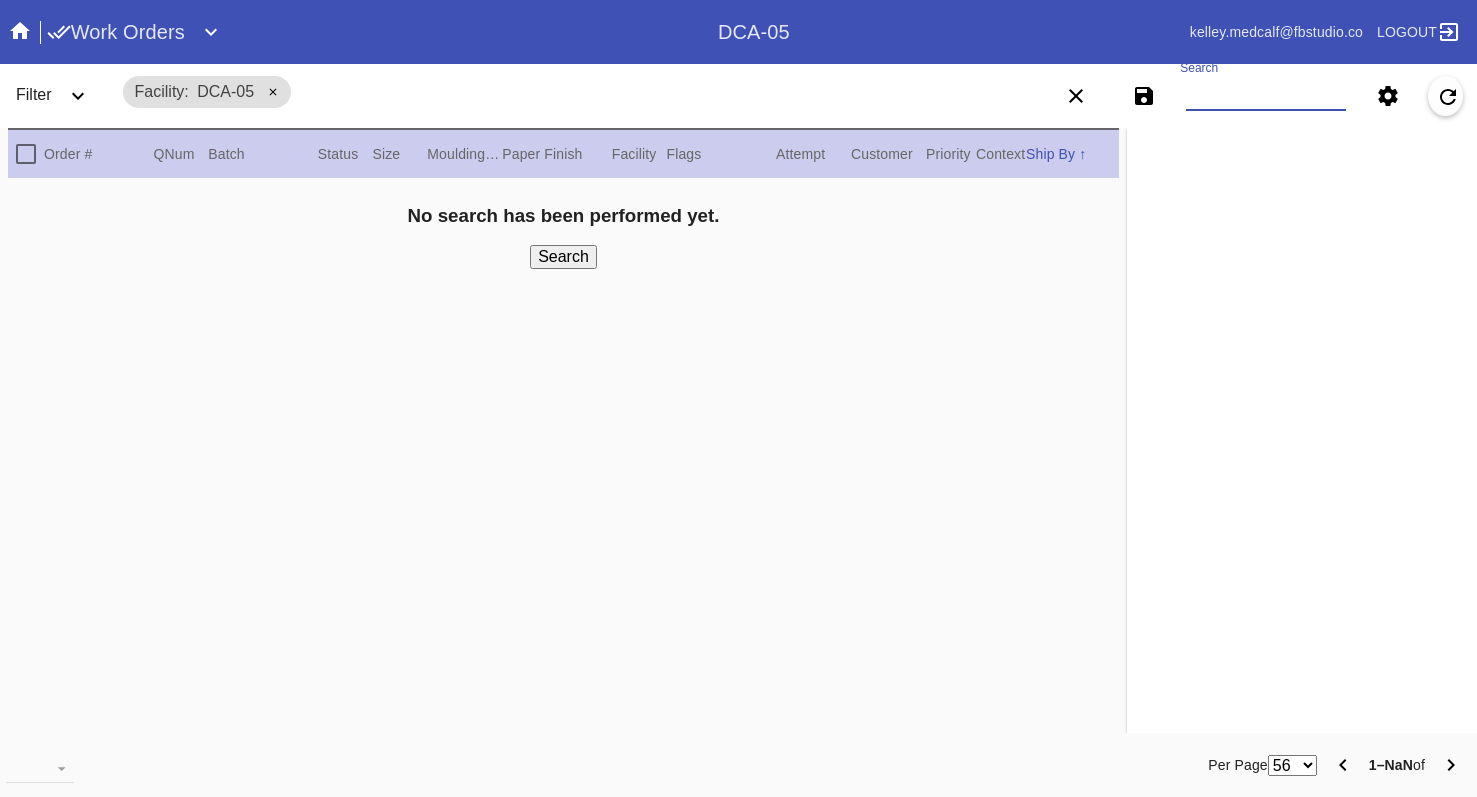 click on "Search" at bounding box center (1266, 96) 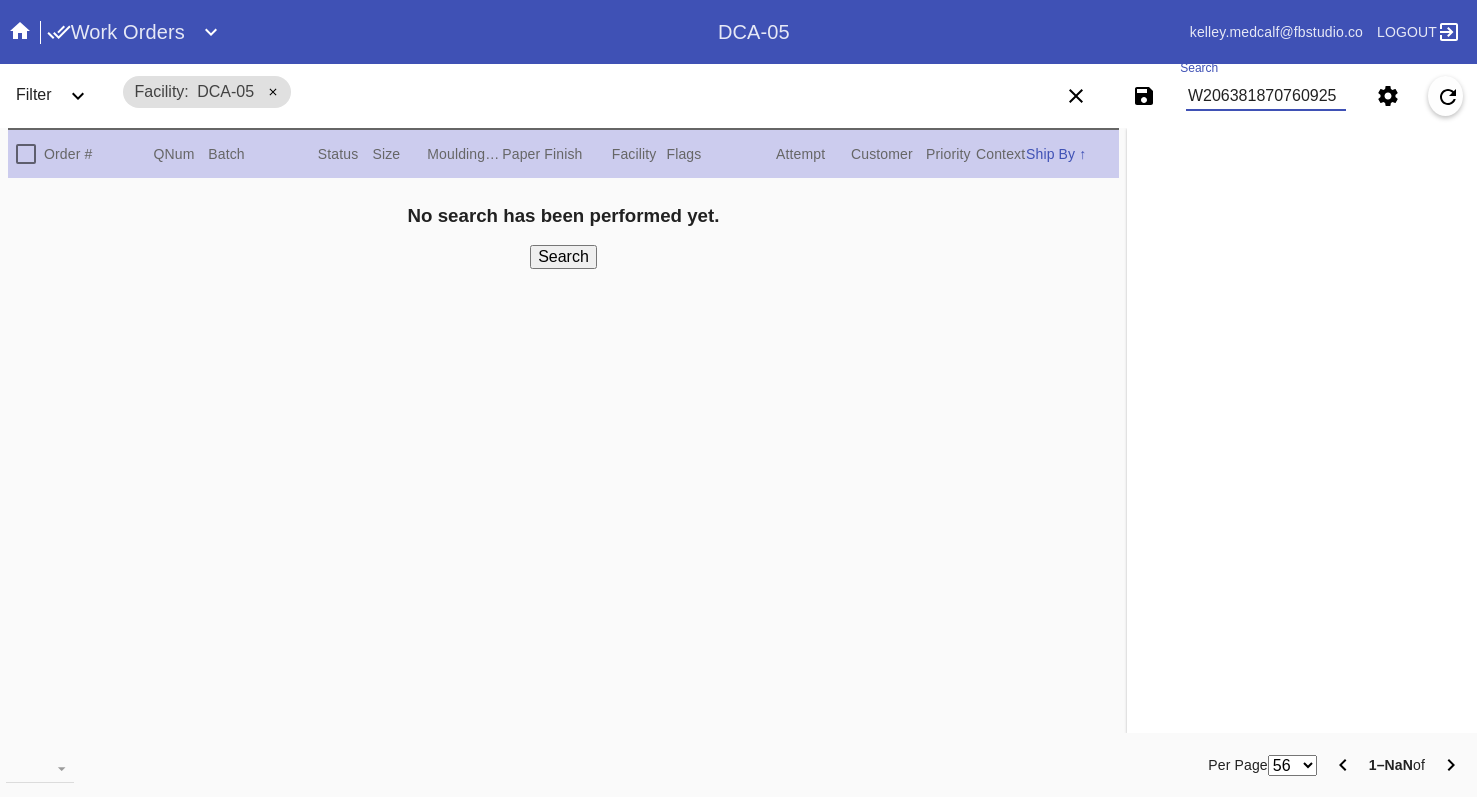 type on "W206381870760925" 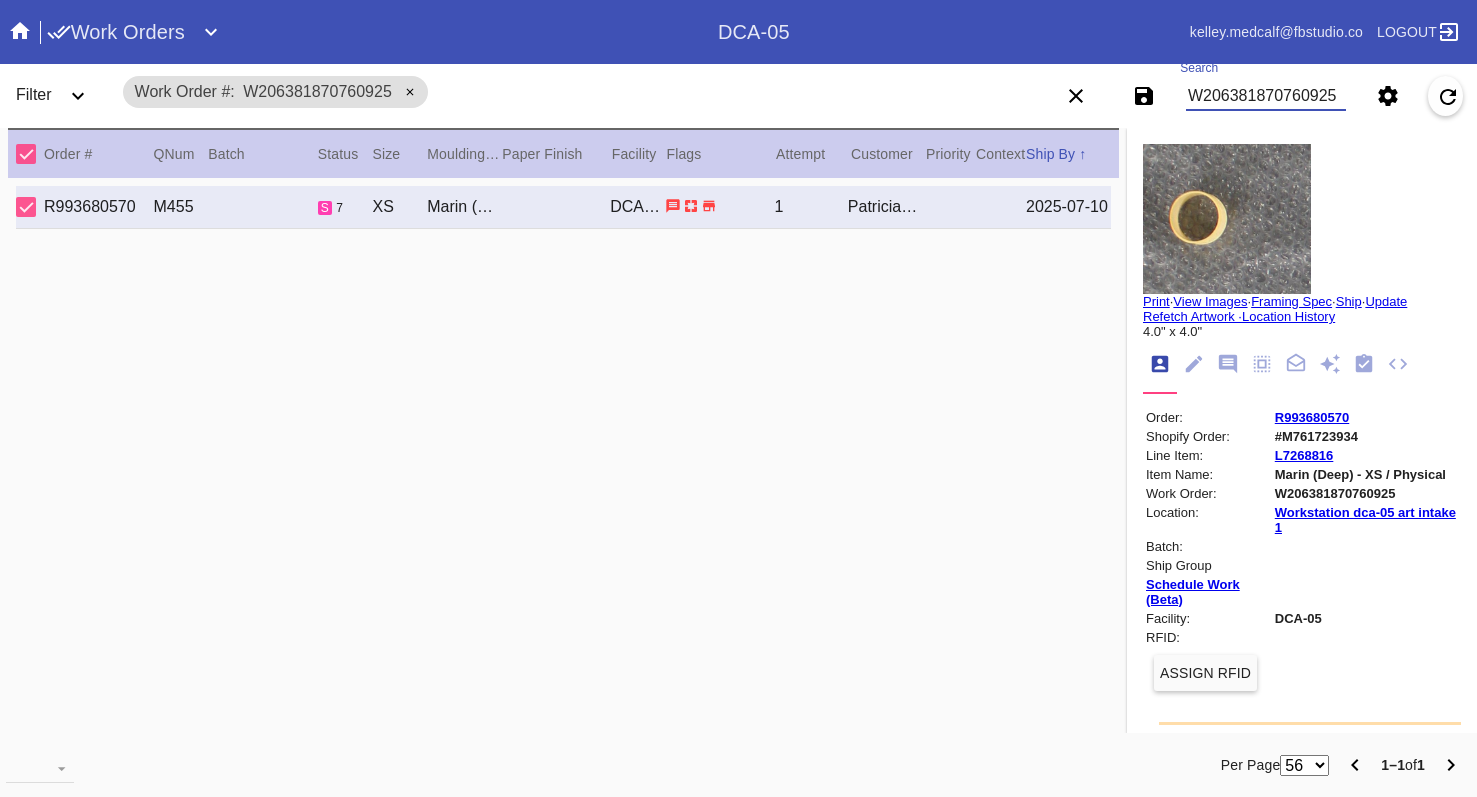 click on "View Images" at bounding box center (1210, 301) 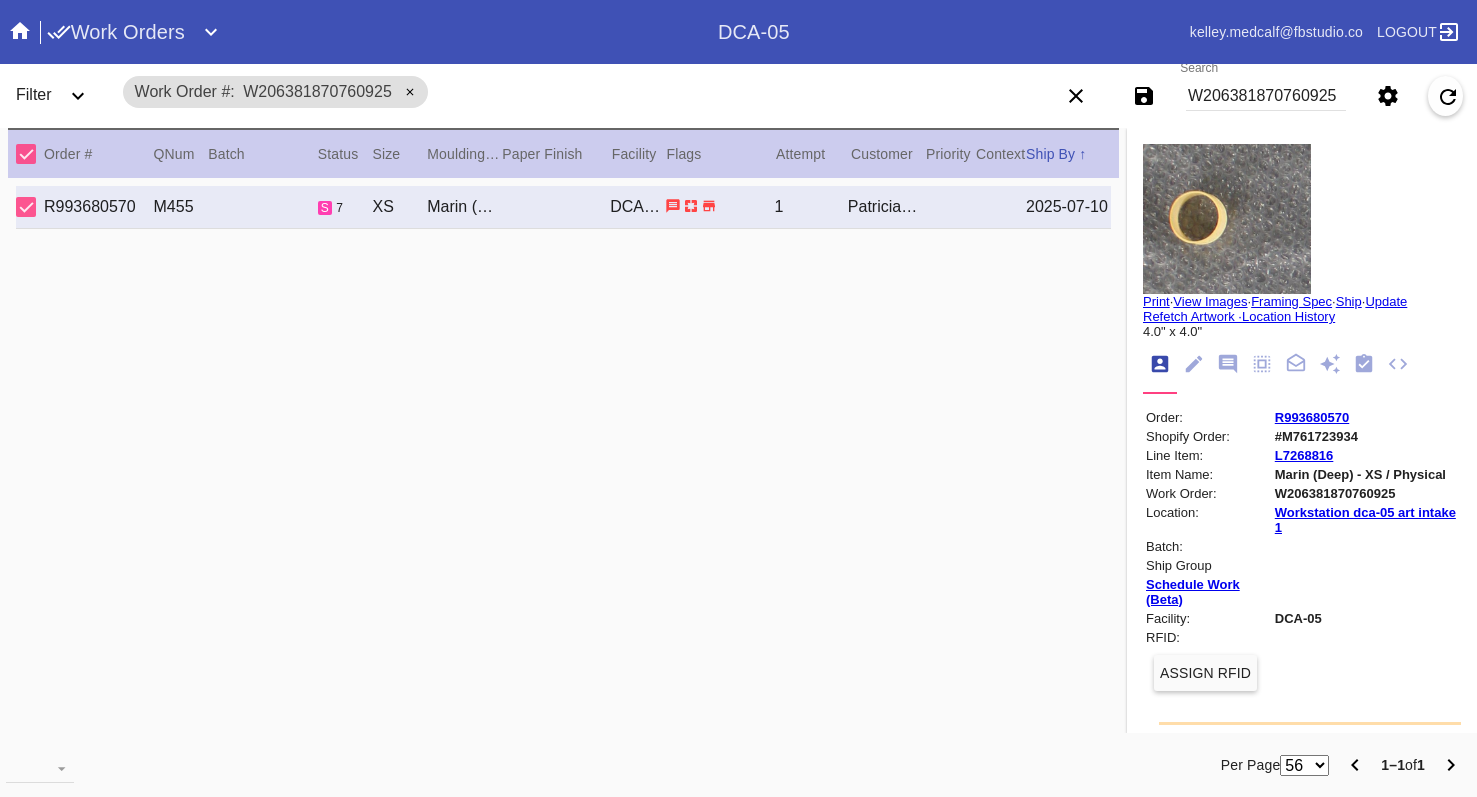 click on "R993680570 M455 s   7 XS Marin (Deep) / White DCA-05 1 Patricia Shaffer
2025-07-10" at bounding box center [563, 458] 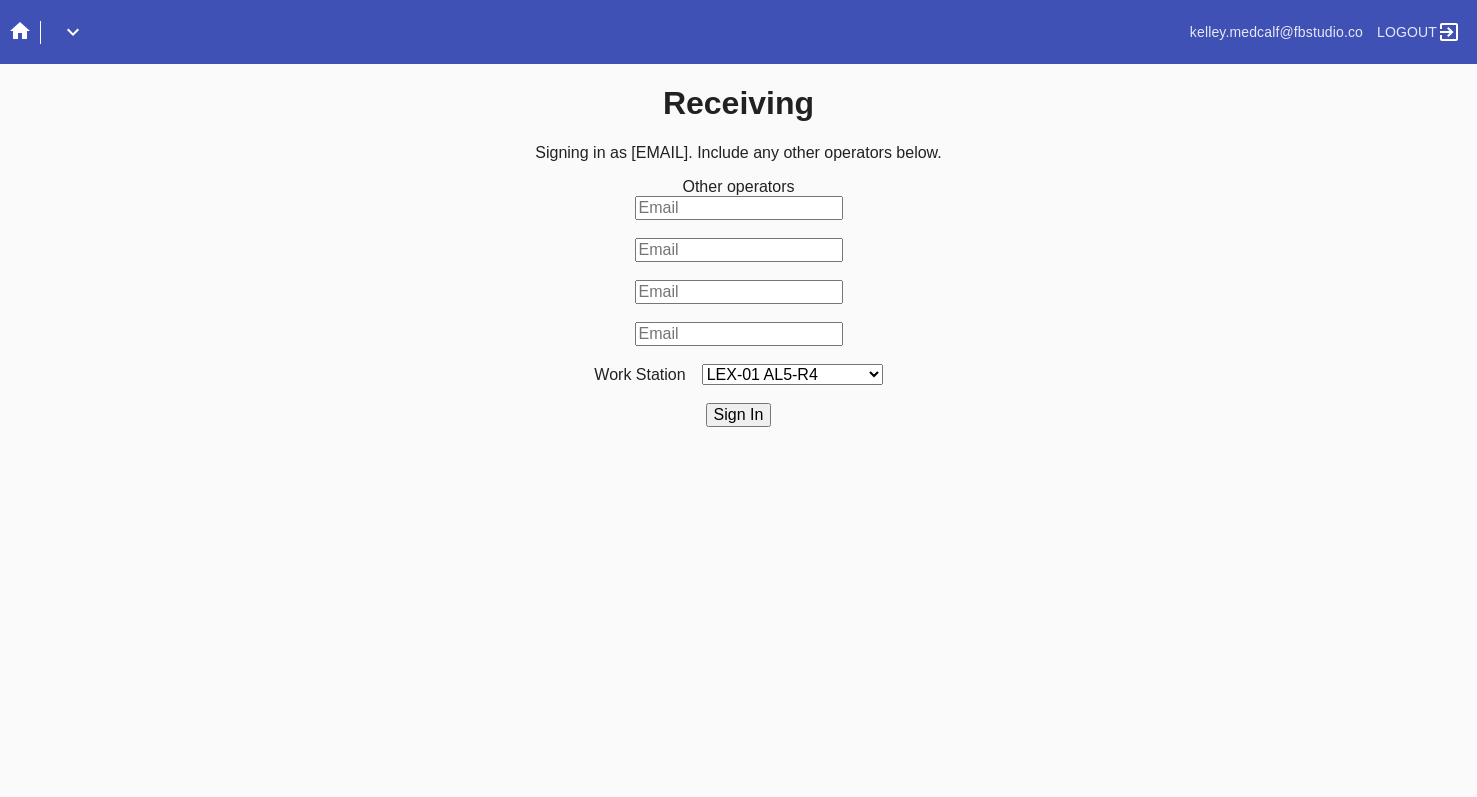 scroll, scrollTop: 0, scrollLeft: 0, axis: both 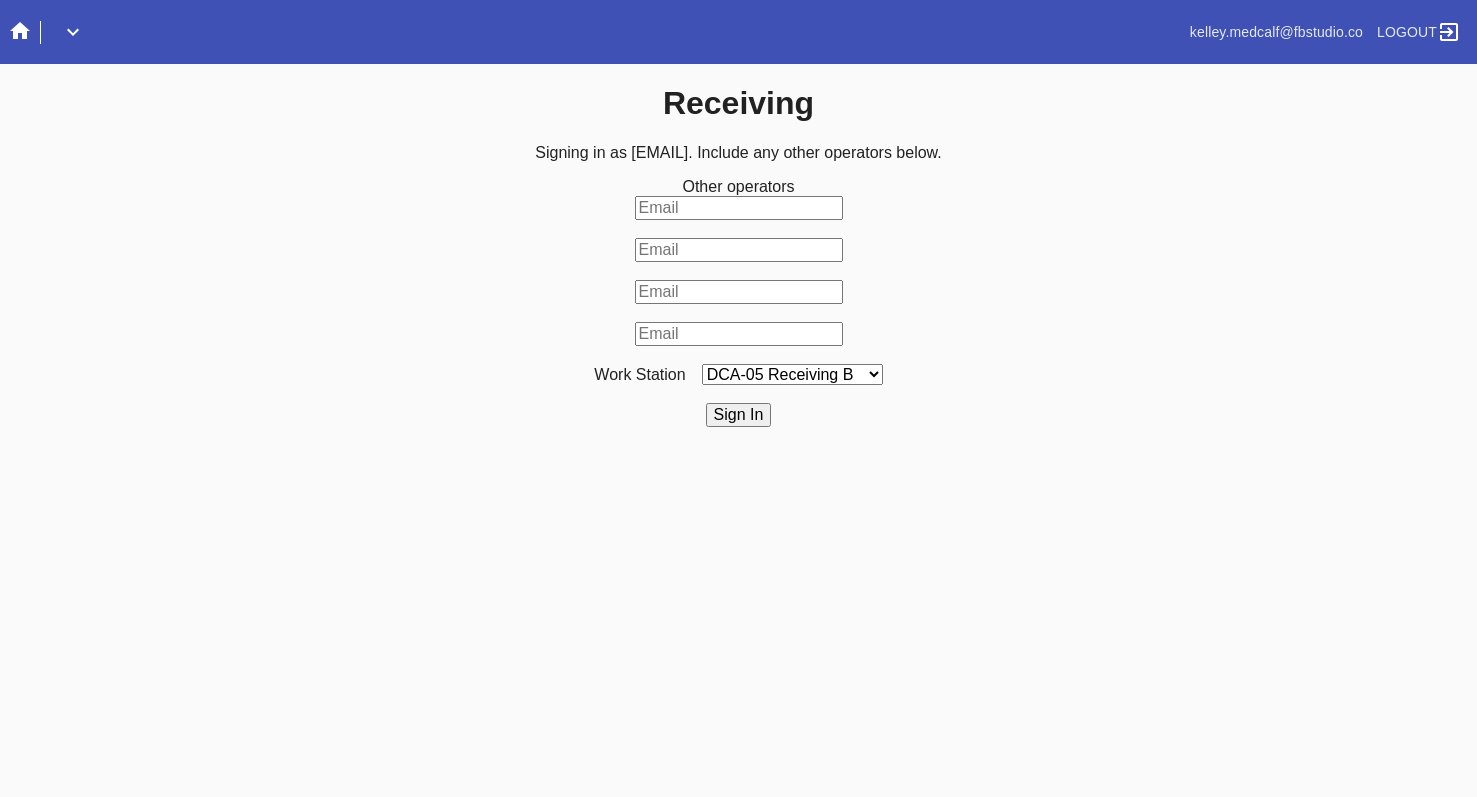 click on "LEX-01 AL5-R4
LEX-01 AL1-R1
LEX-01 AL5-R2
LEX-01 AL5-R5
LAS-01 Art Cell 4 - R1
LEX-01 AL1-R2
LEX-01 AL1-R3
LEX-01 AL5-R3
LEX-01 AL5-R6
LEX-01 AL1-R4
LEX-01 AC1-R1
LAS-01 Art Cell 1 - R1
LEX-01 AL4-R1
LEX-01 AC2-R1
LEX-01 AL4-R2
LEX-01 AC3-R1
LAS-01 Art Cell 5 - R1
LEX-01 AC4-R1
LAS-01 Art Cell 2 - R1
LAS-01 Art Cell 6 - R1
LAS-01 Art Cell 8 - R1
LEX-01 AL2-R1
LAS-01 Art Cell 3 - R1
DCA-05 Receiving A
DCA-05 Receiving B
DCA-05 Receiving C
DCA-05 Receiving D
LEX-01 AL2-R2
DCA-05 Receiving E
DCA-05 Receiving F
DCA-05 Receiving G
DCA-05 Receiving H
LAS-01 Art Cell 7 - R1
LEX-01 AL3-R1
LEX-01 AL3-R2
LEX-01 AL3-R3
LEX-01 AL3-R4
LEX-01 AL5-R1" at bounding box center (792, 374) 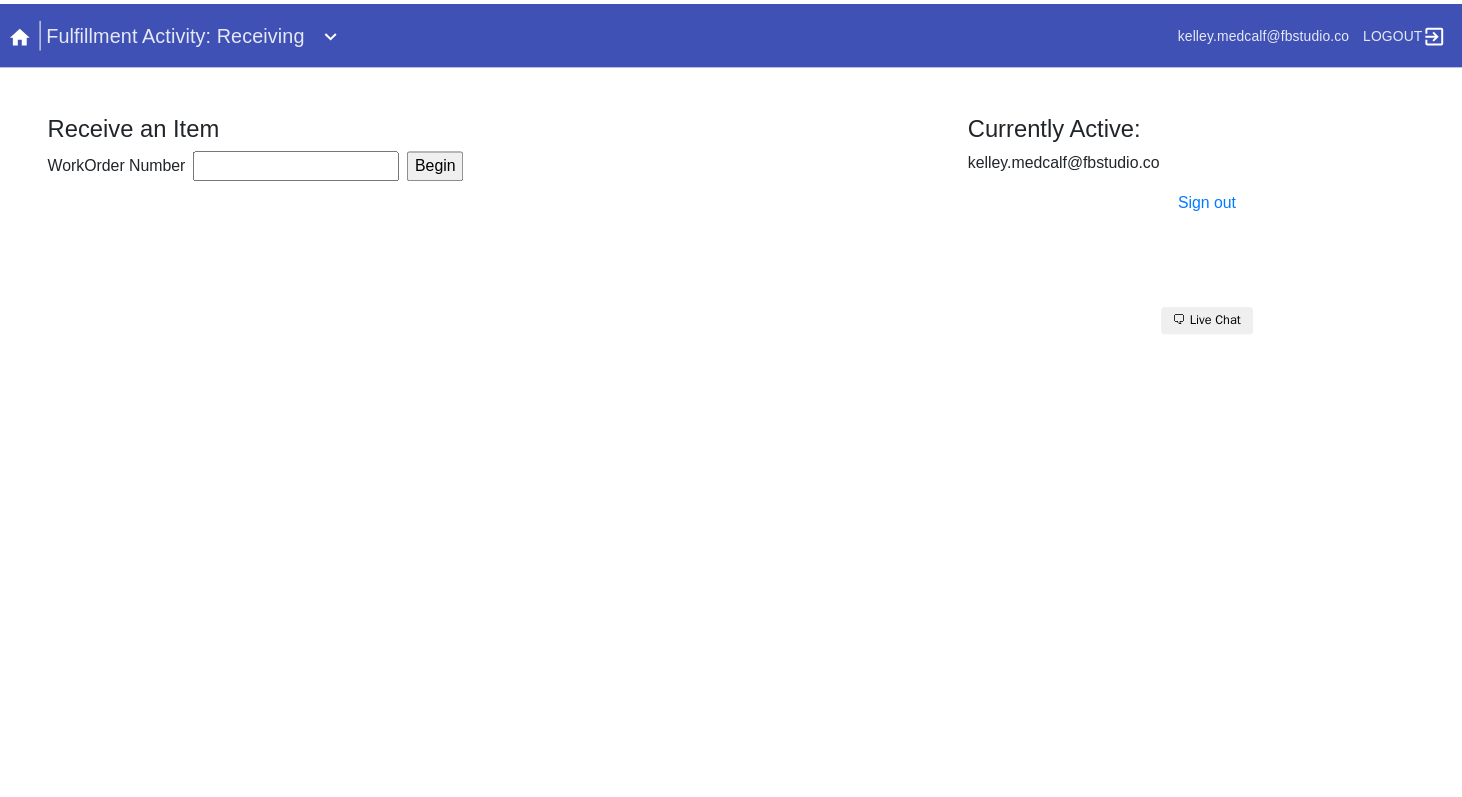 scroll, scrollTop: 0, scrollLeft: 0, axis: both 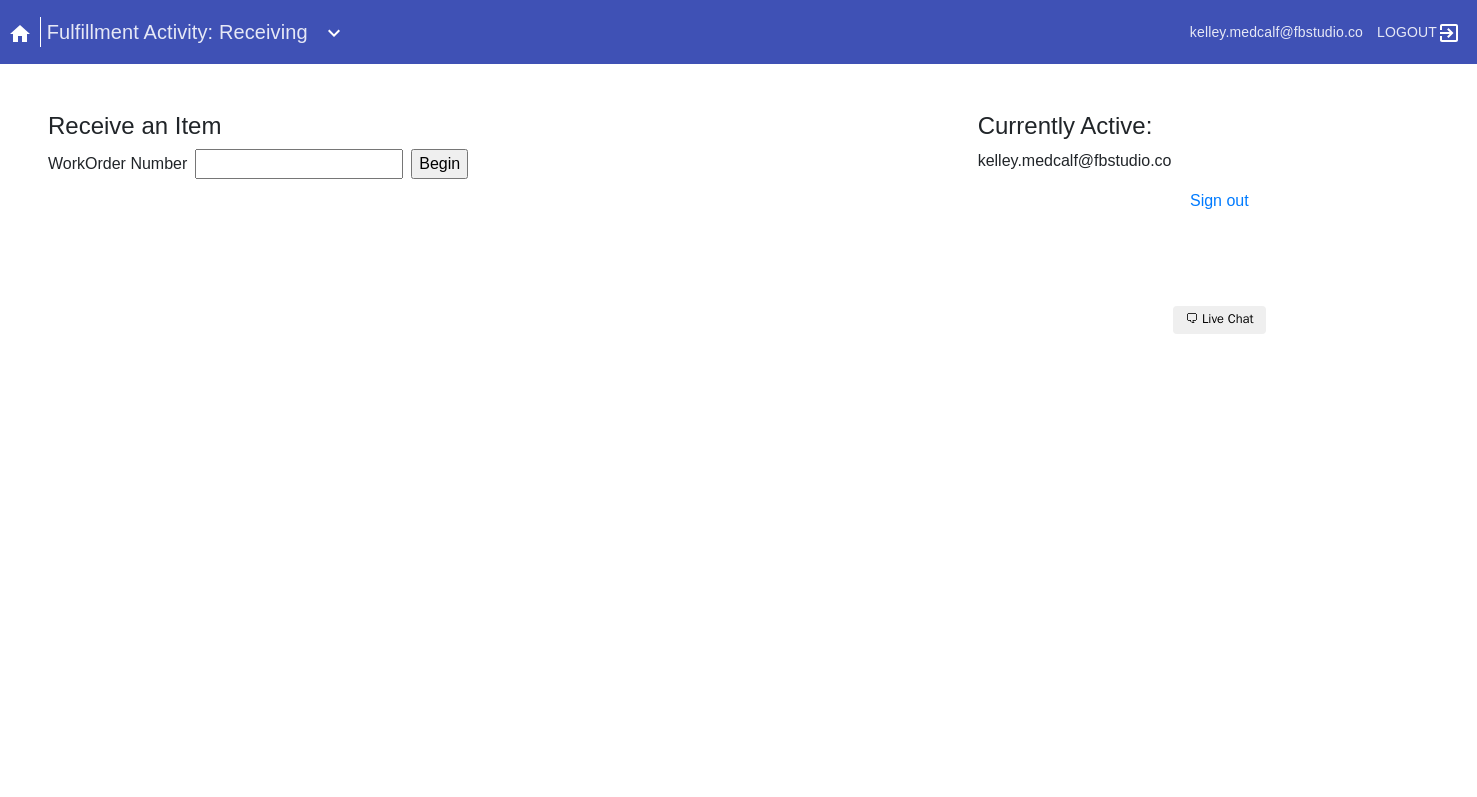 click on "Fulfillment Activity: Receiving" at bounding box center [177, 32] 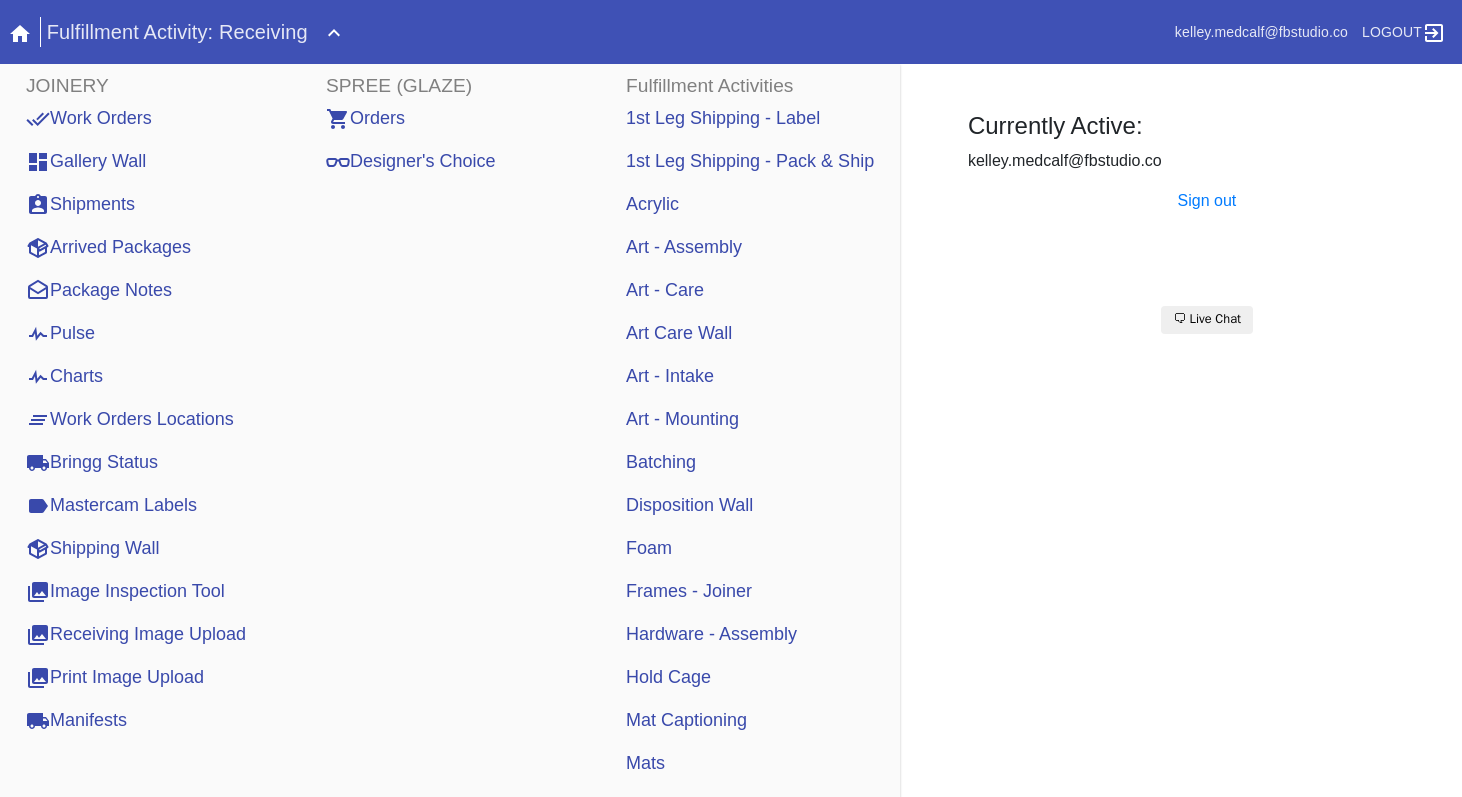 click on "Art - Mounting" at bounding box center [682, 419] 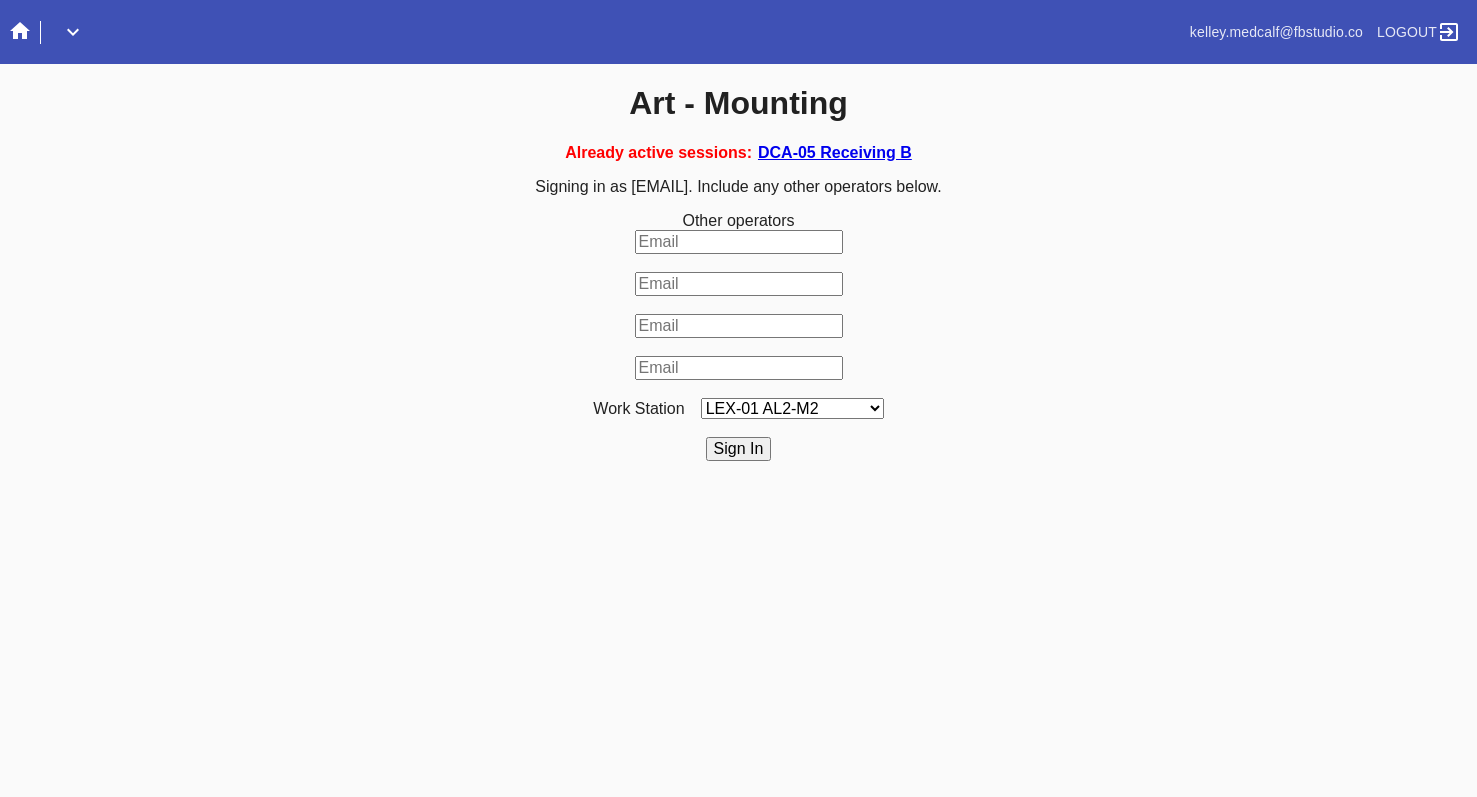 scroll, scrollTop: 0, scrollLeft: 0, axis: both 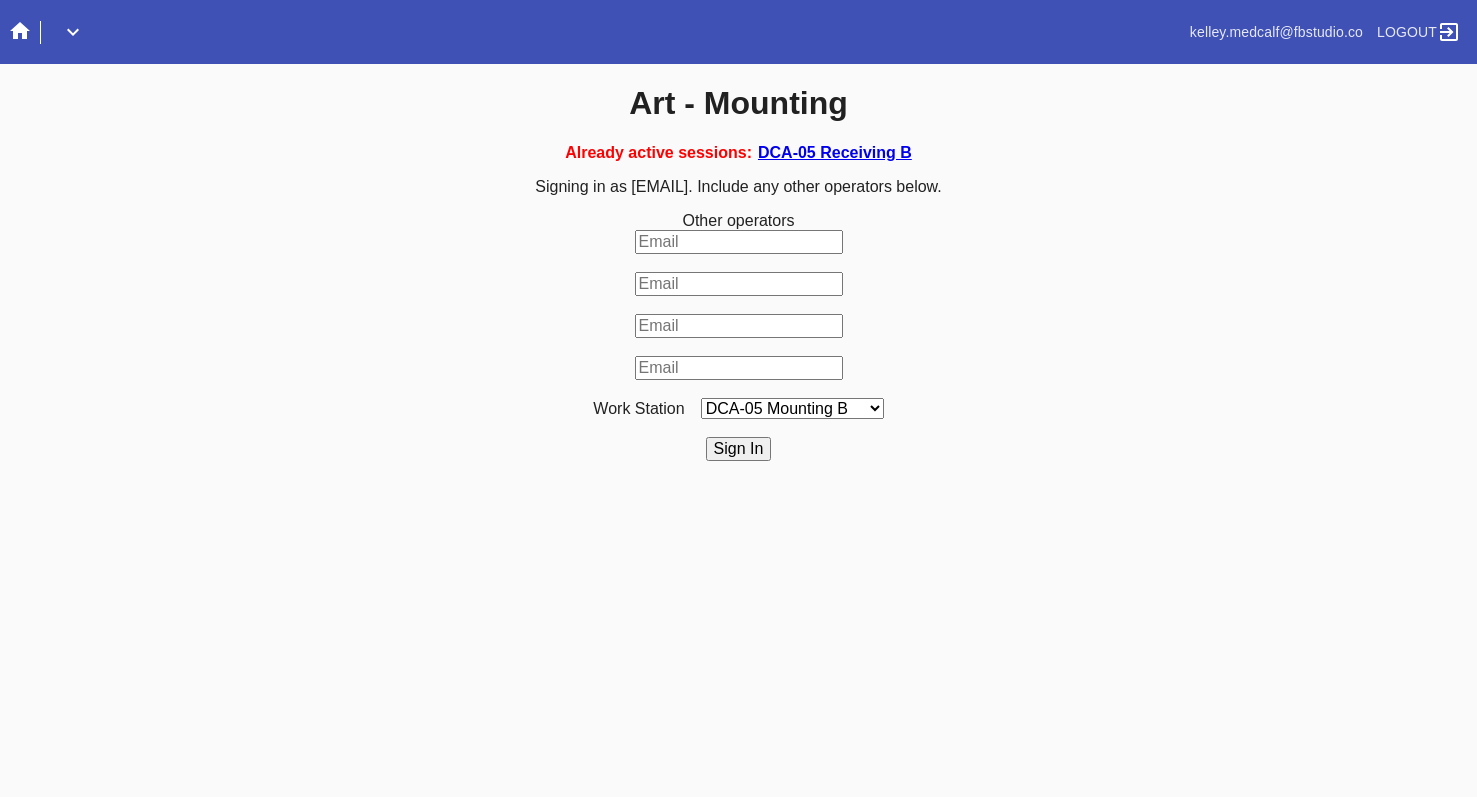click on "LEX-01 AL2-M2
LEX-01 AL5-M13
LAS-01 Art Cell 7 - M1
LEX-01 AL5-M14
LAS-01 Art Cell 4 - M1
LEX-01 AL4-M3
LEX-01 AL5-M1
LEX-01 AL5-M15
LEX-01 AL5-M17
LAS-01 Art Cell 8 - M1
LEX-01 AL5-M16
LEX-01 AL1-M1
LEX-01 AL5-M2
LEX-01 AC2-M2
LEX-01 AL5-M18
LAS-01 Art Cell 1 - M1
LEX-01 AL1-M2
LEX-01 AL5-M3
LEX-01 AL1-M3
LEX-01 AL4-M1
LEX-01 AL5-M4
LAS-01 Art Cell 5 - M1
LEX-01 AL1-M4
LEX-01 AL4-M2
LEX-01 AL5-M5
LEX-01 AC1-M1
LEX-01 AL4-M4
LEX-01AL5-M6
LEX-01 AC2-M1
LEX-01 AL4-M5
LEX-01 AL4-M6
LEX-01 AL5-M7
LAS-01 Art Cell 2 - M1
LEX-01 AL4-M7
LEX-01 AC3-M1
LEX-01 AL5-M8
LEX-01 AL5-M9
LEX-01 AC4-M1
LAS-01 Art Cell 6 - M1
LEX-01 AL4-M8
LEX-01 AL5-M10
LEX-01 AL5-M11
DCA-05 Mounting A
DCA-05 Mounting B
DCA-05 Mounting C
DCA-05 Mounting D
LEX-01 AL5-M12
LAS-01 Art Cell 3 - M1
DCA-05 Mounting E
DCA-05 Mounting F
DCA-05 Mounting G
DCA-05 Mounting H
LEX-01 AL3-M1
LEX-01 AL3-M2
LEX-01 AL3-M3
LEX-01 AL3-M4
LEX-01 AL2-M1" at bounding box center [792, 408] 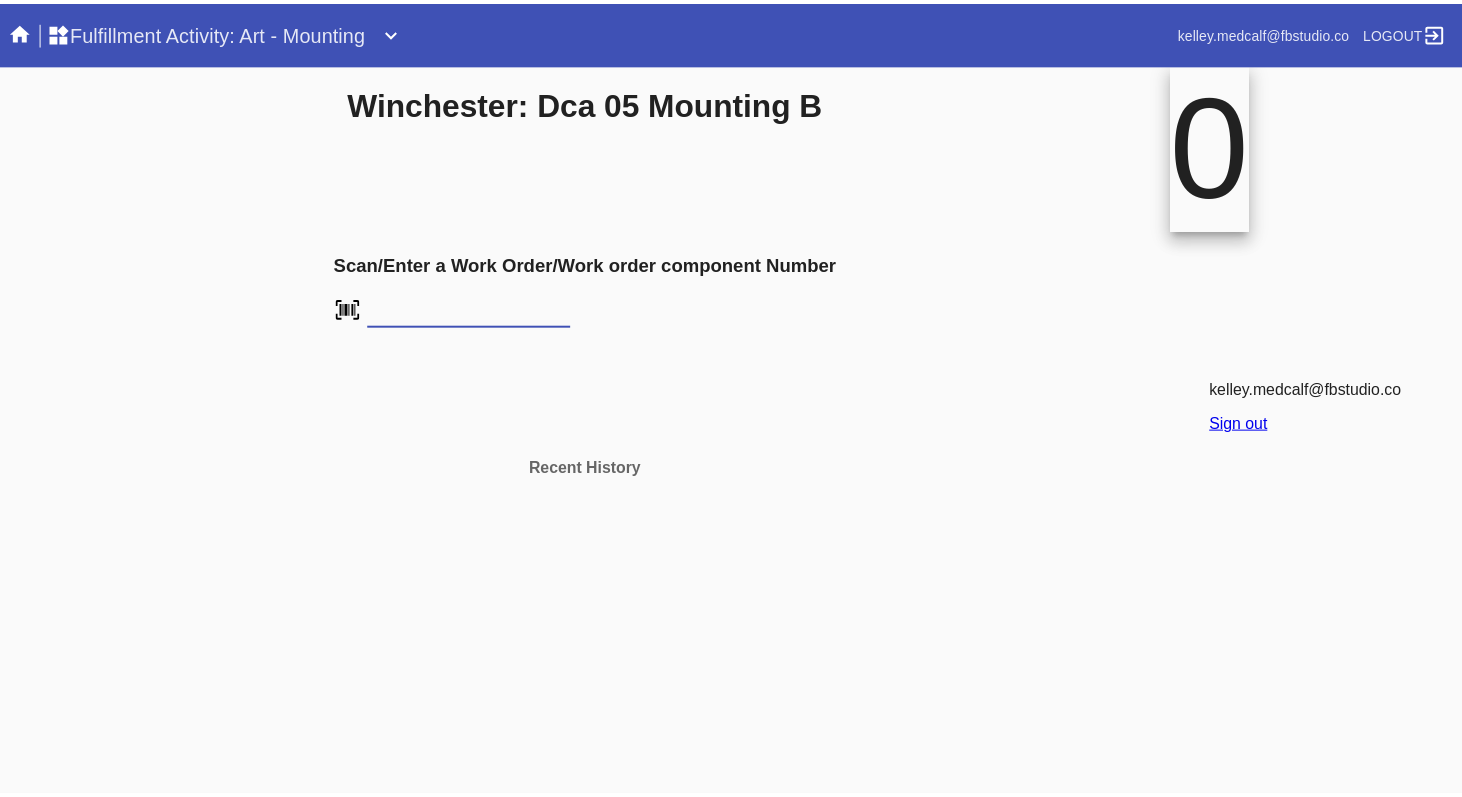 scroll, scrollTop: 0, scrollLeft: 0, axis: both 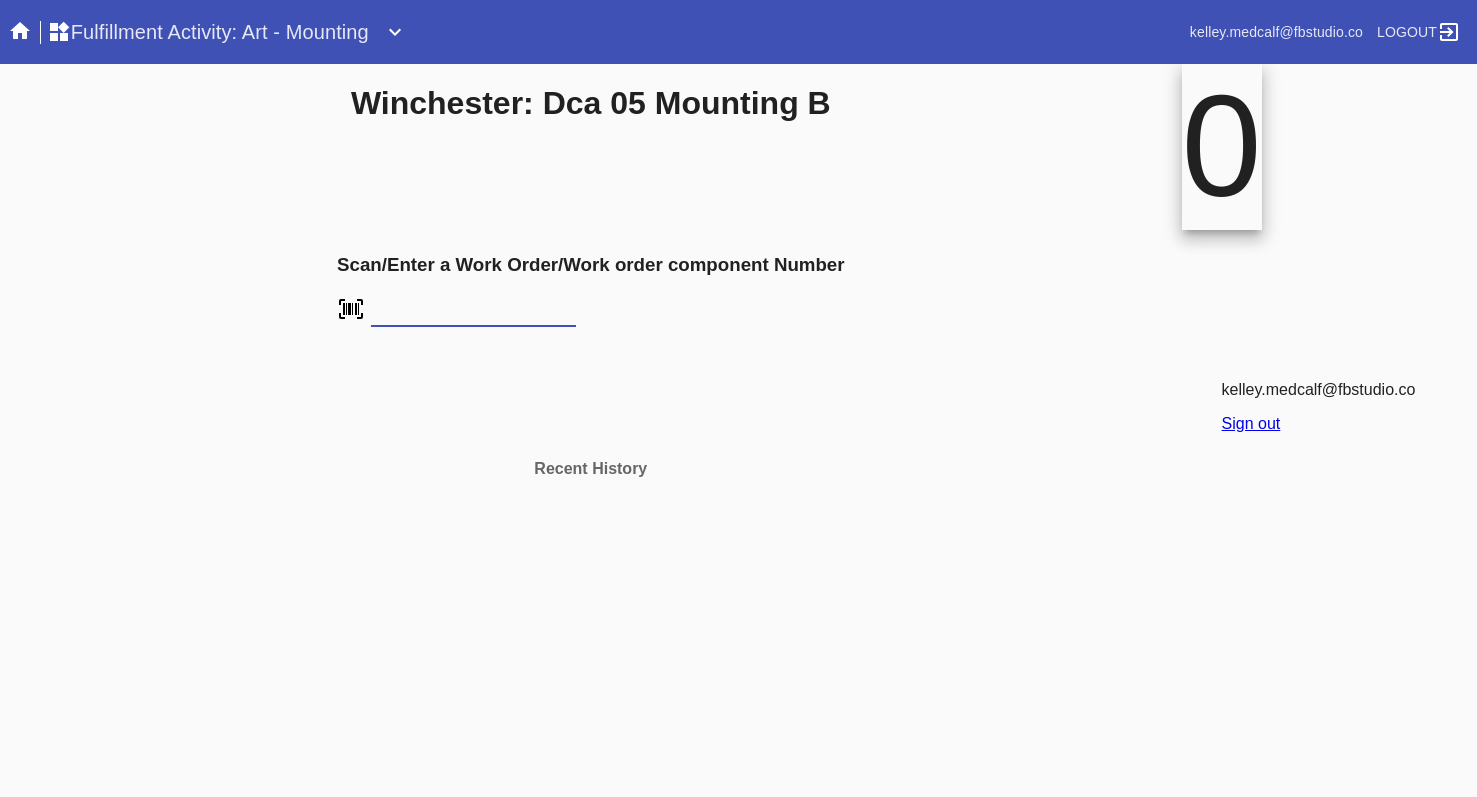click on "Fulfillment Activity: Art - Mounting" at bounding box center [208, 32] 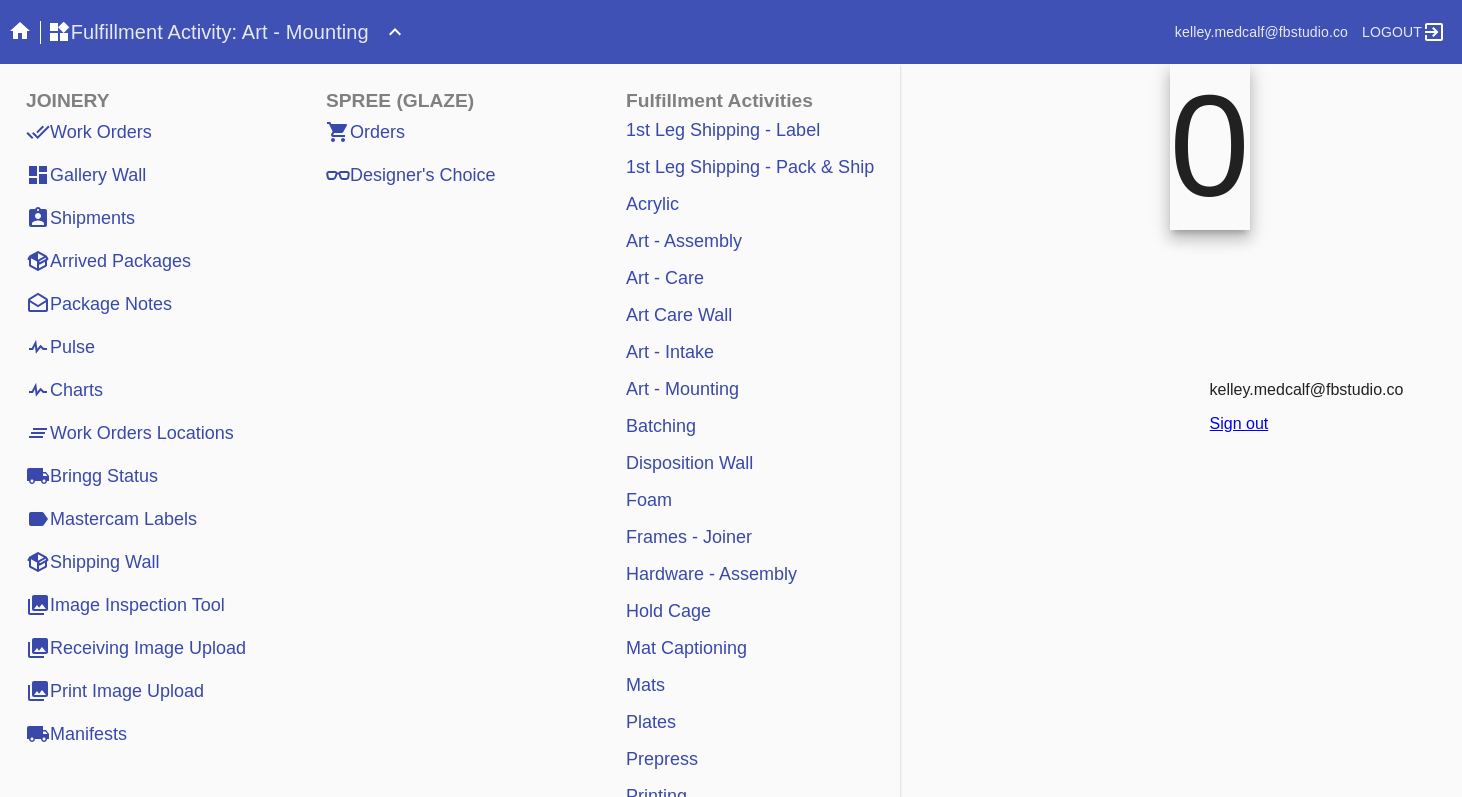 click on "Art - Assembly" at bounding box center [684, 241] 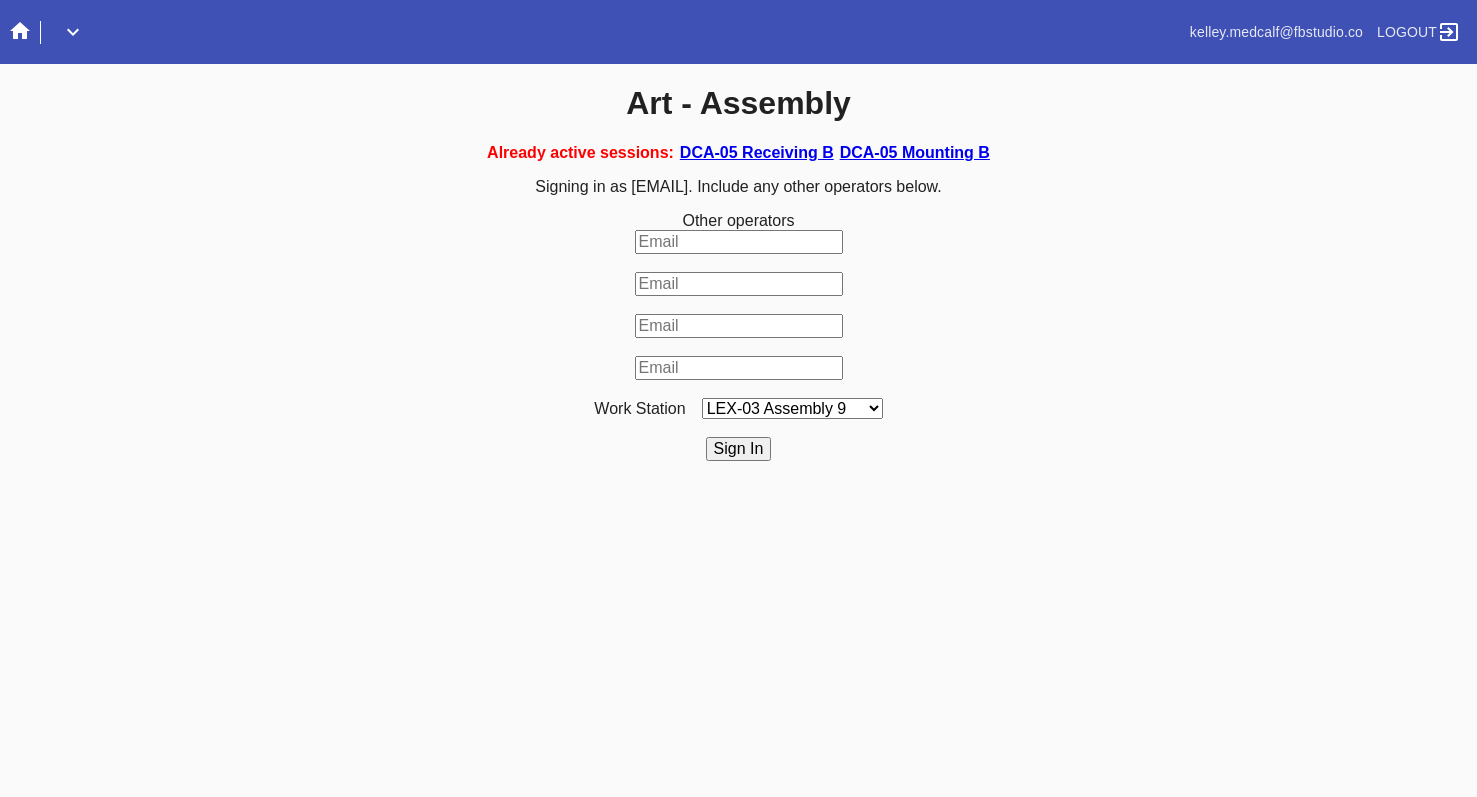 scroll, scrollTop: 0, scrollLeft: 0, axis: both 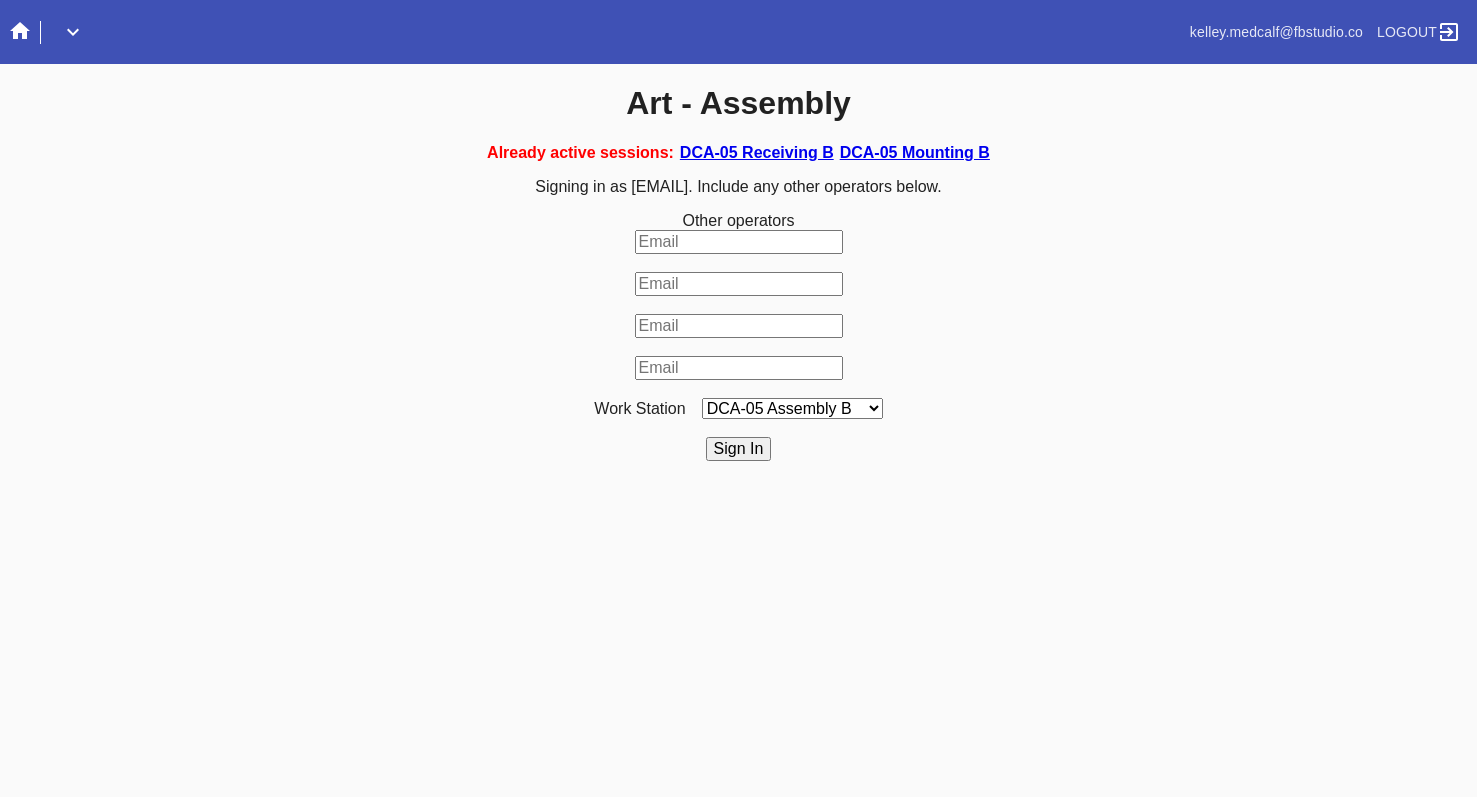click on "LEX-03 Assembly 9
LEX-01 Assembly B-1
LEX-01 AL5-A3
LEX-01 Assembly A-1
LEX-01 Assembly C-1
LEX-01 Assembly D-1
LEX-01 Assembly E-1
LEX-01 AL2-A2
LAS-01 Art Cell 7 - A1
LEX-01 AL5-A4
LEX-03 Assembly 10
LEX-03 Assembly 11
LAS-01 Art Cell 4 - A1
LEX-03 Assembly 12
LEX-01 AC2-A1
LAS-01 Art Cell 8 - A1
LEX-01 AL5-A1
LEX-03 Assembly 13
LAS-01 Art Cell 1 - A1
LEX-03 Assembly 14
LEX-03 Assembly 15
LEX-01 AL1-A4
LEX-03 Assembly 16
LAS-01 Art Cell 5 - A1
LEX-01 AL1-A1
LEX-01 AL1-A2
LEX-01 AL4-A2
LEX-01 Assembly F-1
LEX-01 AL1-A3
LAS-01 Art Cell 2 - A1
ELP-01 Assembly A-1
ELP-01 Assembly B-1
ELP-01 Assembly C-1
ELP-01 Assembly D-1
ELP-01 Assembly E-1
ELP-01 Assembly F-1
ELP-01 Assembly G-1
ELP-01 Assembly H-1
LEX-03 Assembly 2
LEX-03 Assembly 3
LEX-03 Assembly 4
LEX-03 Assembly 6
LEX-03 Assembly 7
LEX-03 Assembly 8
LEX-01 AL4-A1
LEX-01 AC1-A1
LAS-01 Art Cell 6 - A1
LEX-03 Assembly 1
LEX-03 Assembly 5
DCA-05 Assembly A" at bounding box center (792, 408) 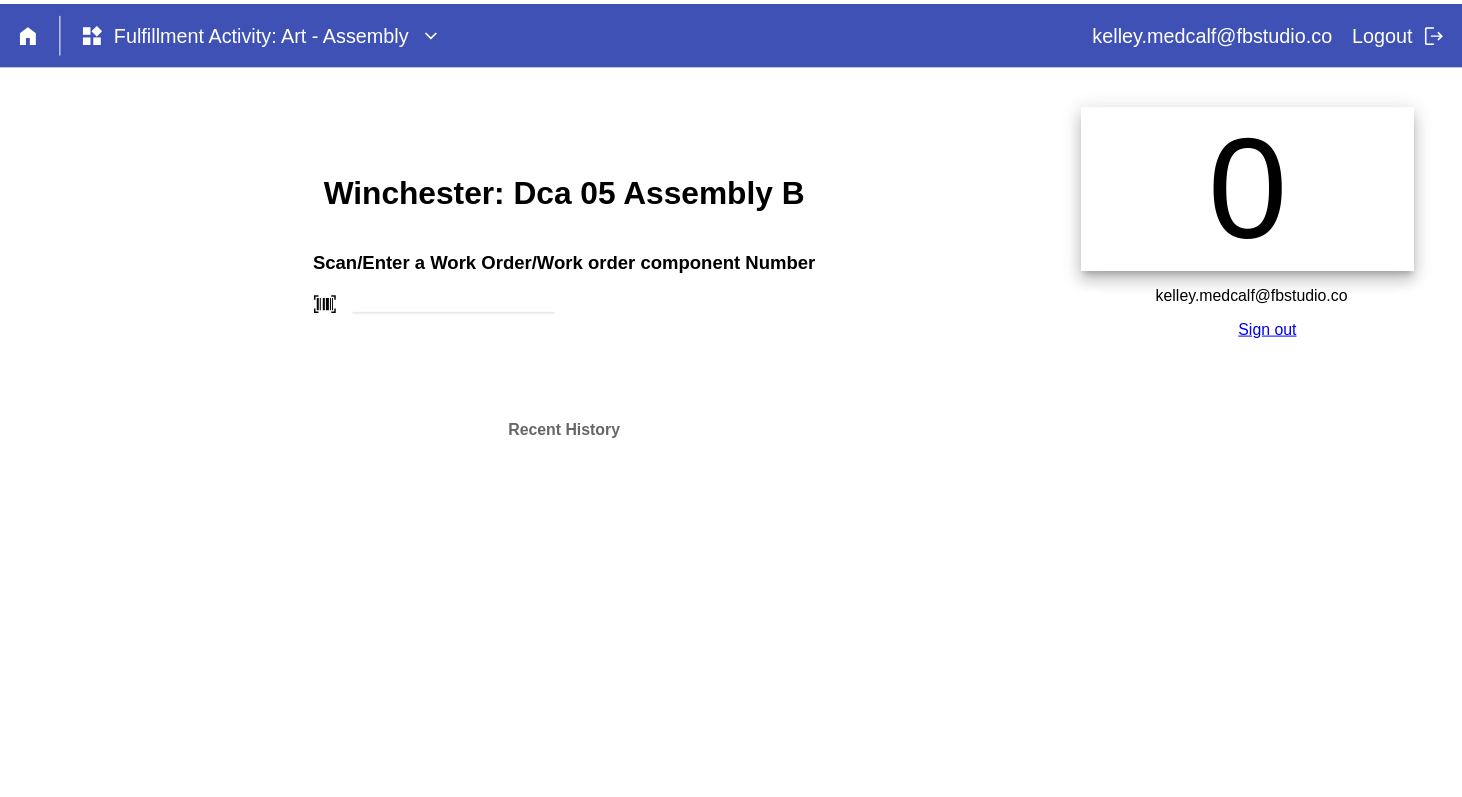 scroll, scrollTop: 0, scrollLeft: 0, axis: both 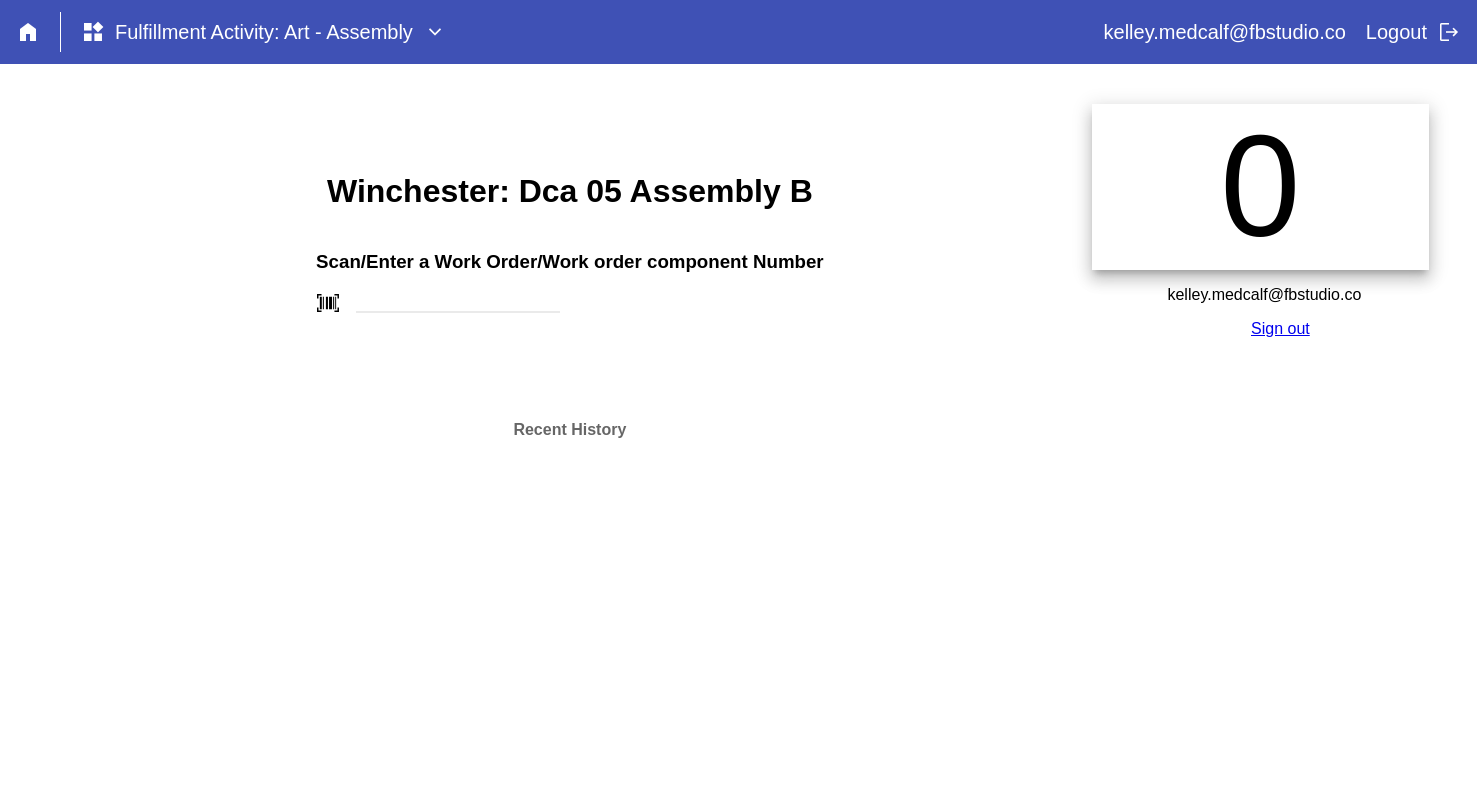 click on "widgets Fulfillment Activity: Art - Assembly" at bounding box center [247, 32] 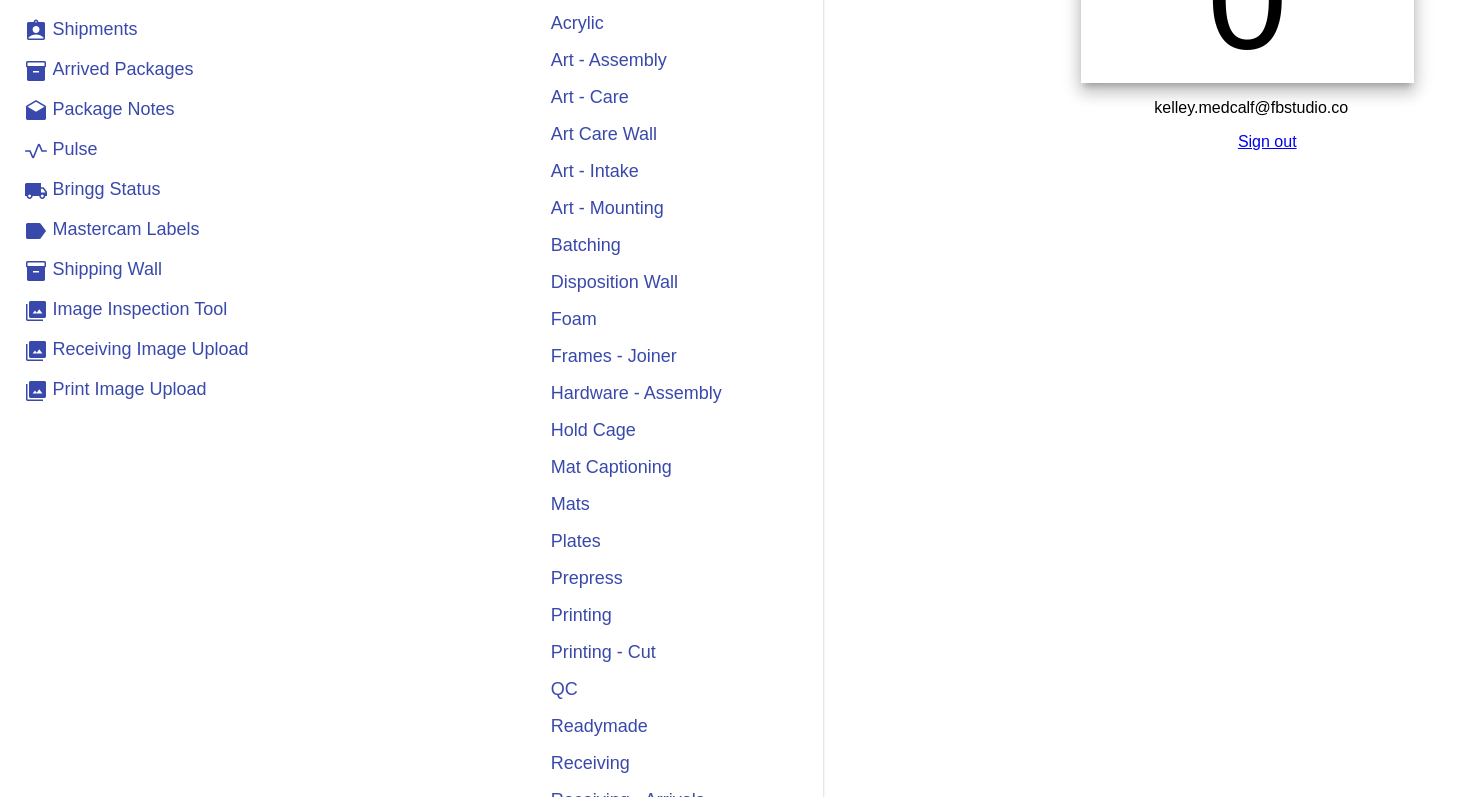scroll, scrollTop: 486, scrollLeft: 0, axis: vertical 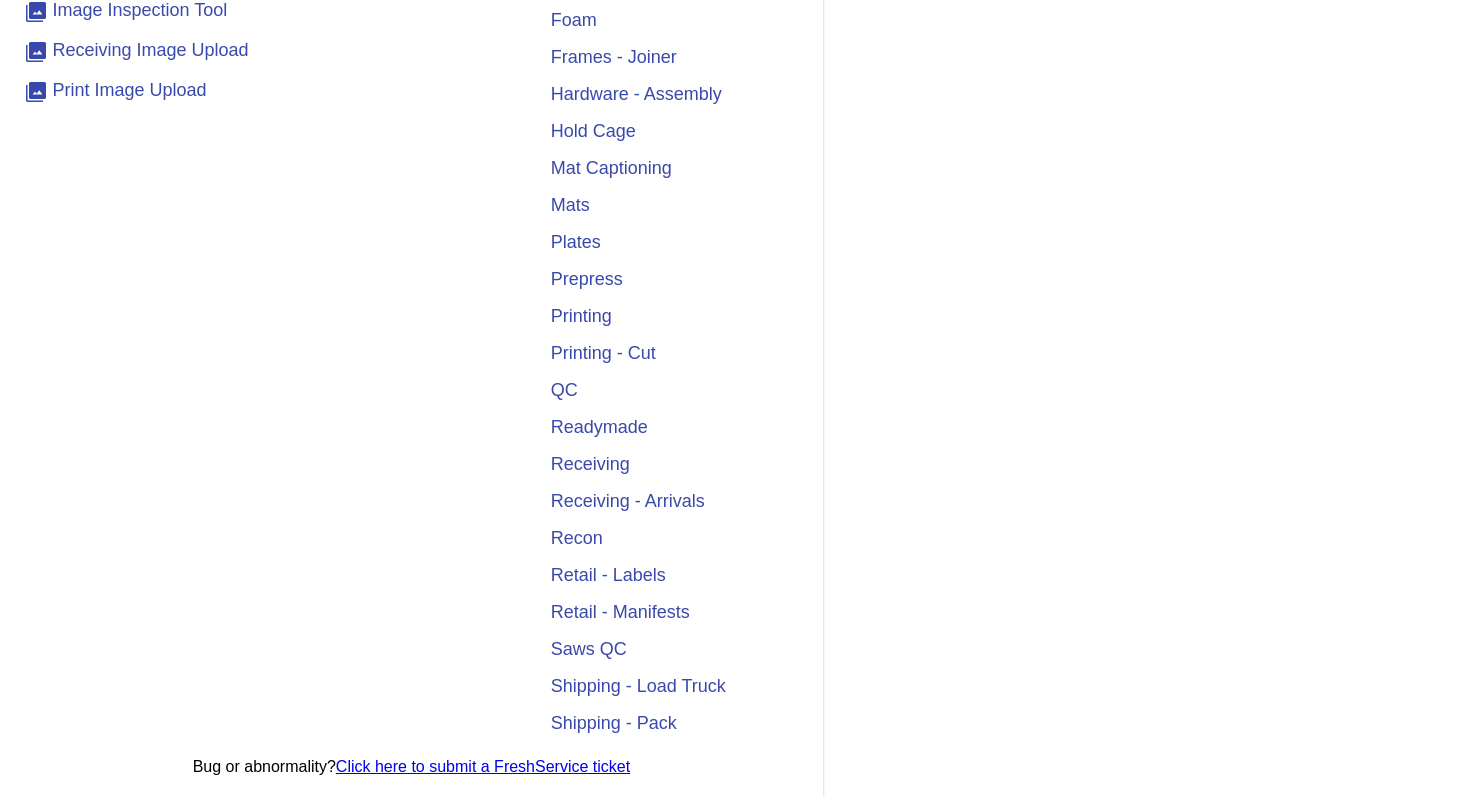 click on "QC" at bounding box center [675, 390] 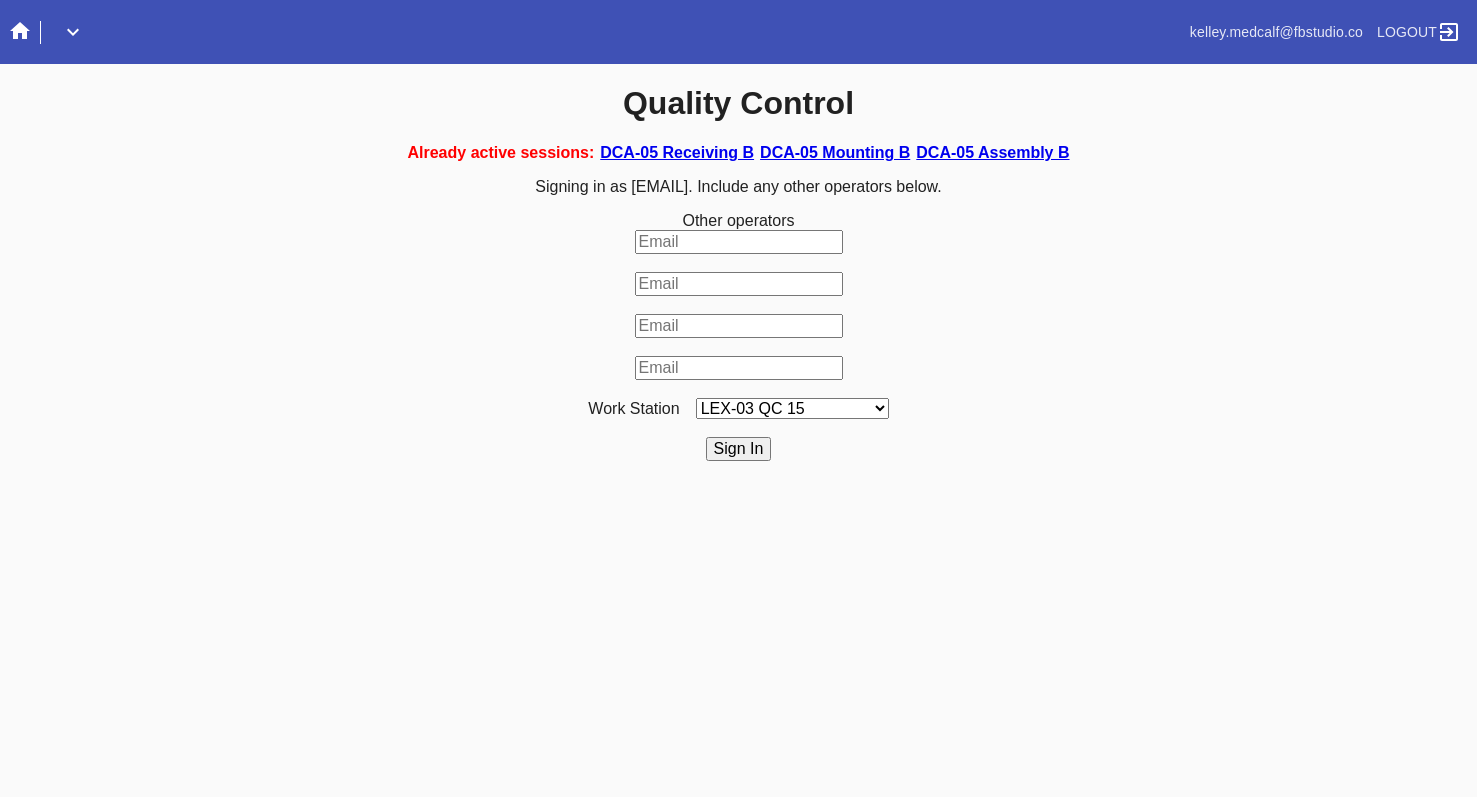 scroll, scrollTop: 0, scrollLeft: 0, axis: both 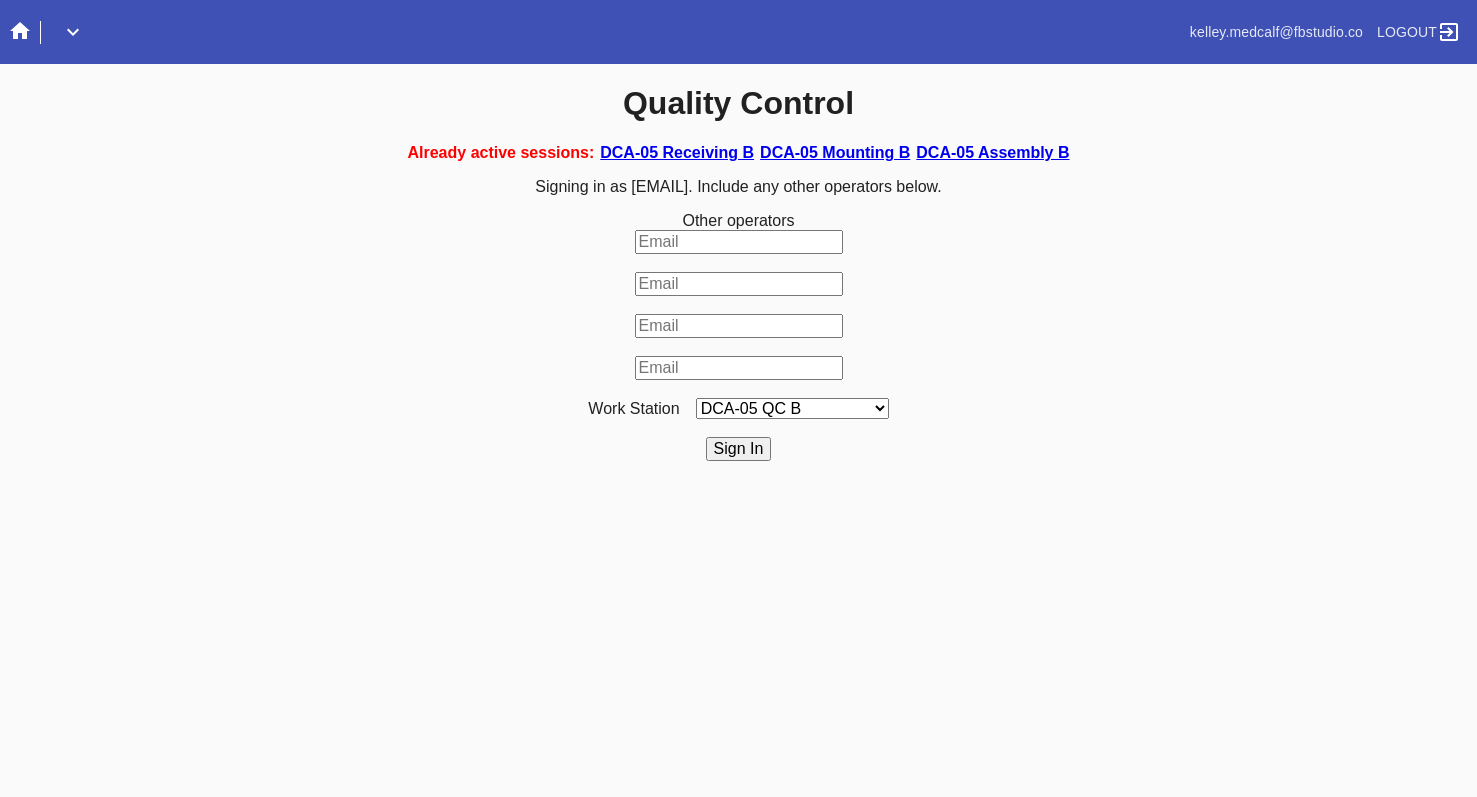 click on "LEX-03 QC 15
LEX-01 AC1-Q1
LEX-01 QC A-2
LEX-01 QC B-2
LAS-01 Art Cell 3 - QC1
LEX-01 AC2-Q1
LEX-01 AC3-Q1
LAS-01 Art Cell 7 - QC1
LEX-01 AL2-Q1
LEX-01 AL5-Q1
LEX-01 AC4-Q1
LEX-01 AL5-Q2
LAS-01 Art Cell 4 - QC1
LAS-01 Art Cell 8 - QC1
LAS-01 Art Cell 1 - QC1
LEX-03 QC 9
LEX-01 QC C-2
LEX-01 QC D-2
LEX-01 QC E-2
LEX-01 QC F-2
LAS-01 Art Cell 5 - QC1
LEX-03 QC 10
LEX-01 AL1-Q1
LEX-03 QC 1
LEX-03 QC 11
LAS-01 Art Cell 2 - QC1
LEX-01 AL1-Q2
ELP-01 QC A-2
ELP-01 QC C-2
ELP-01 QC D-2
ELP-01 QC E-2
ELP-01 QC F-2
ELP-01 QC G-2
ELP-01 QC H-2
LEX-03 Ornament QC
LEX-03 QC 12
LEX-03 QC 2
LEX-03 QC 3
LEX-03 QC 4
LEX-03 QC 5
LEX-03 QC 6
LEX-03 QC 7
LEX-03 QC 8
LEX-03 QC 13
DCA-05 QC A
LEX-03 QC 16
DCA-05 QC B
DCA-05 QC C
DCA-05 QC D
LEX-01 AL4-Q1
LAS-01 Art Cell 6 - QC1
DCA-05 QC E
DCA-05 QC F
DCA-05 QC G
DCA-05 QC H
ELP-01 QC B-2
LEX-03 QC 14
LEX-01 AL3-Q1
LEX-01 AL3-Q2" at bounding box center [792, 408] 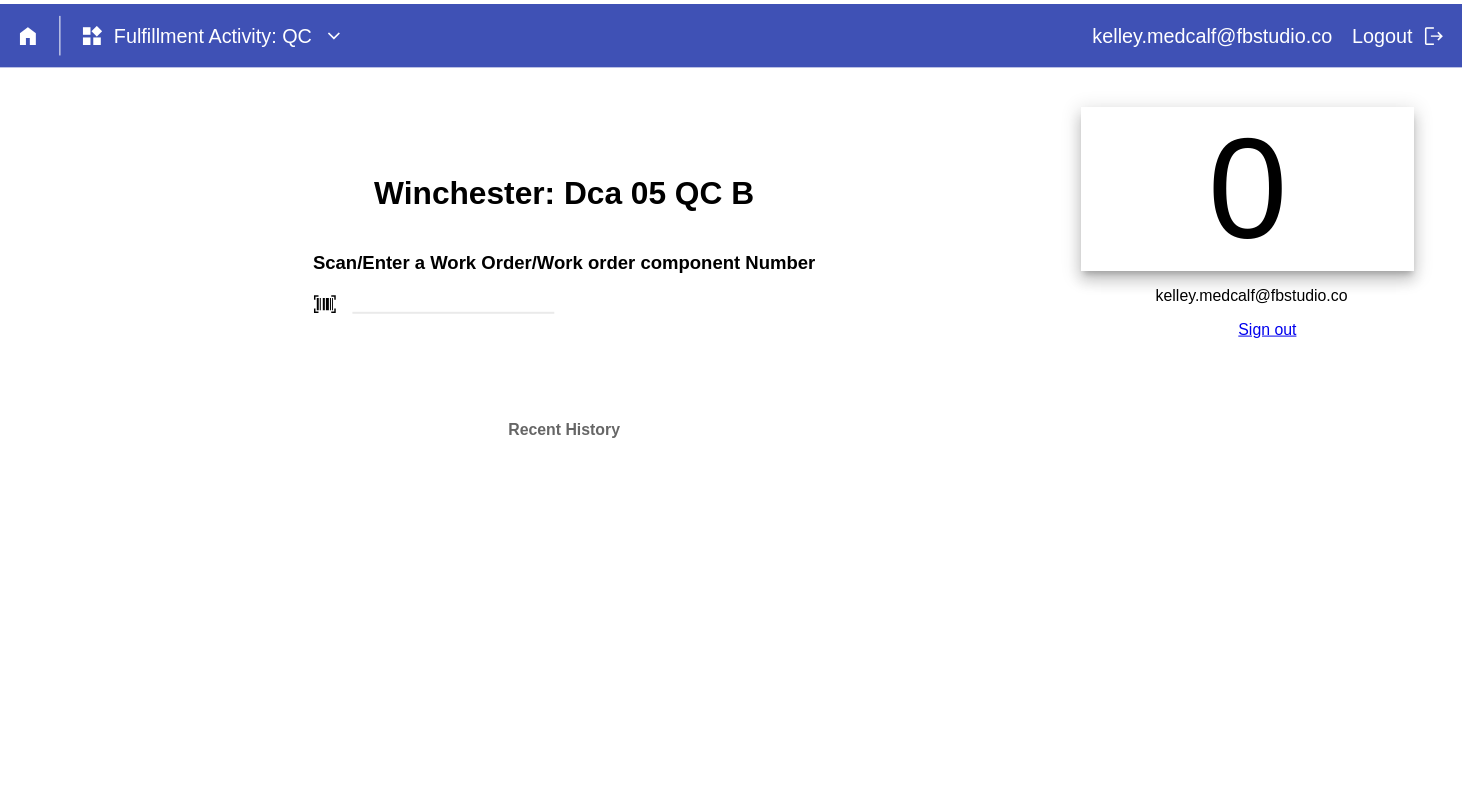 scroll, scrollTop: 0, scrollLeft: 0, axis: both 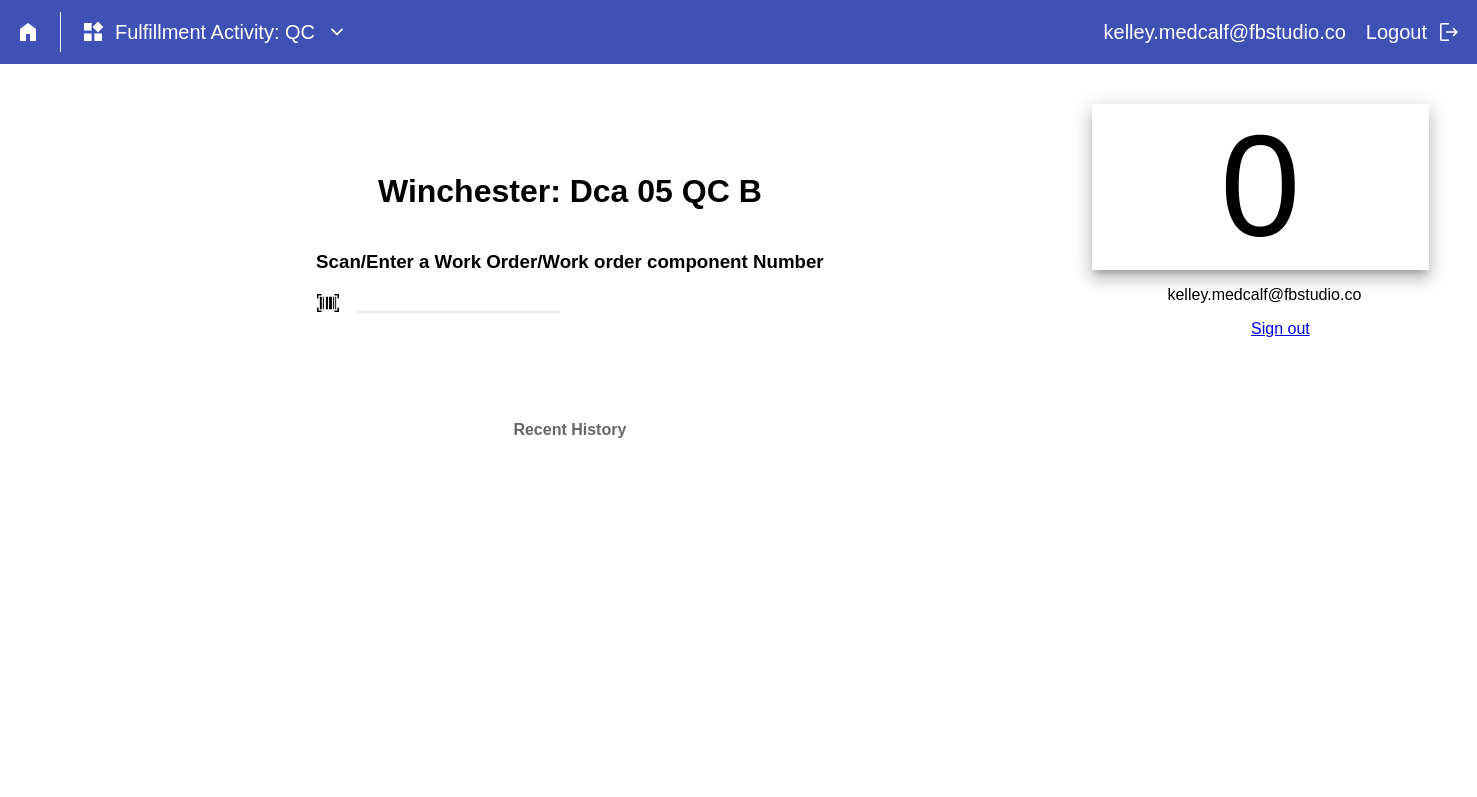 click on "widgets Fulfillment Activity: QC" at bounding box center (198, 32) 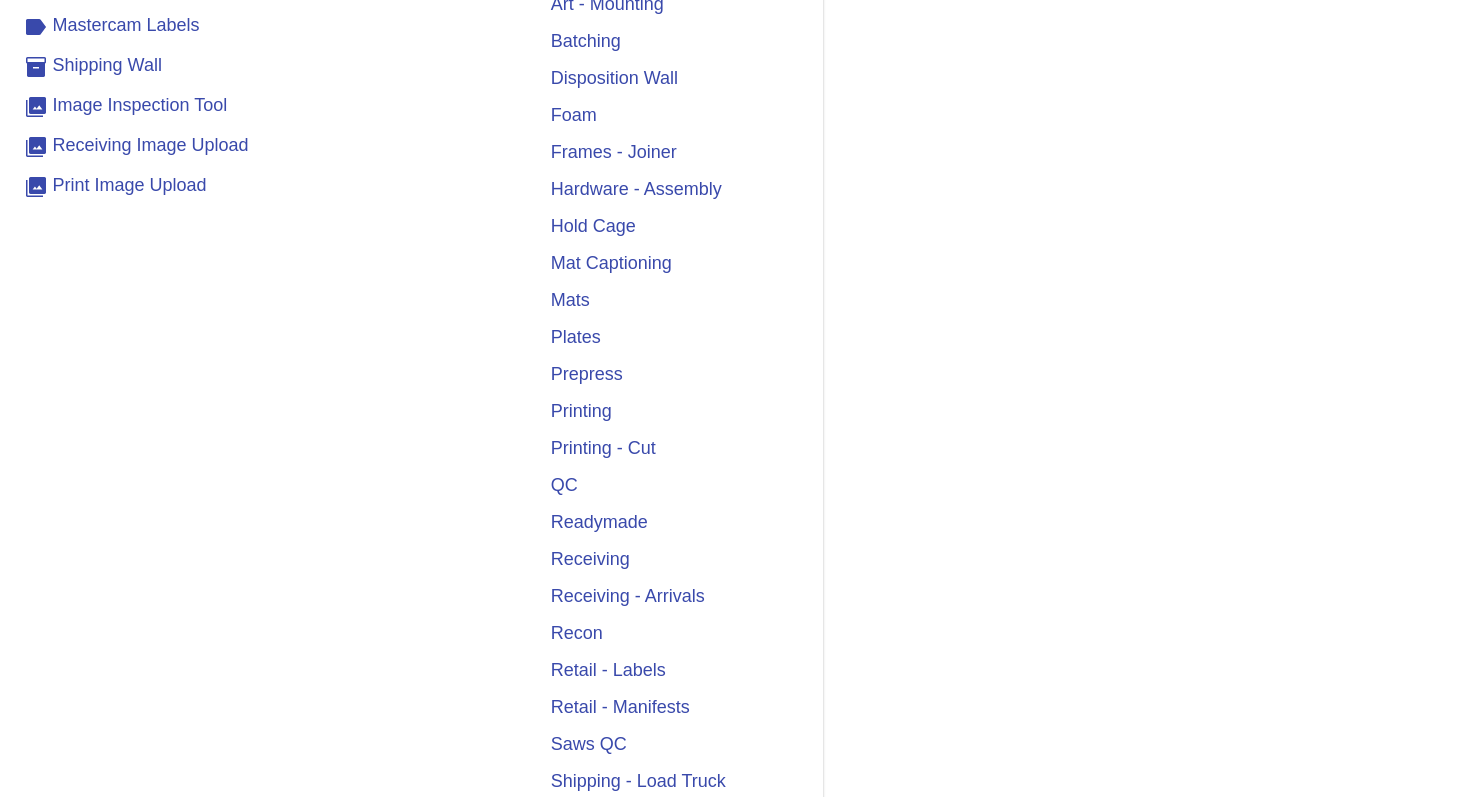 scroll, scrollTop: 400, scrollLeft: 0, axis: vertical 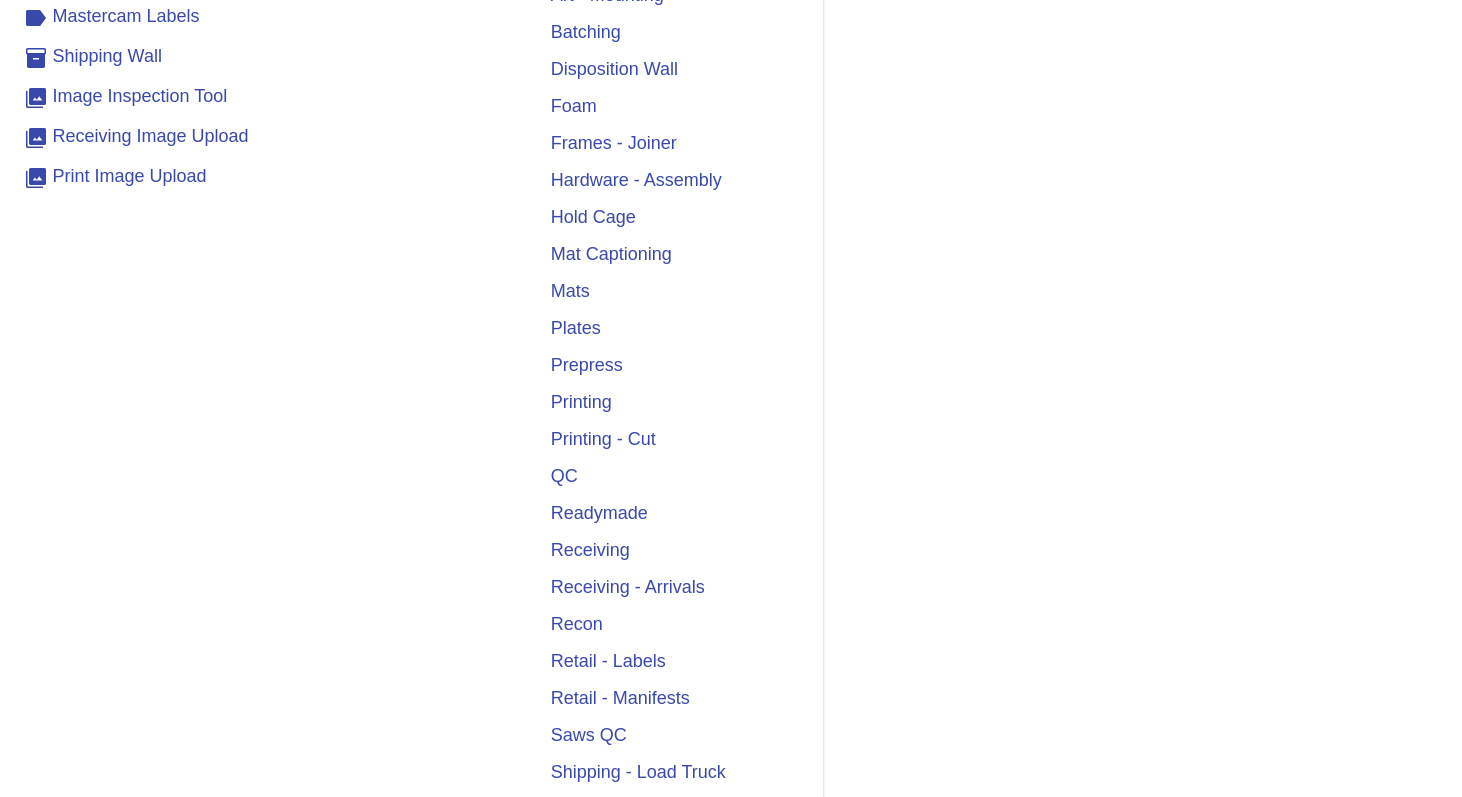 click on "Receiving" at bounding box center (675, 550) 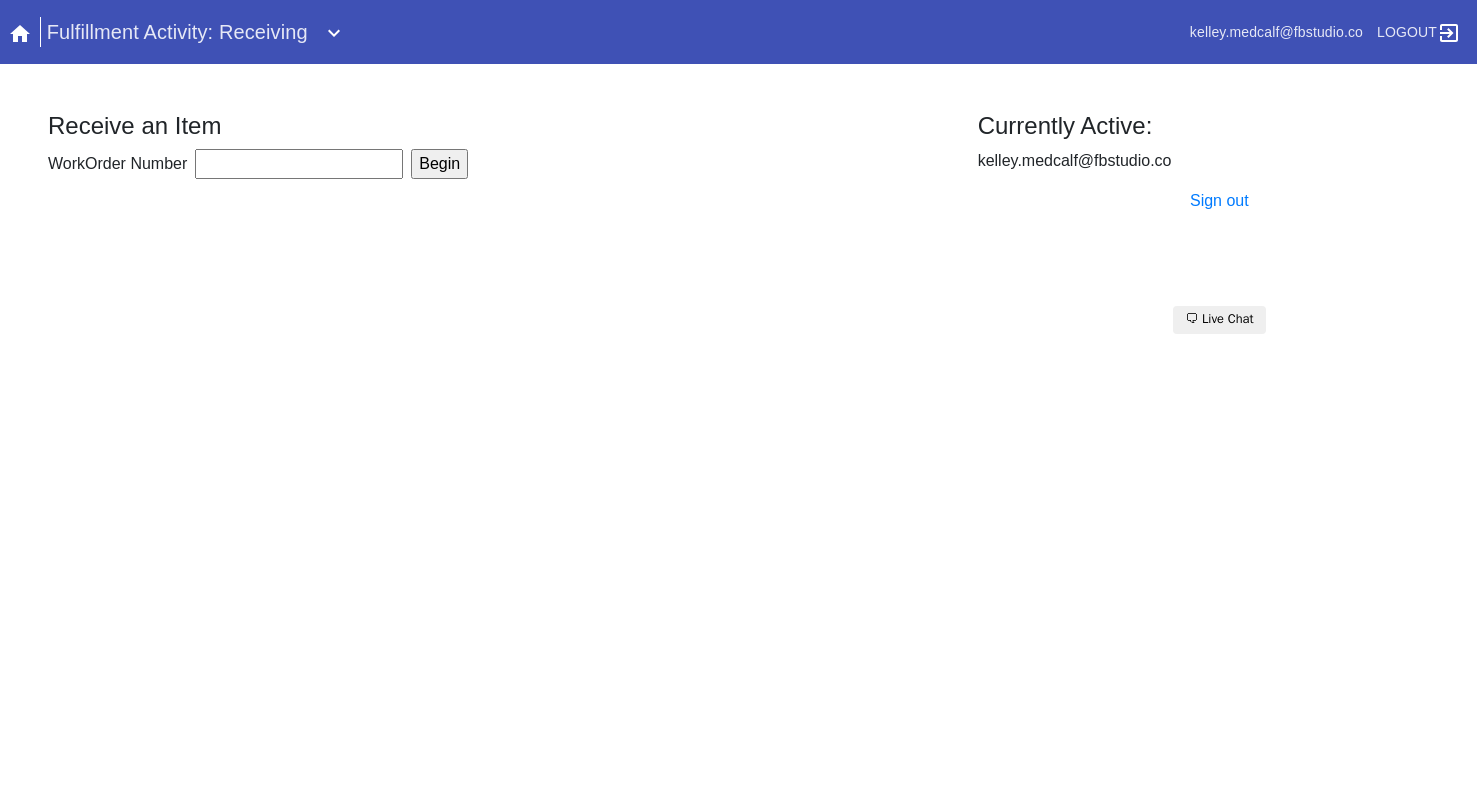 scroll, scrollTop: 0, scrollLeft: 0, axis: both 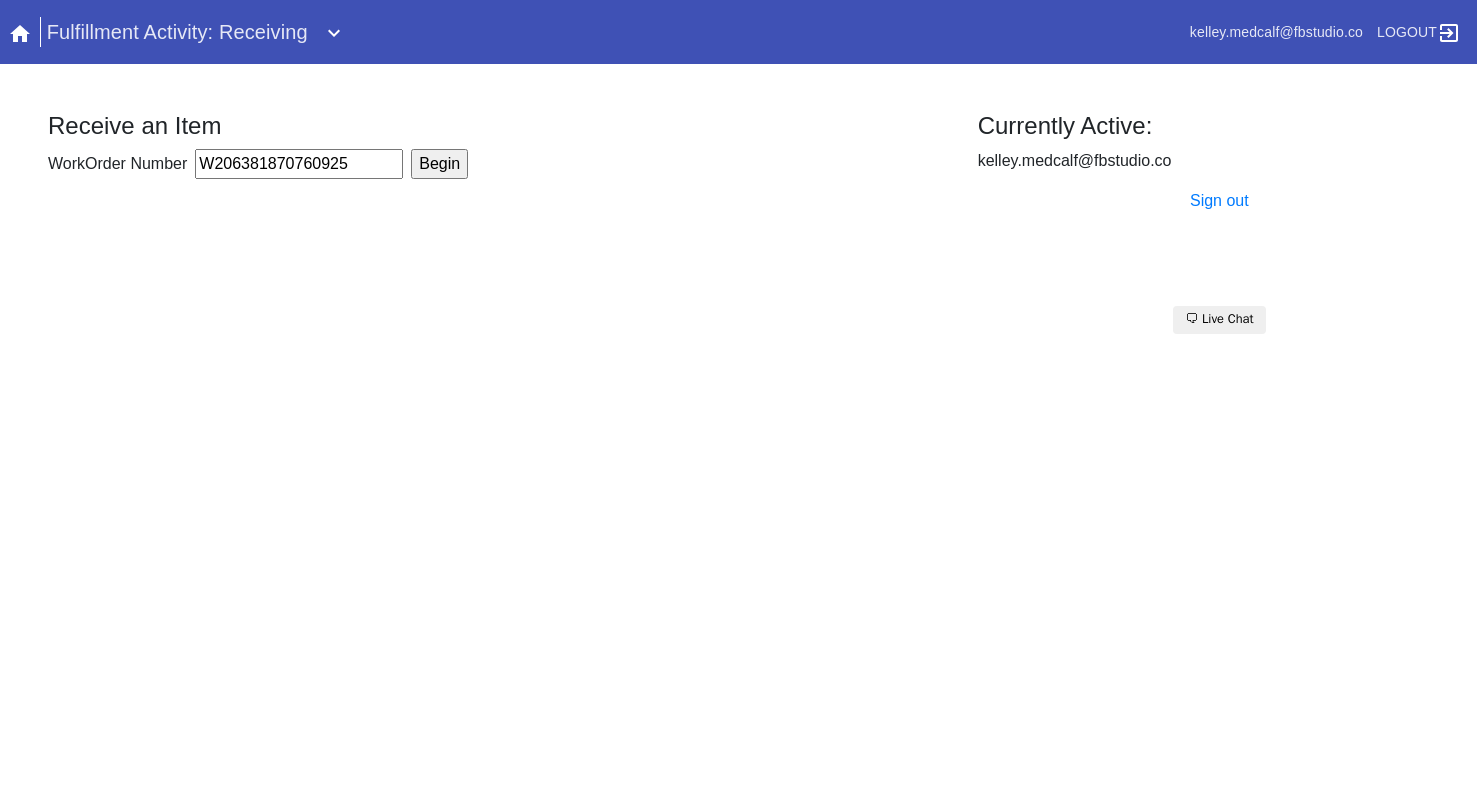 type on "W206381870760925" 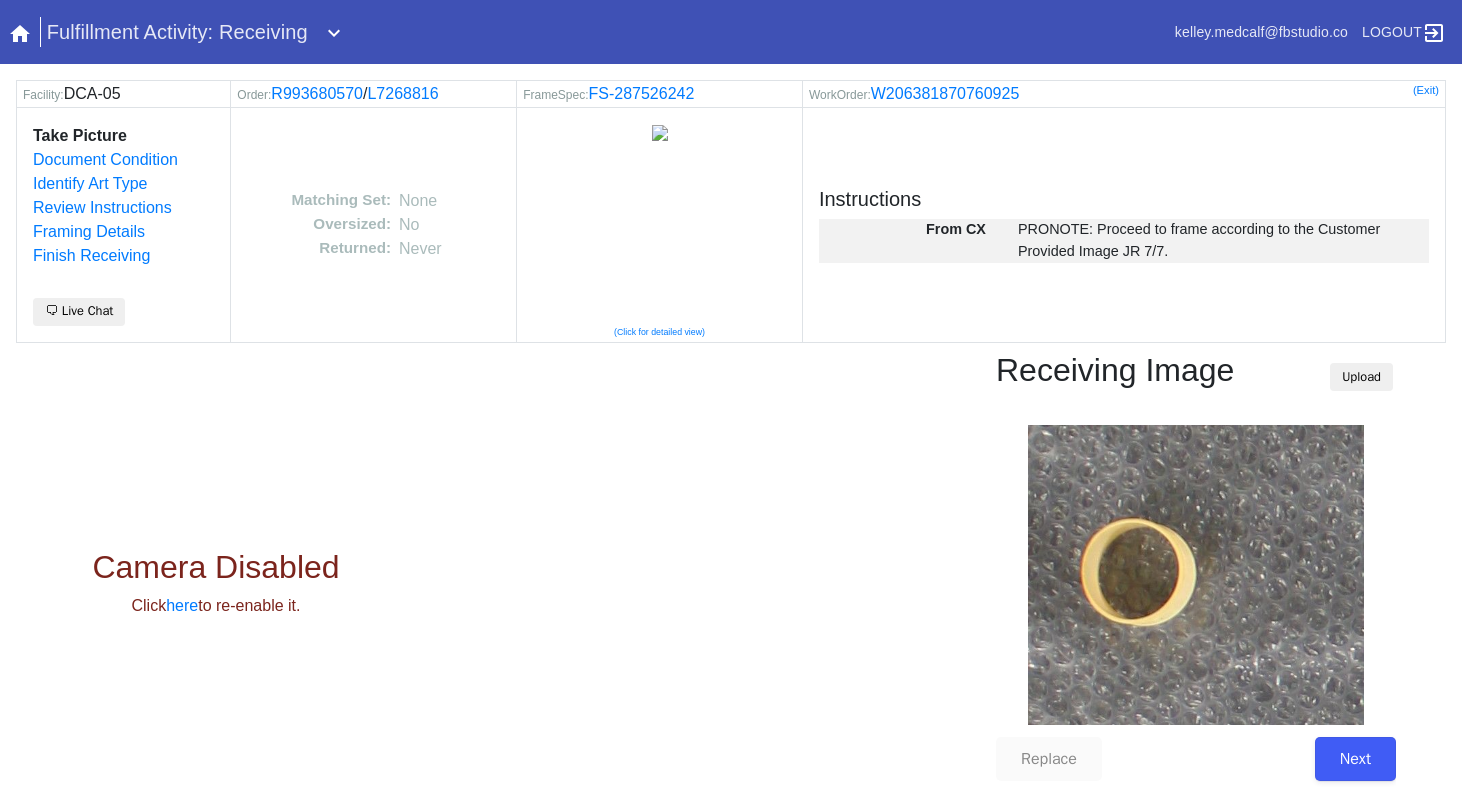 scroll, scrollTop: 0, scrollLeft: 0, axis: both 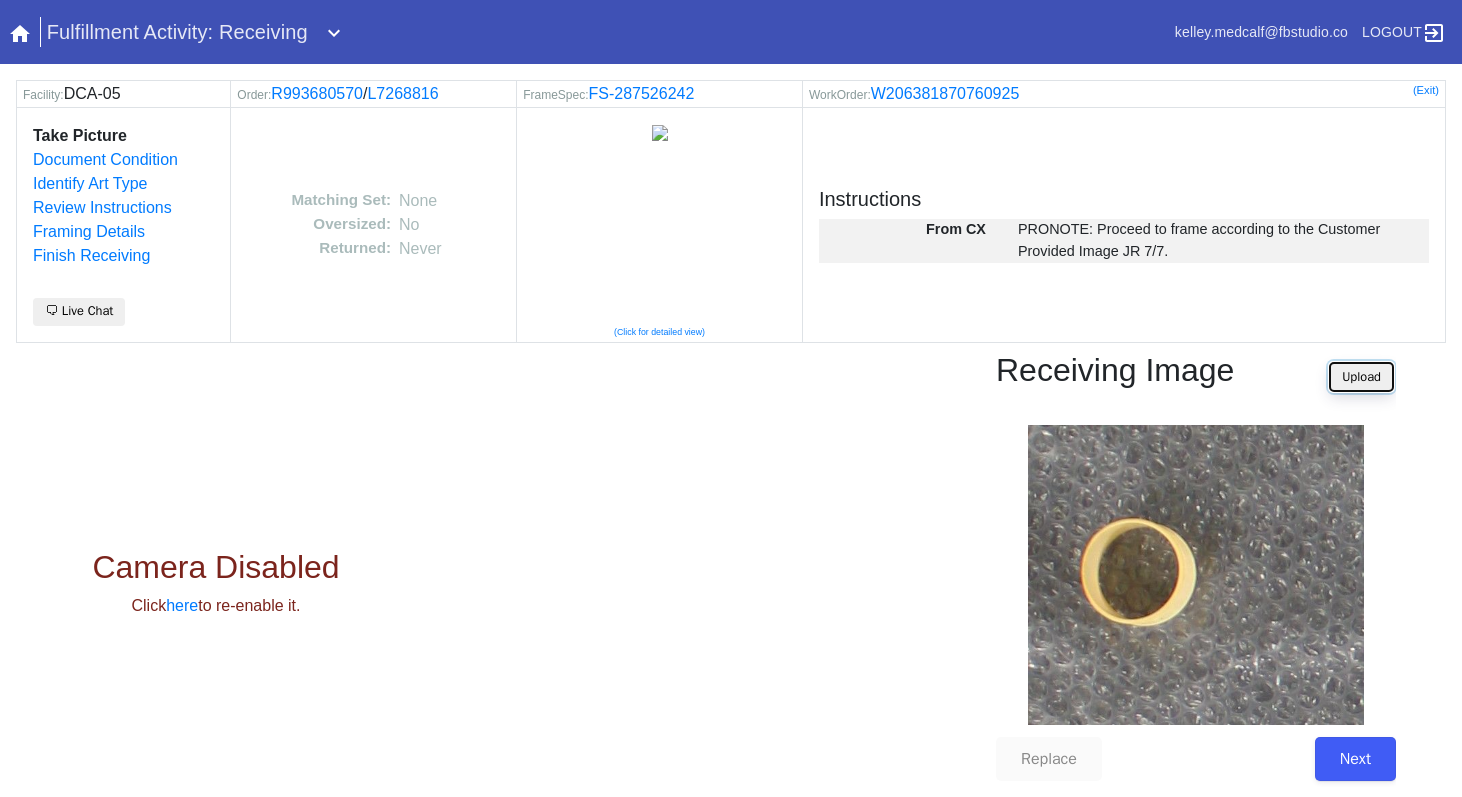 click on "Upload" at bounding box center [1361, 377] 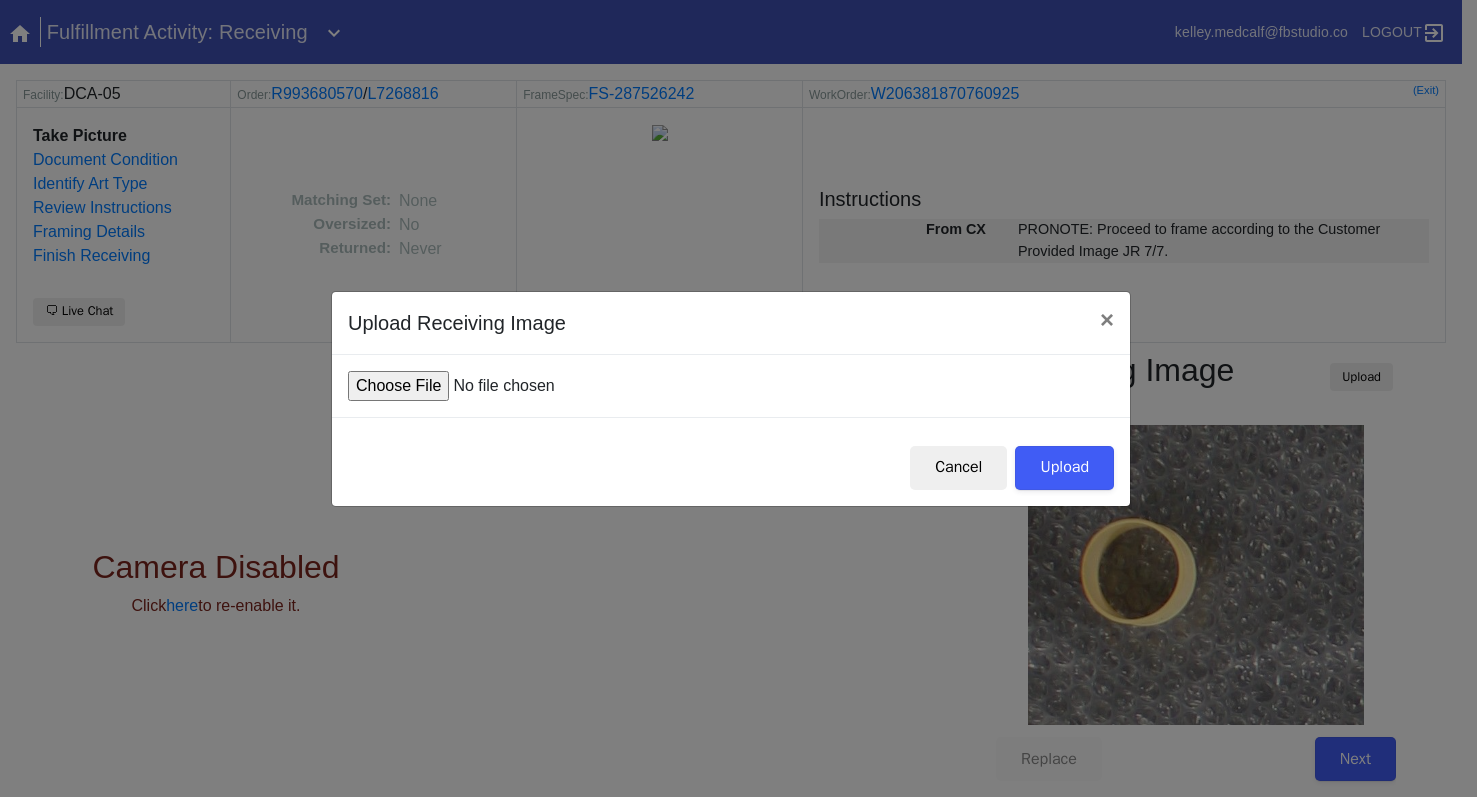 click at bounding box center [499, 386] 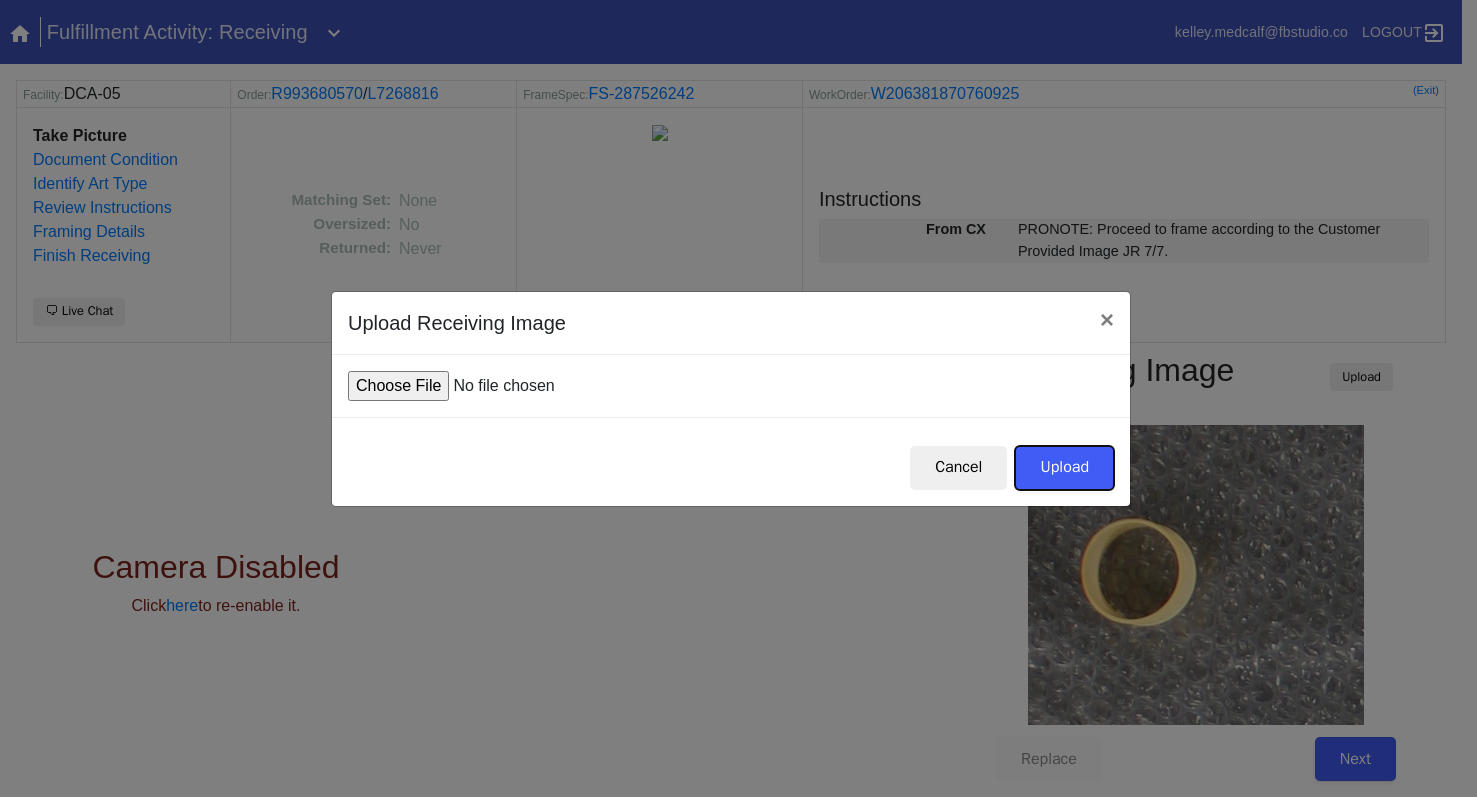 click on "Upload" at bounding box center [1064, 468] 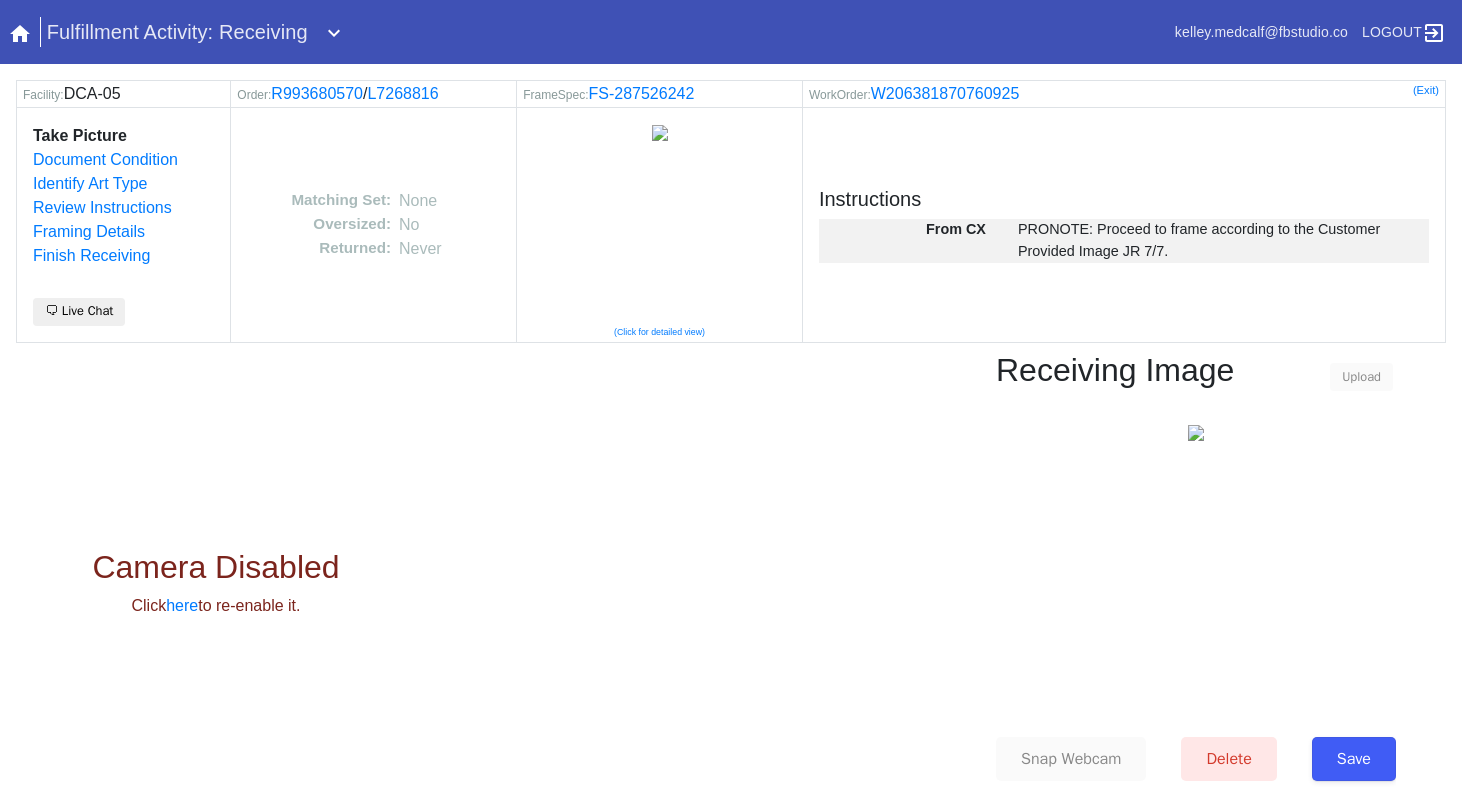 scroll, scrollTop: 0, scrollLeft: 0, axis: both 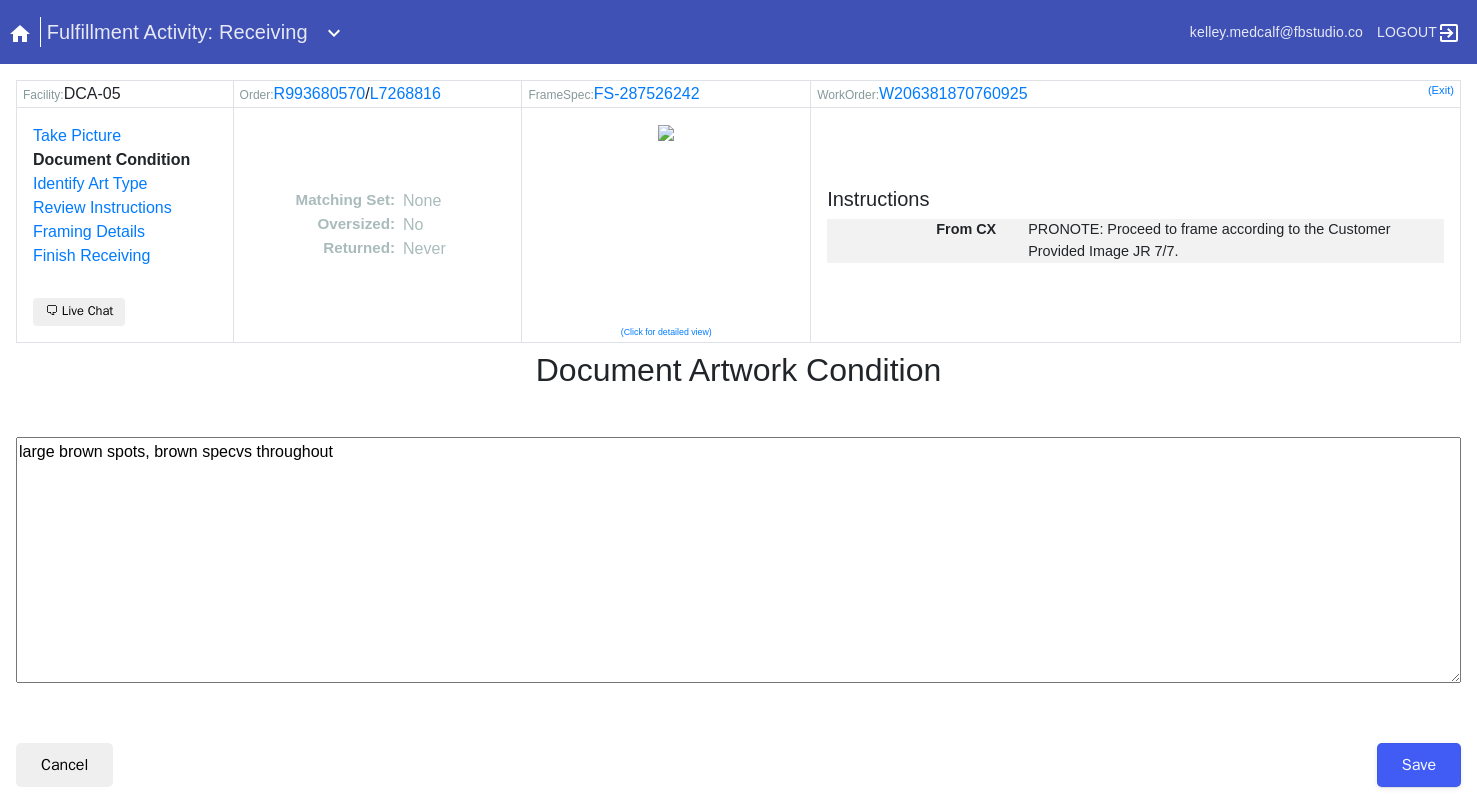 click on "large brown spots, brown specvs throughout" at bounding box center (738, 560) 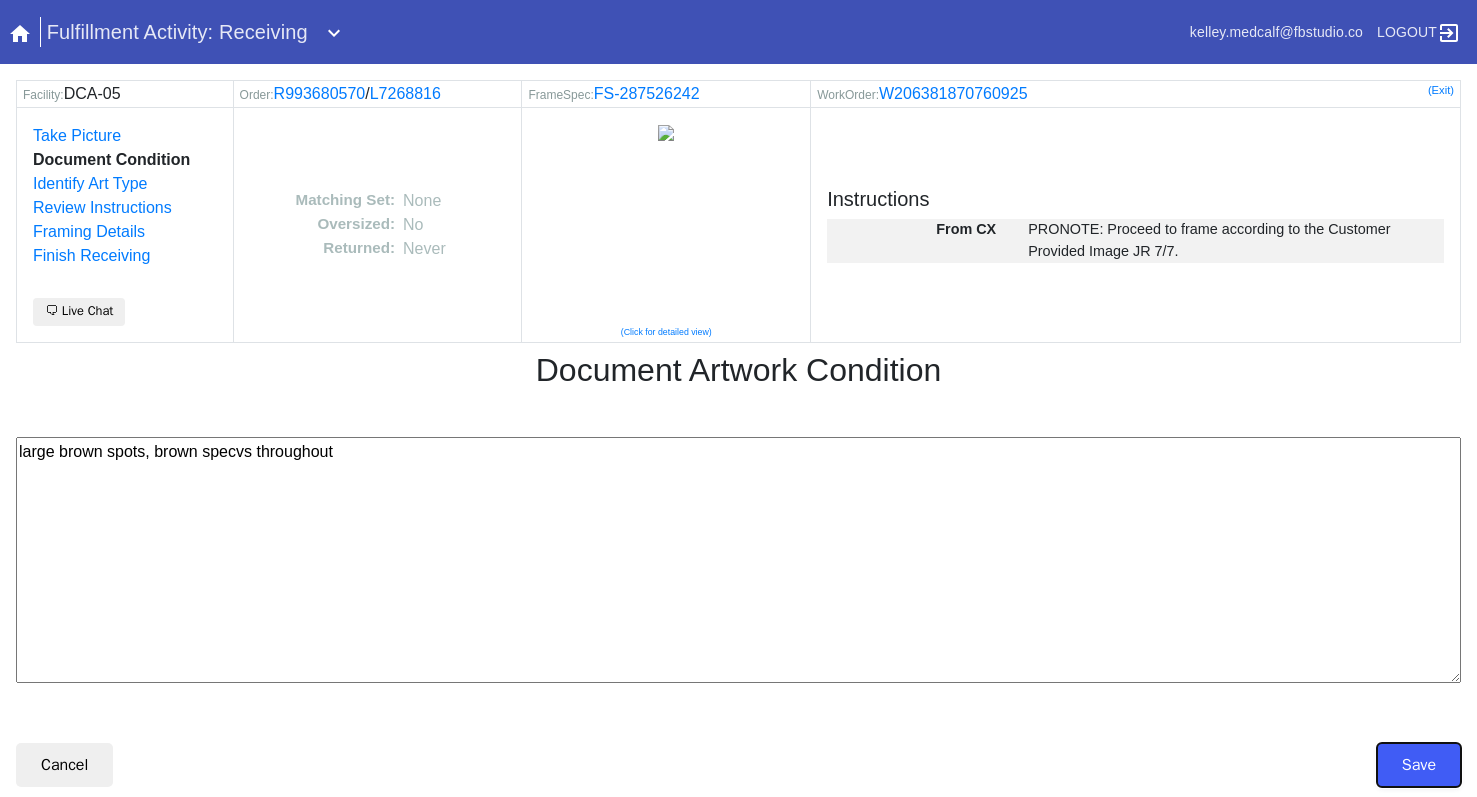 click on "Save" at bounding box center (1419, 765) 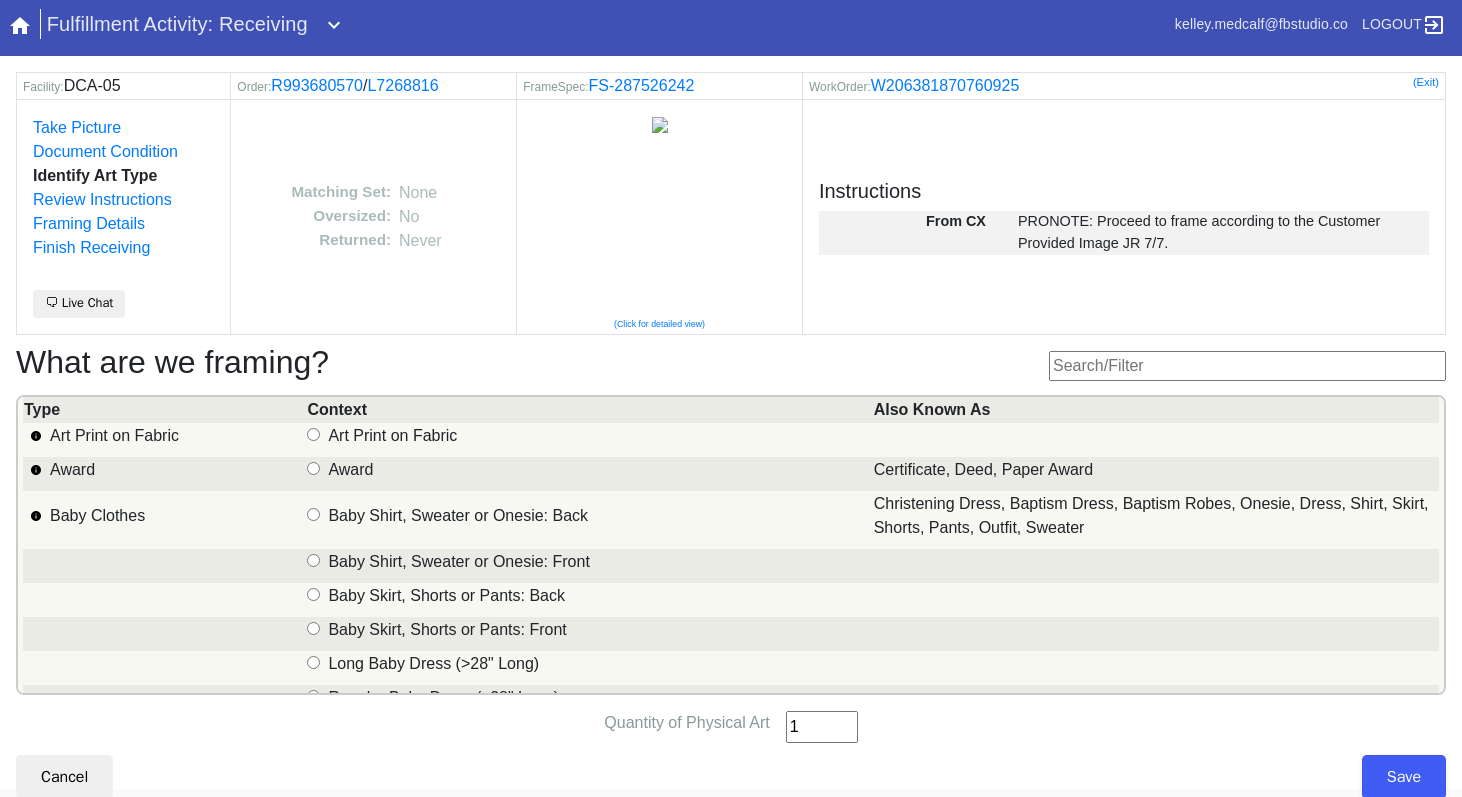 scroll, scrollTop: 18, scrollLeft: 0, axis: vertical 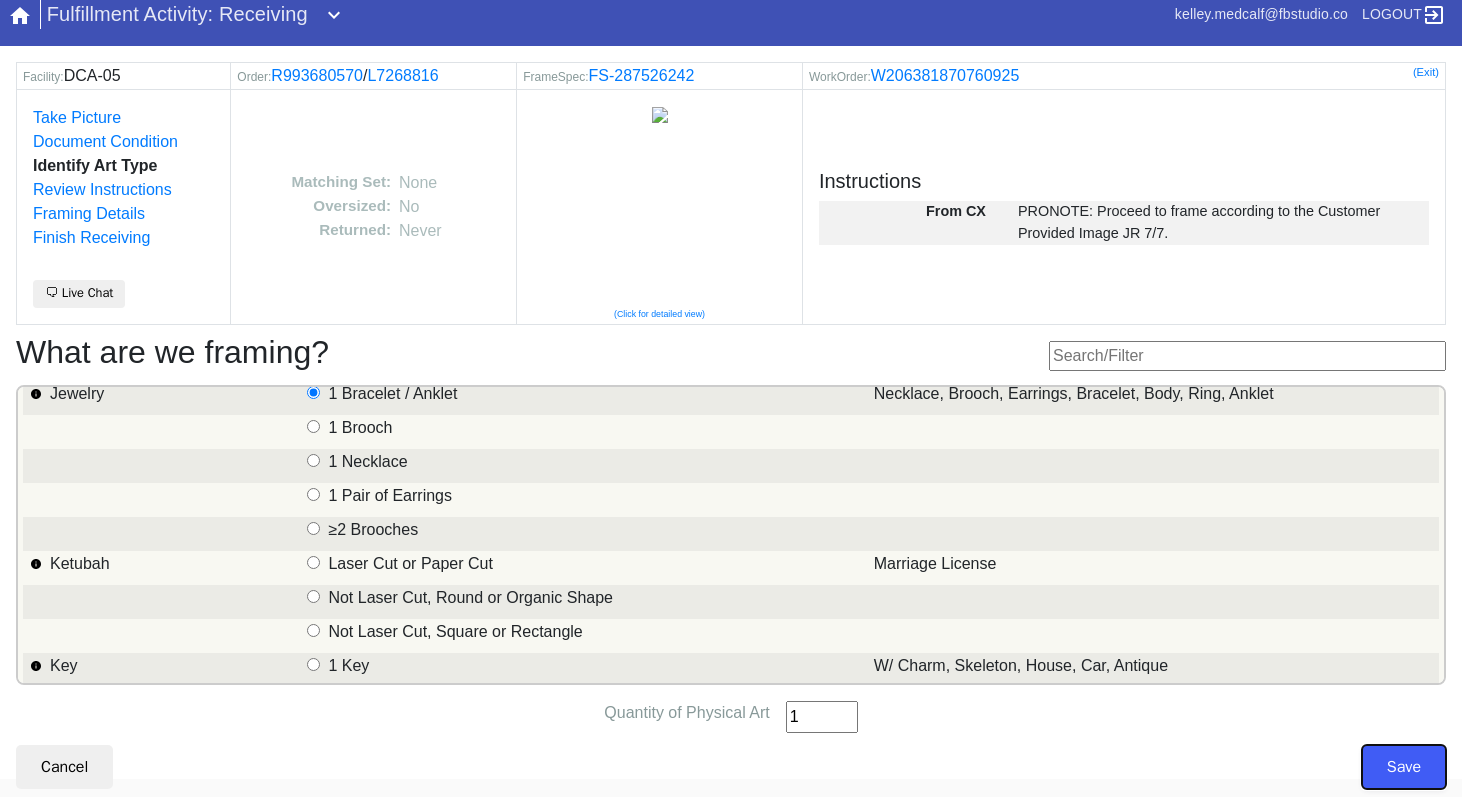 click on "Save" at bounding box center [1404, 767] 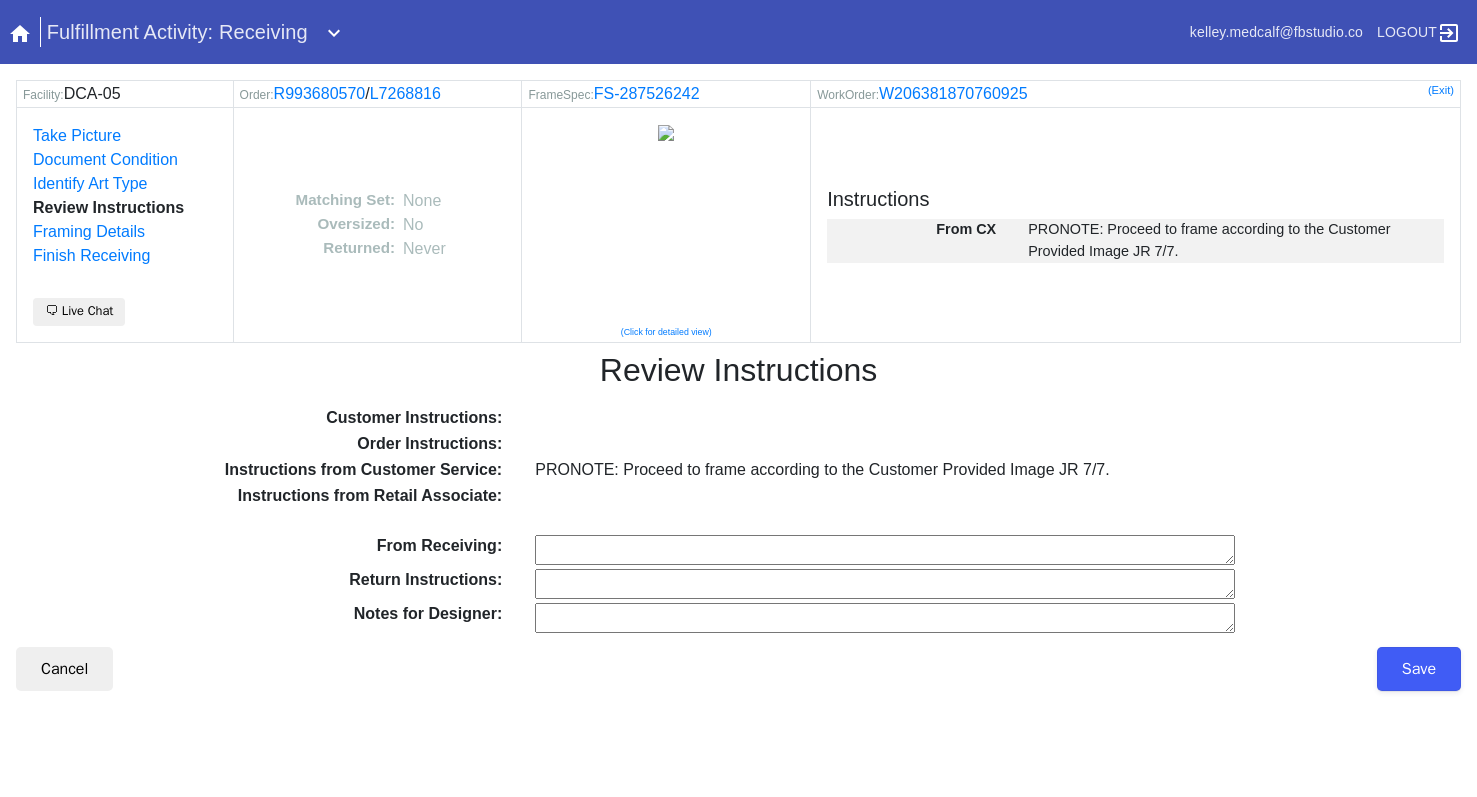 scroll, scrollTop: 0, scrollLeft: 0, axis: both 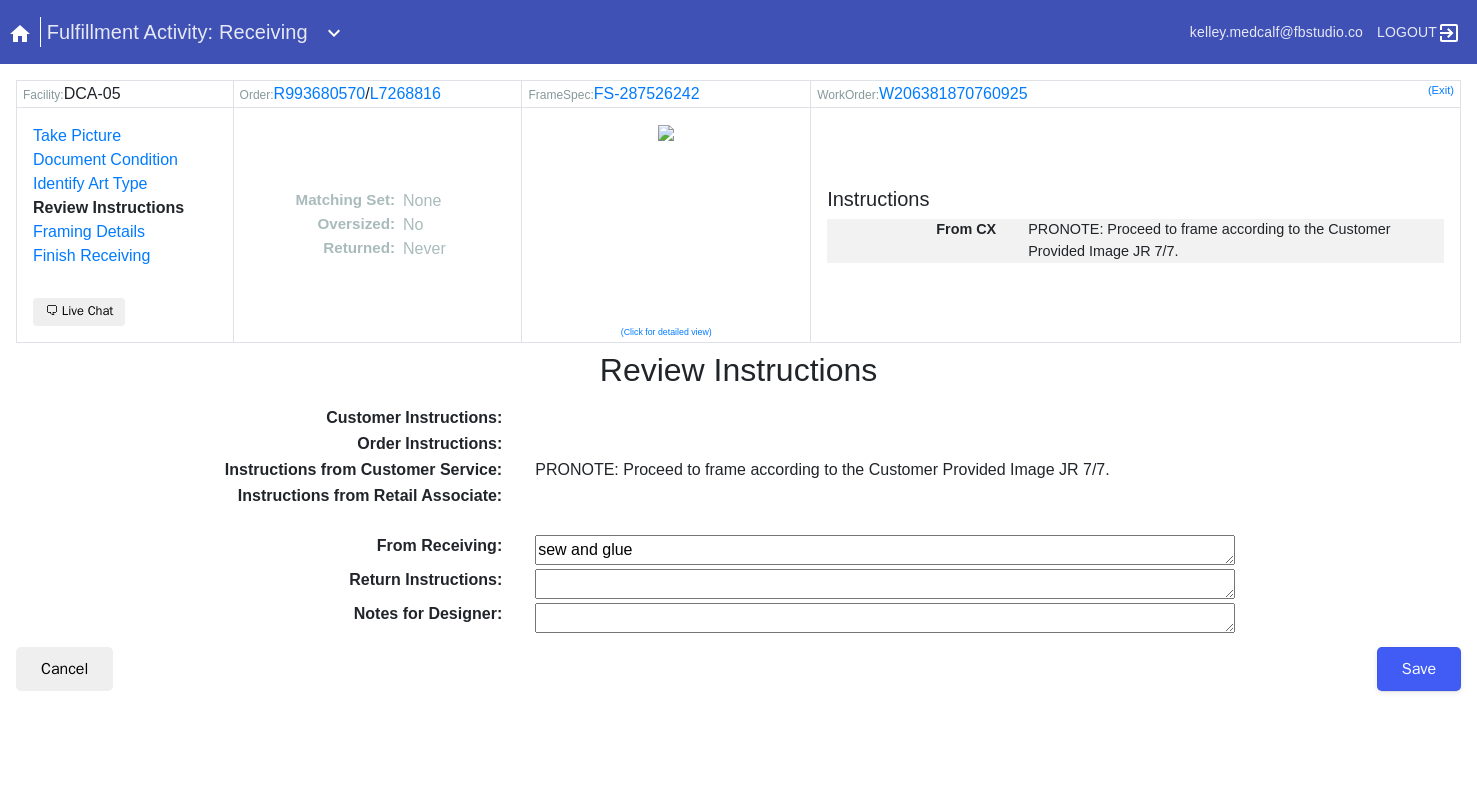type on "sew and glue" 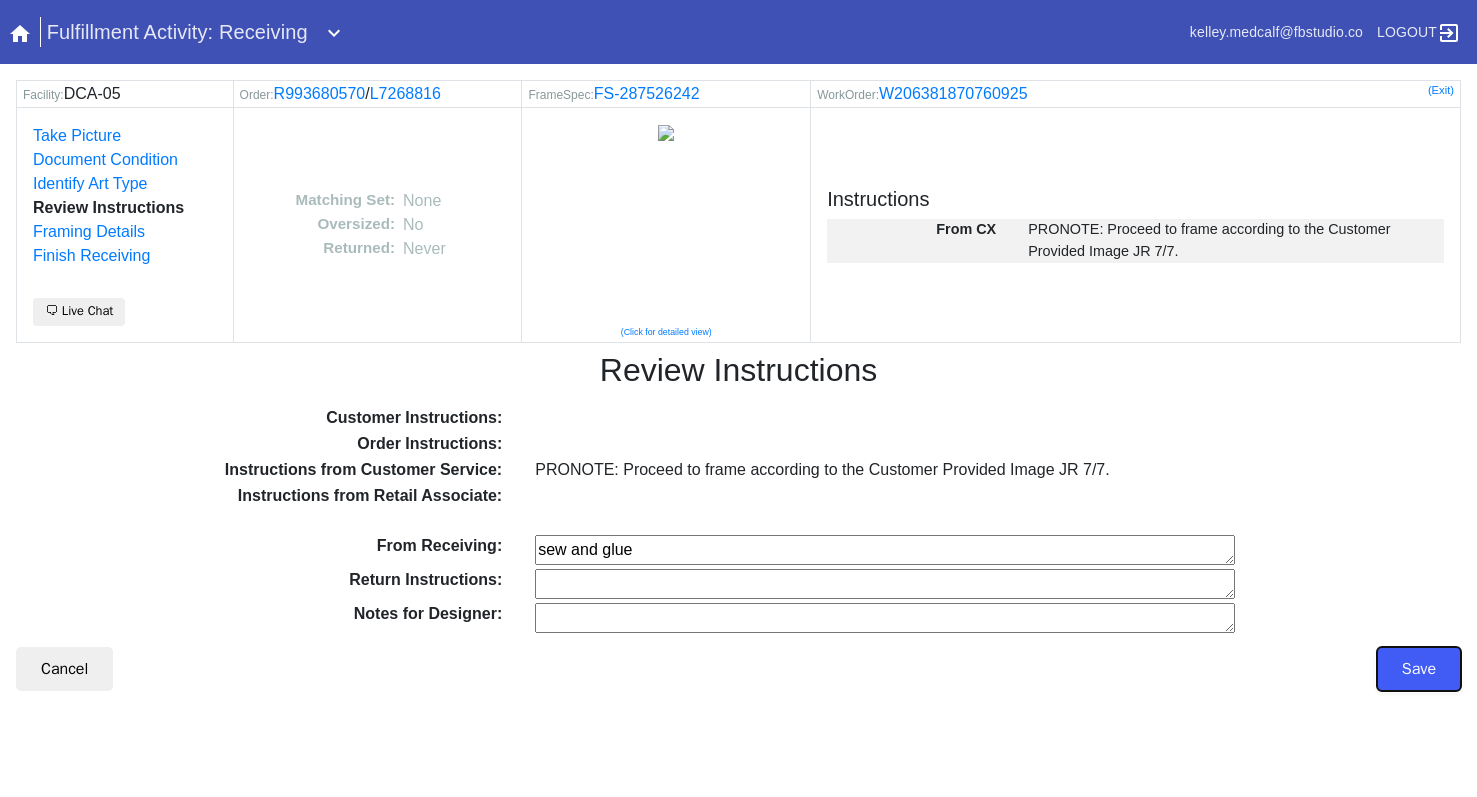 click on "Save" at bounding box center (1419, 669) 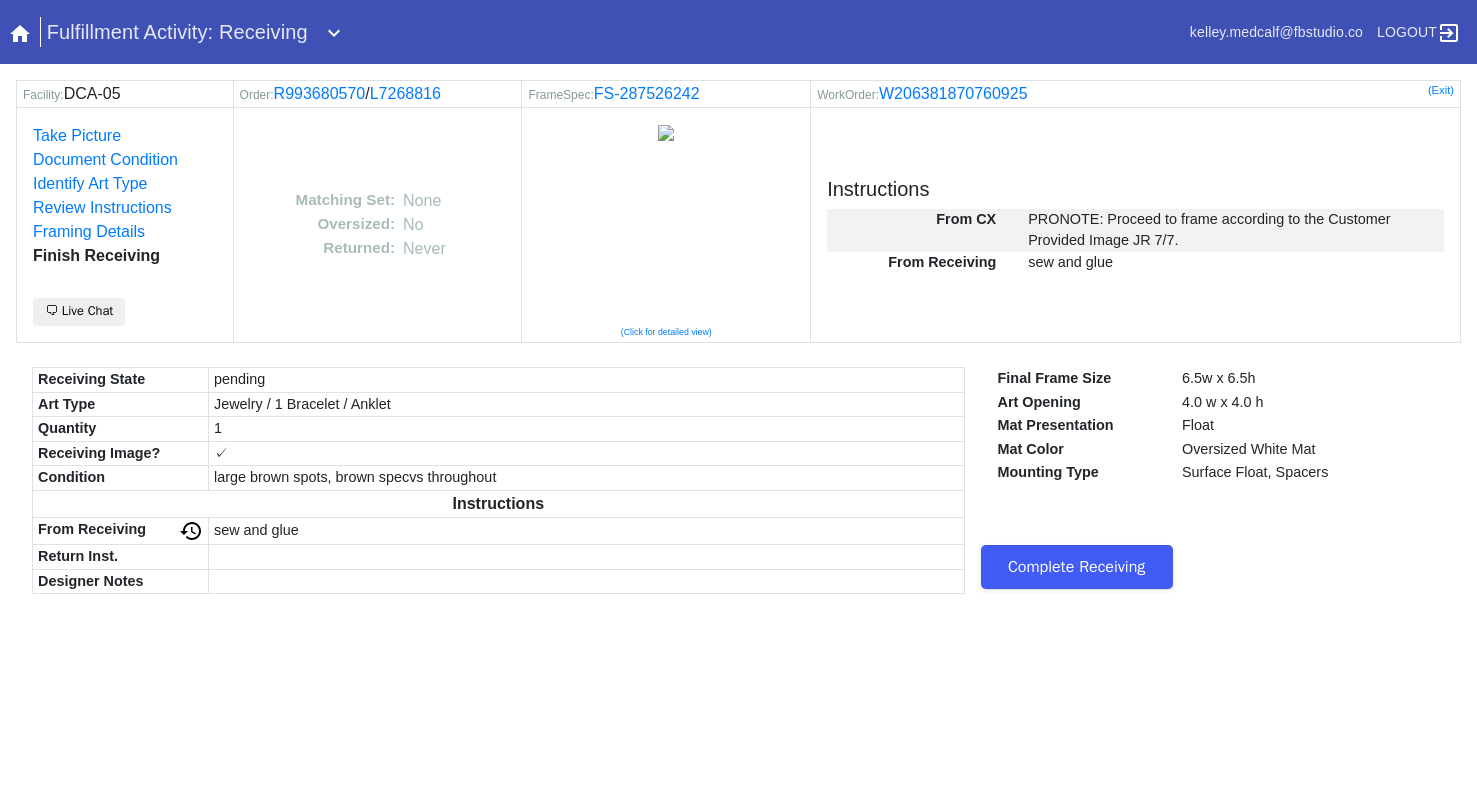 scroll, scrollTop: 0, scrollLeft: 0, axis: both 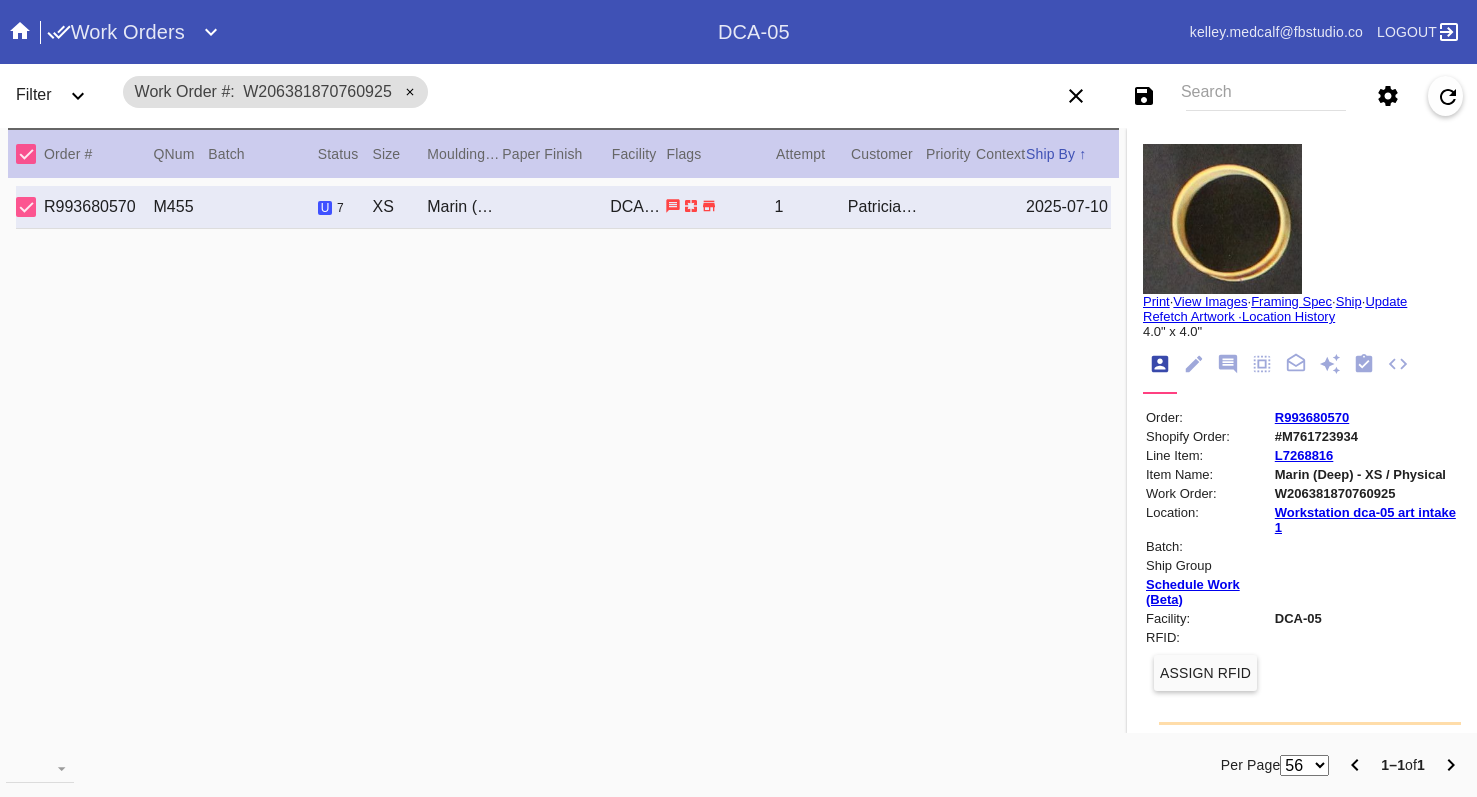 click on "Search" at bounding box center (1266, 96) 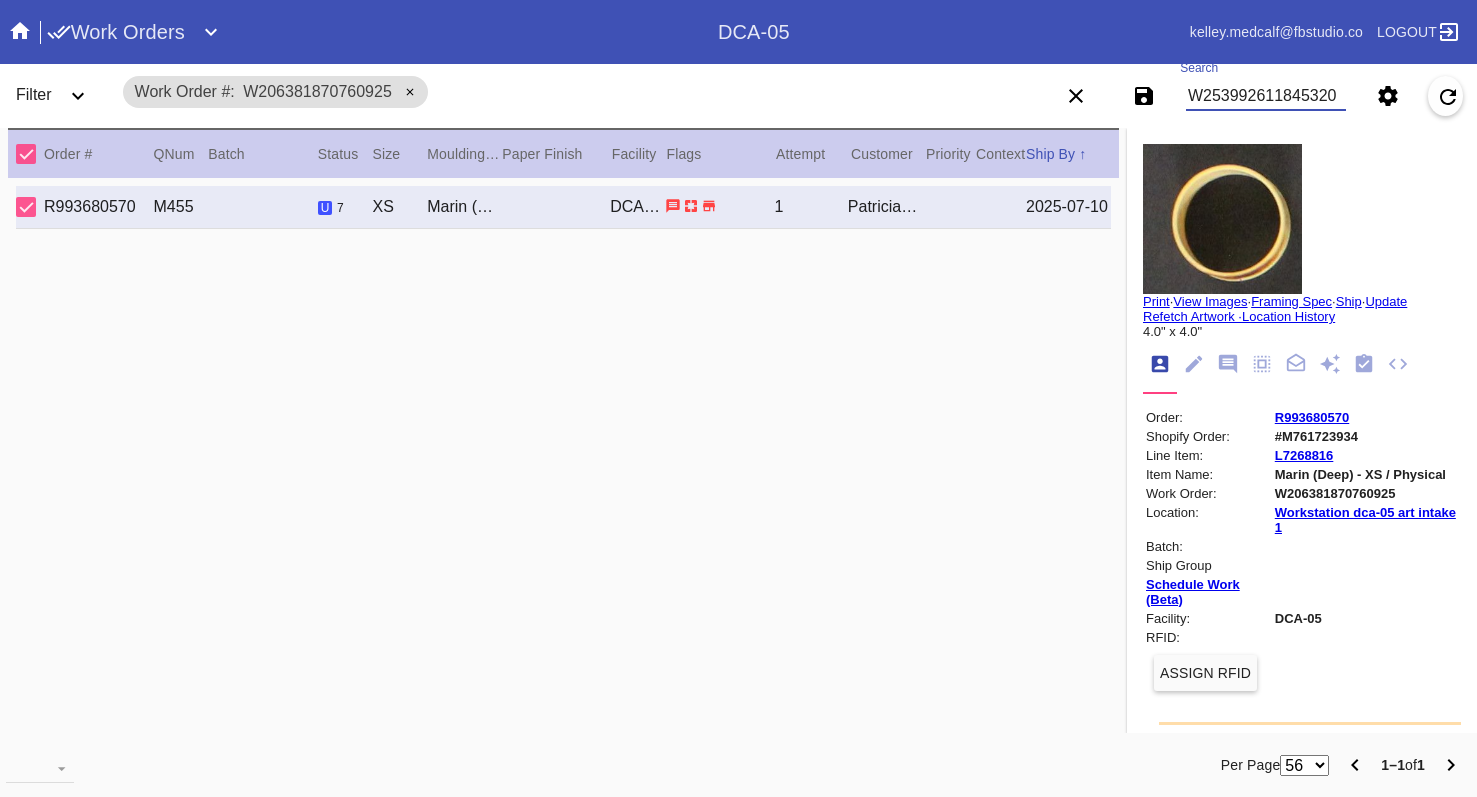 type on "W253992611845320" 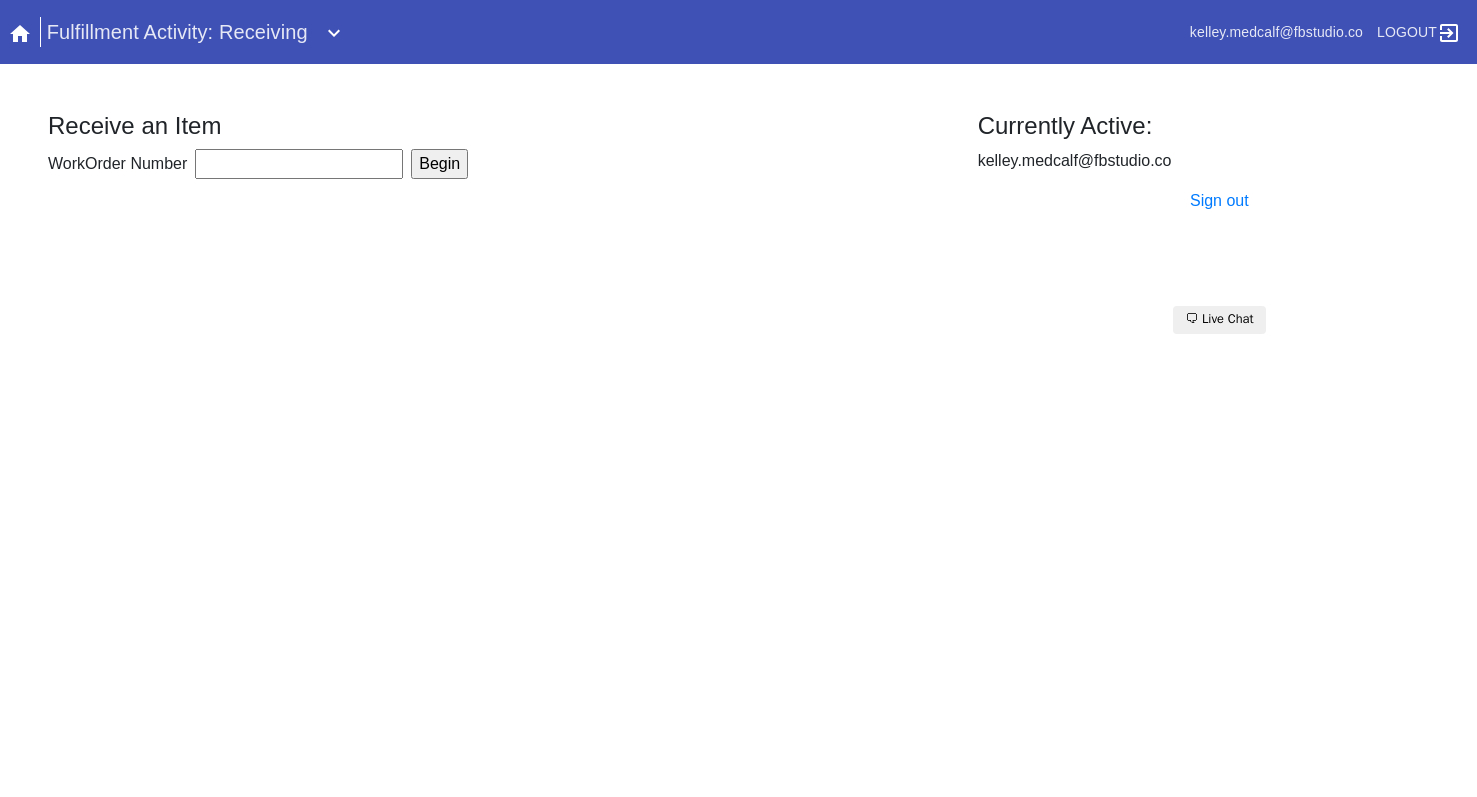 scroll, scrollTop: 0, scrollLeft: 0, axis: both 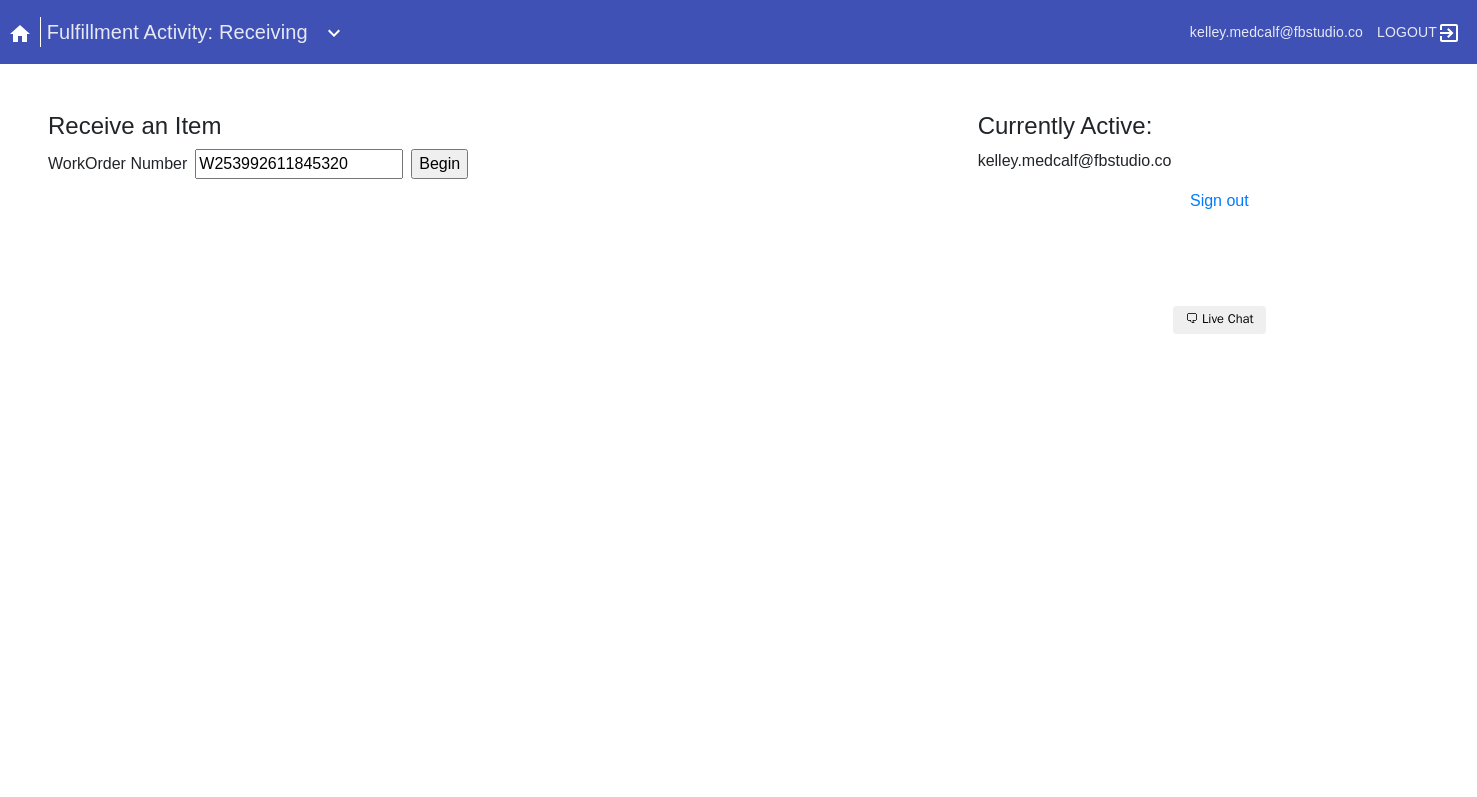 type on "W253992611845320" 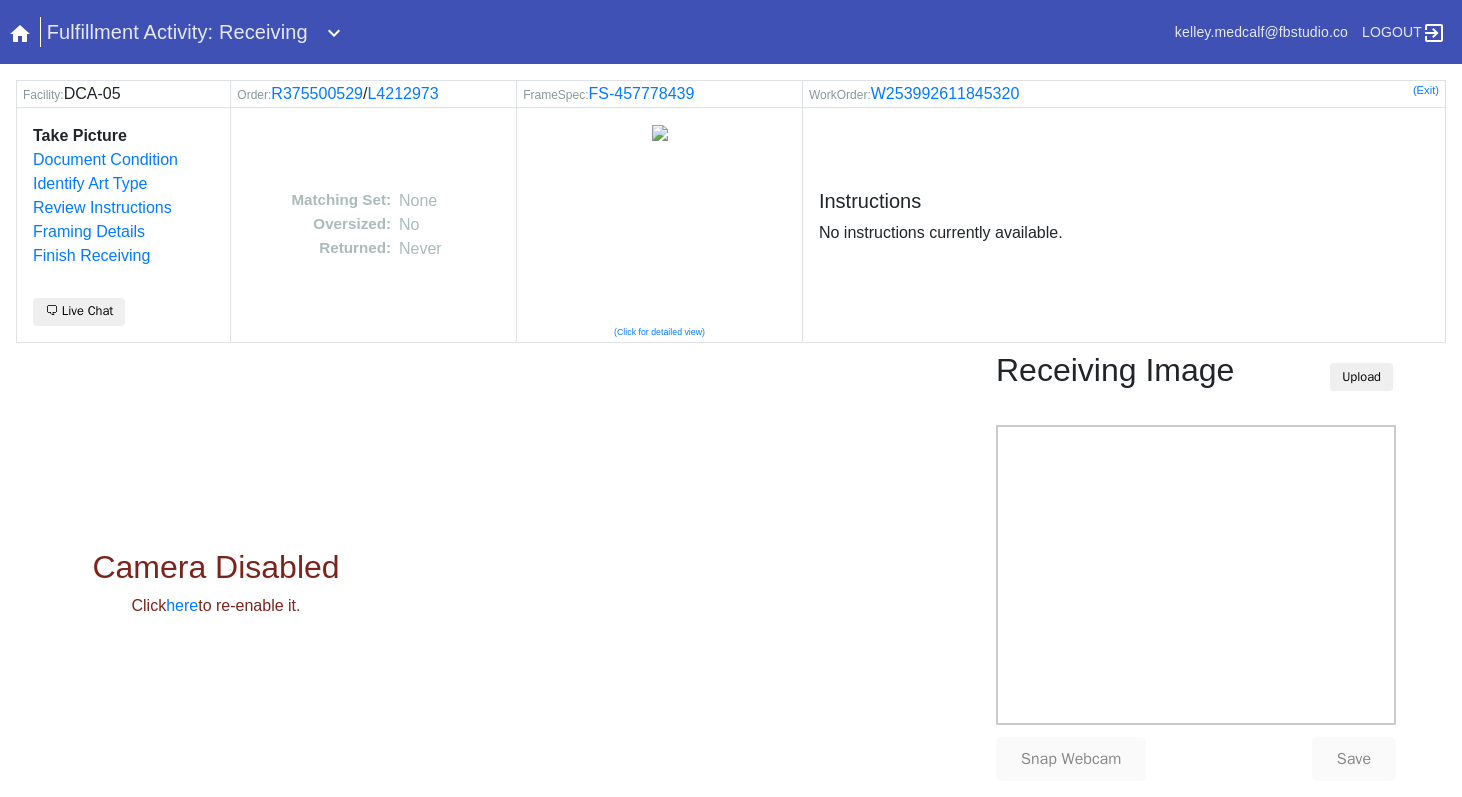 scroll, scrollTop: 0, scrollLeft: 0, axis: both 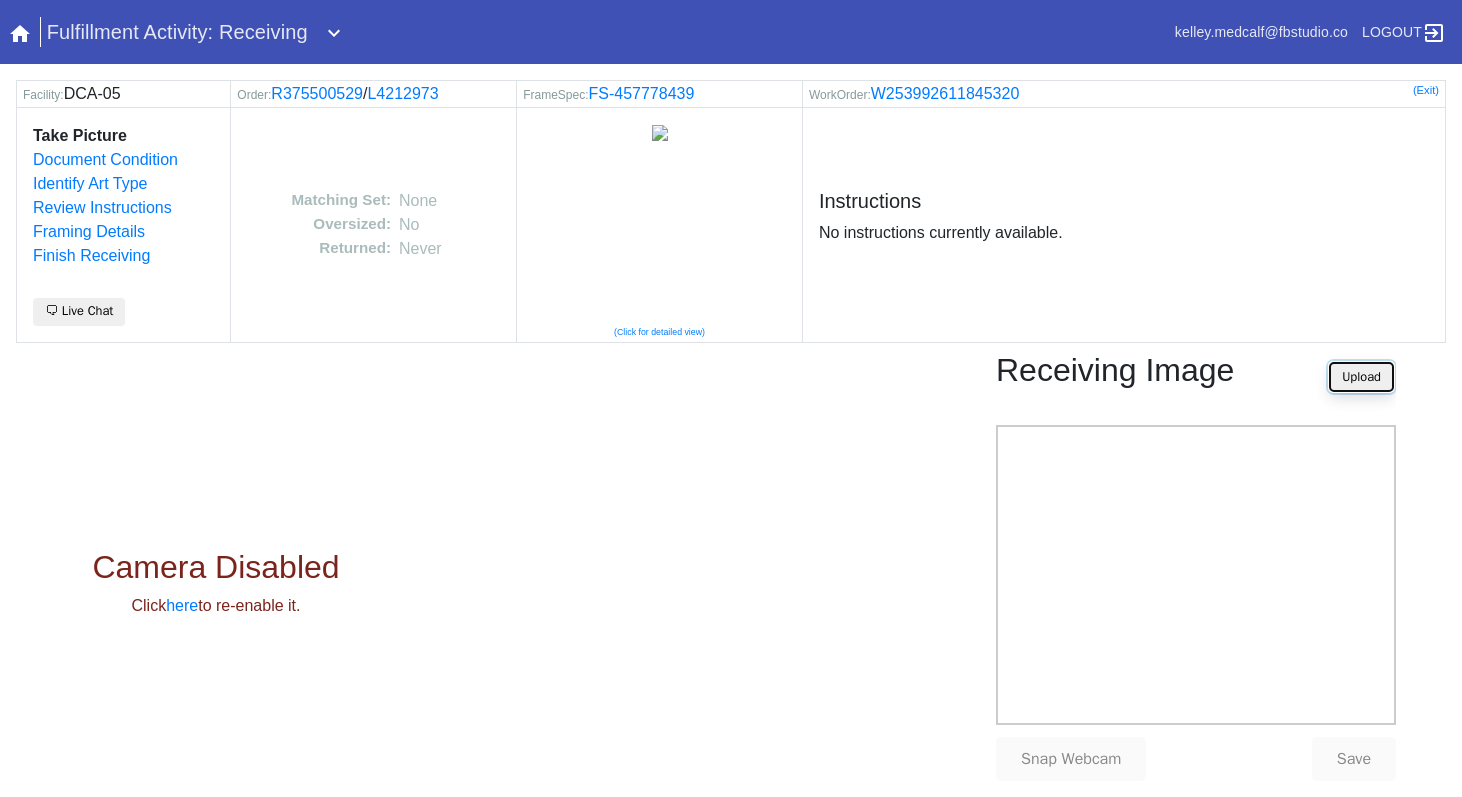 click on "Upload" at bounding box center (1361, 377) 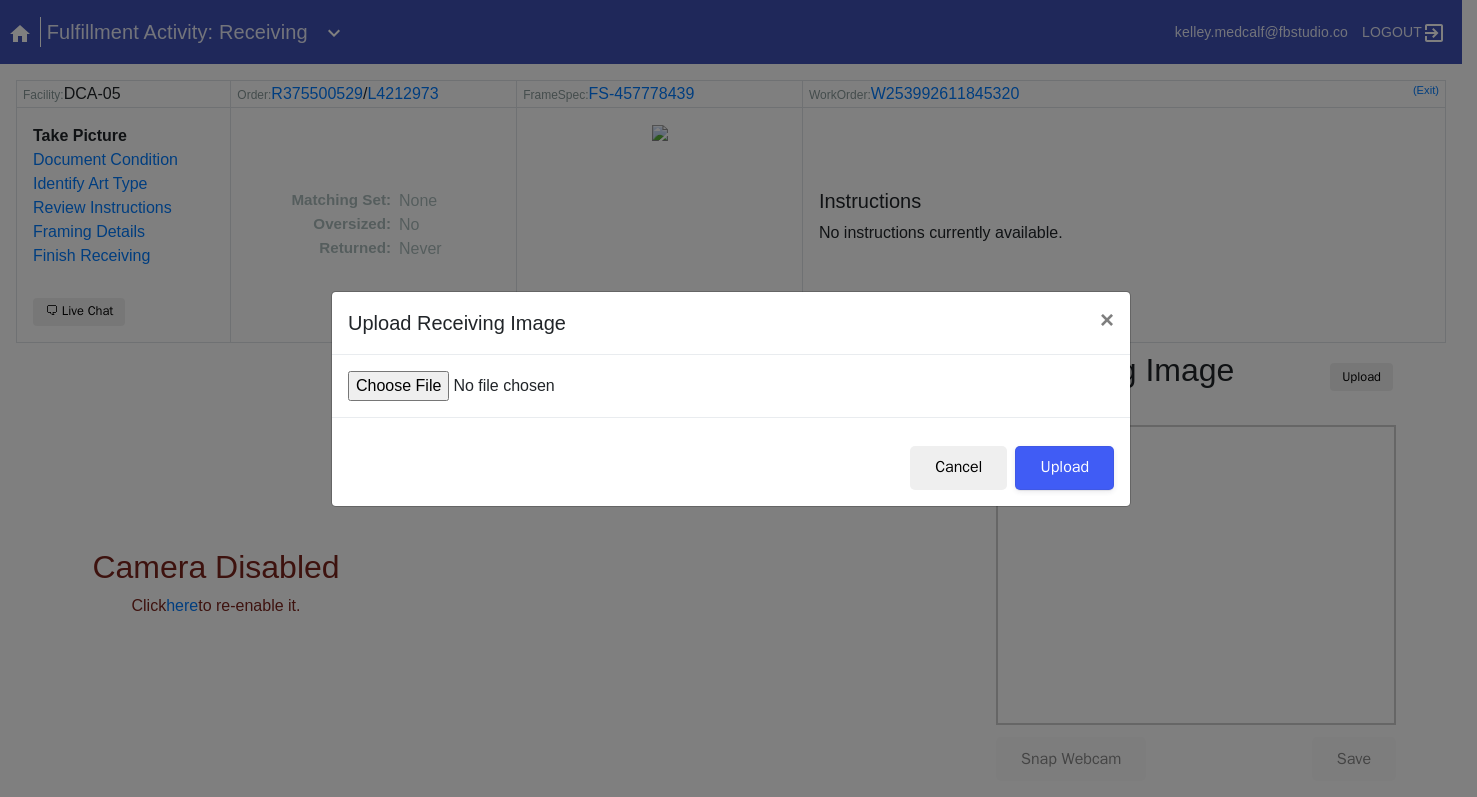 click at bounding box center [499, 386] 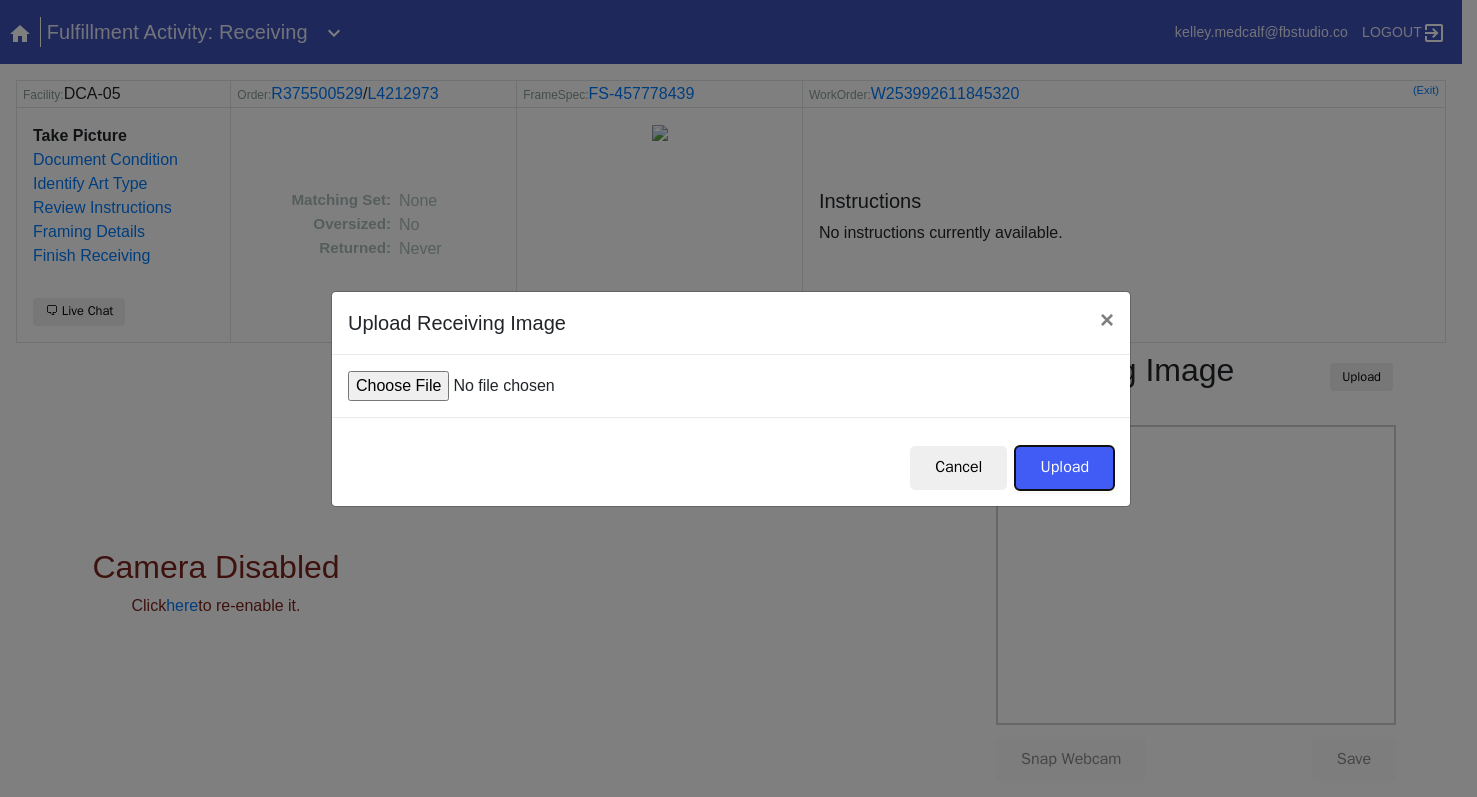 click on "Upload" at bounding box center [1064, 468] 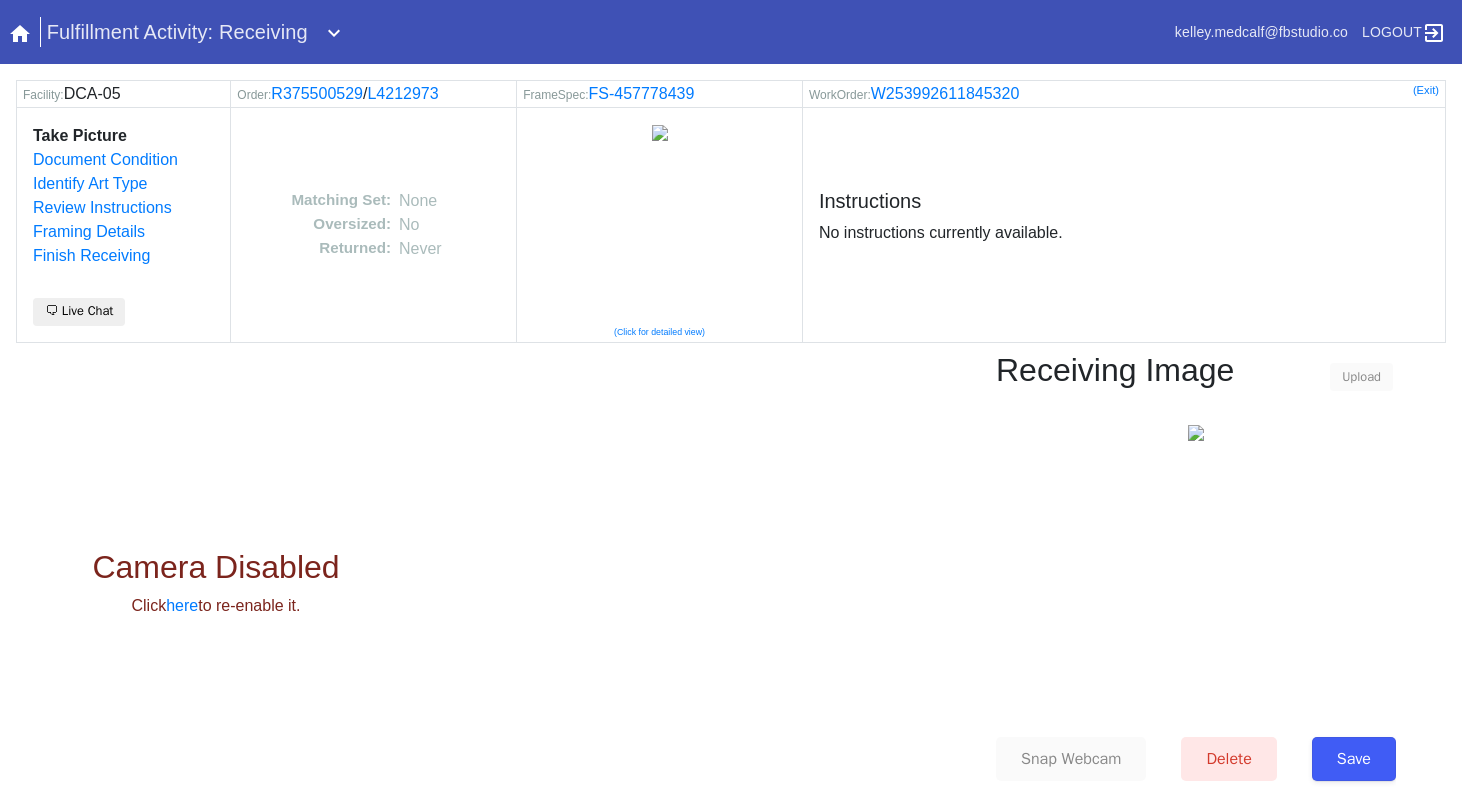scroll, scrollTop: 0, scrollLeft: 0, axis: both 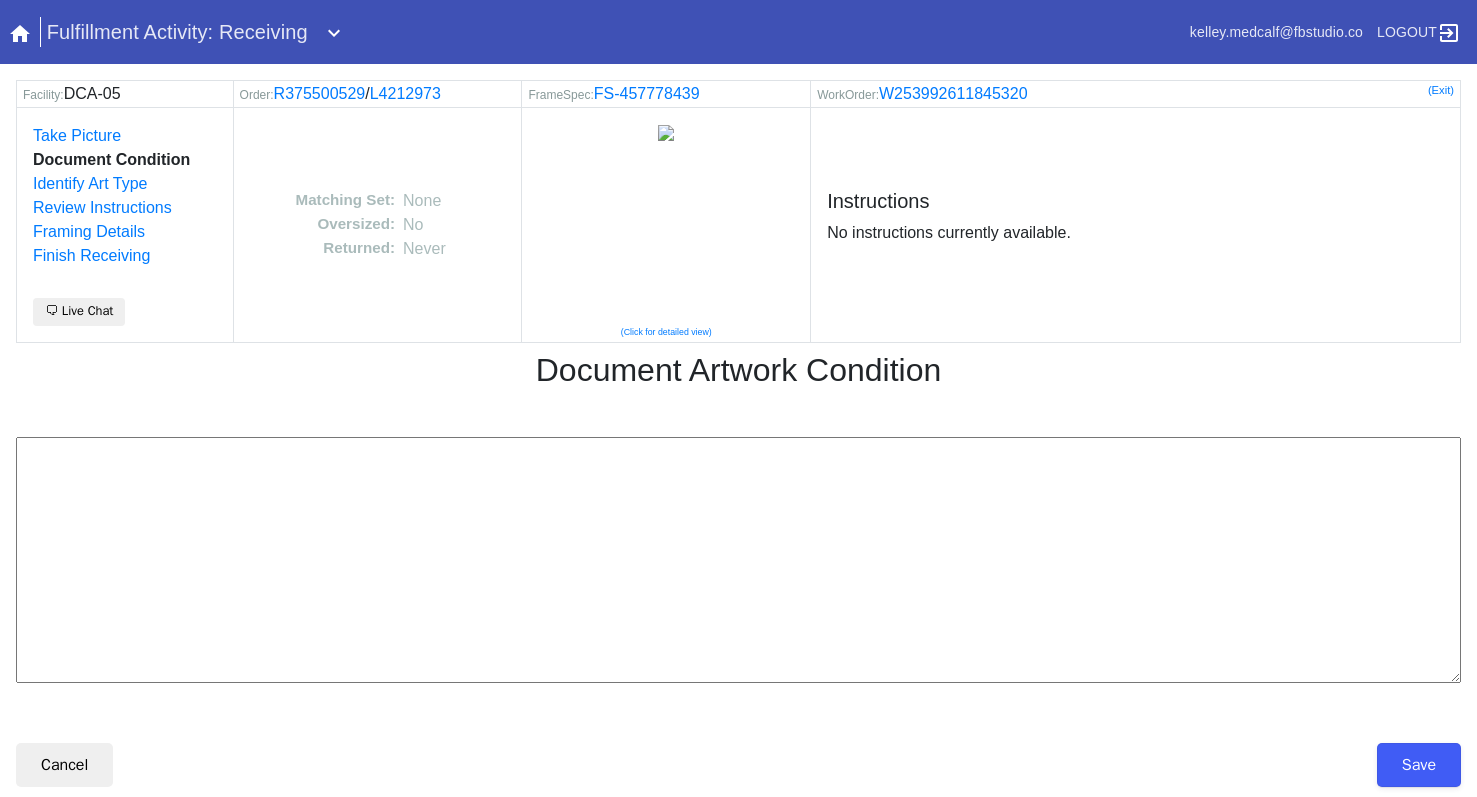 click at bounding box center [738, 560] 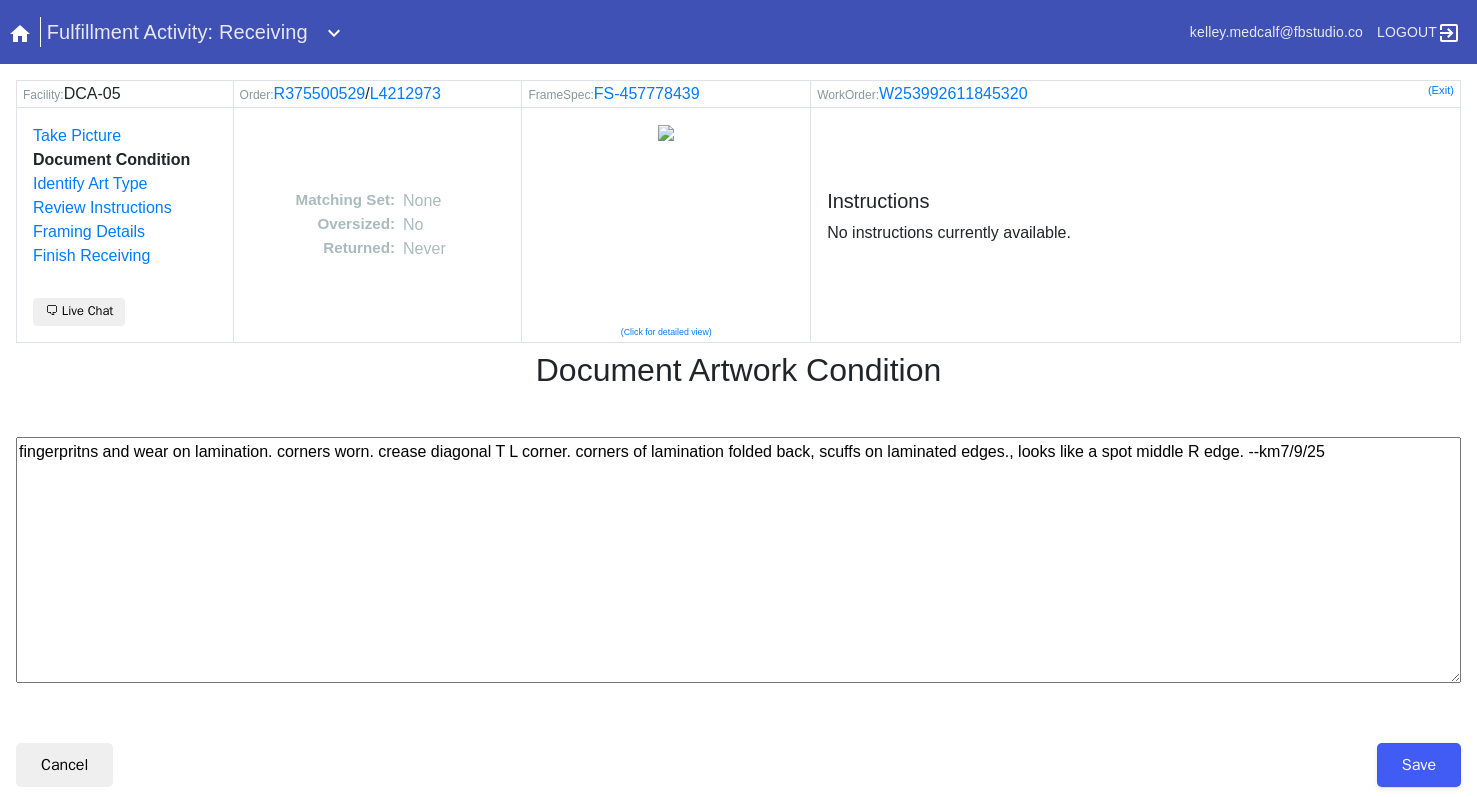 drag, startPoint x: 1330, startPoint y: 455, endPoint x: 1240, endPoint y: 475, distance: 92.19544 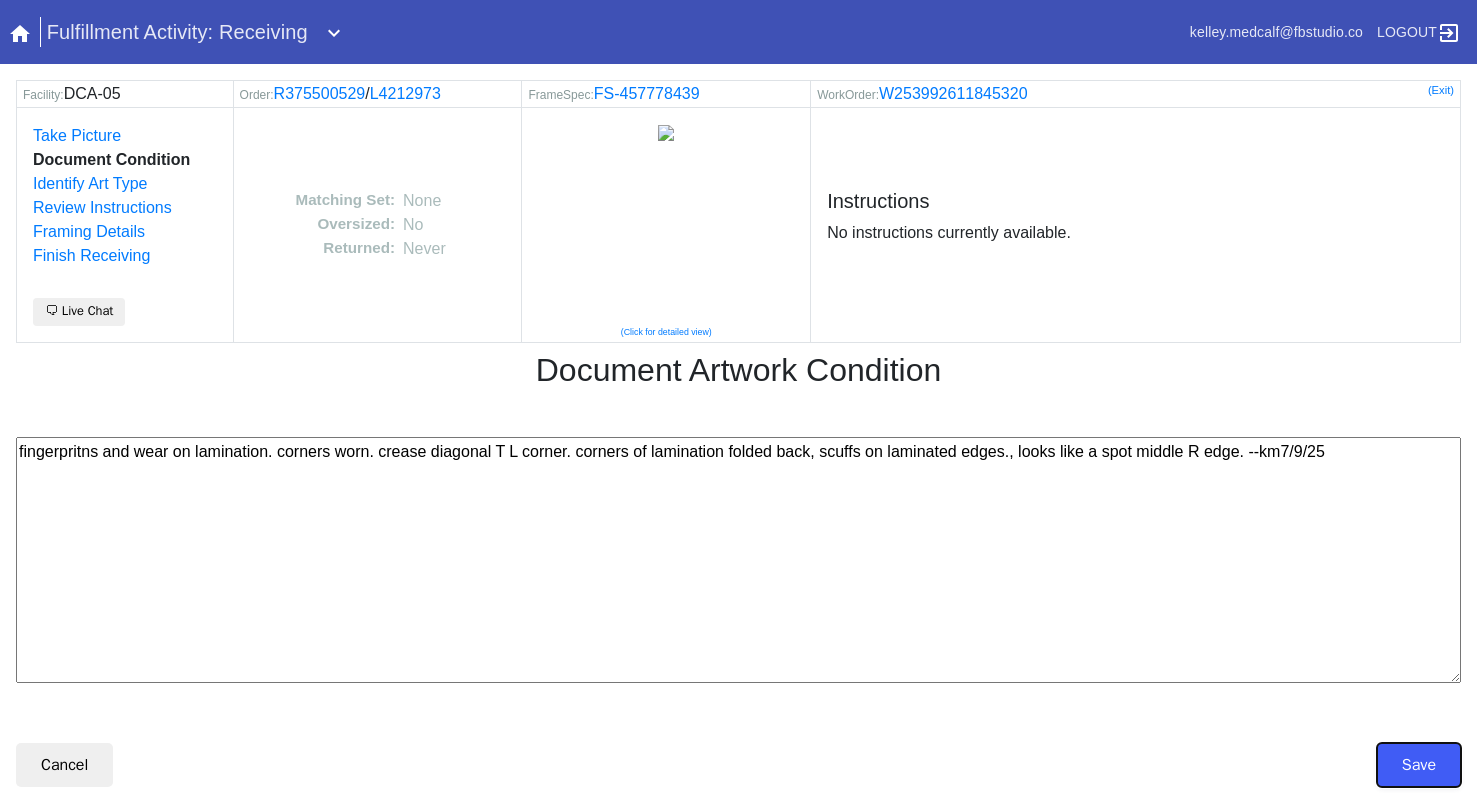 click on "Save" at bounding box center [1419, 765] 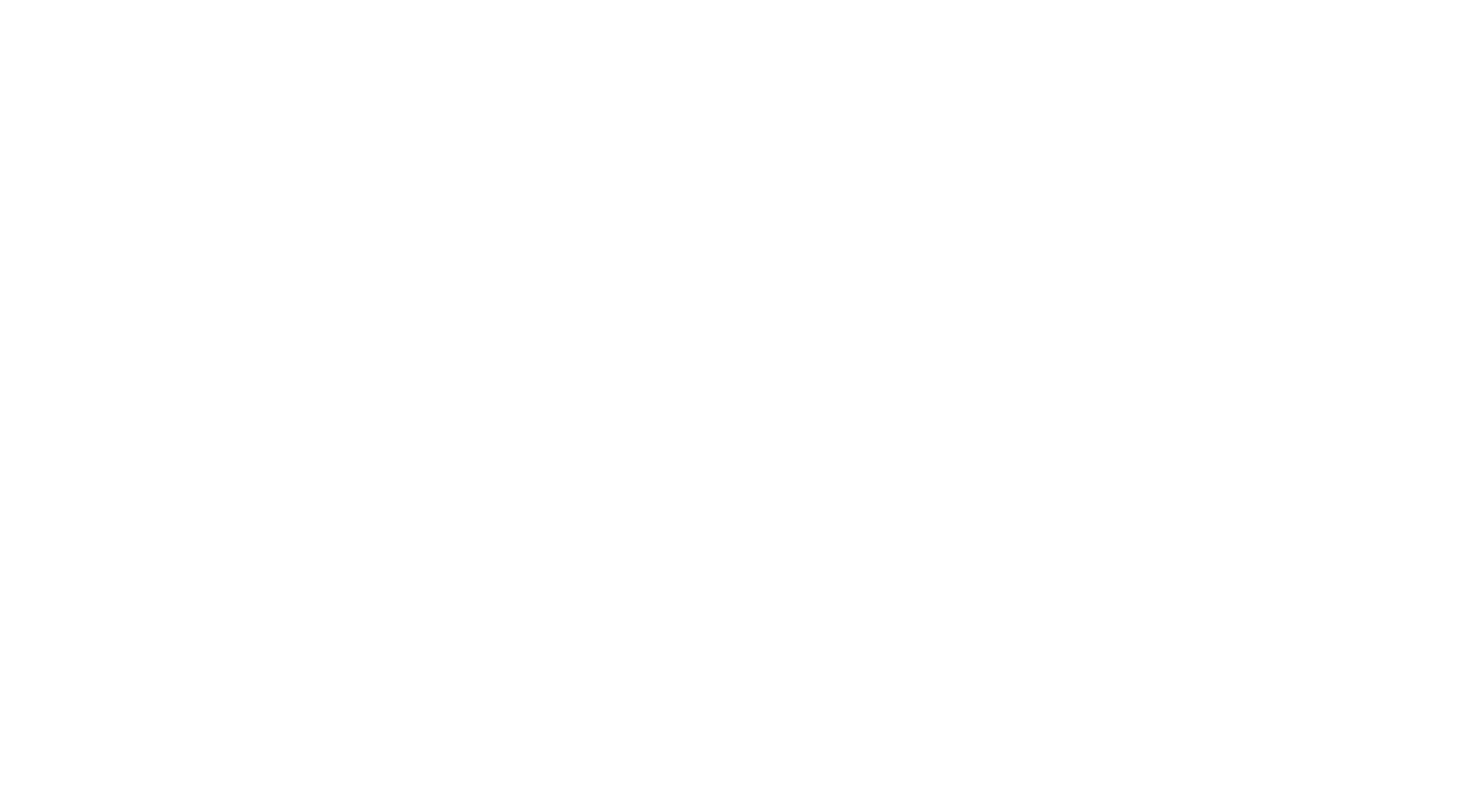 scroll, scrollTop: 0, scrollLeft: 0, axis: both 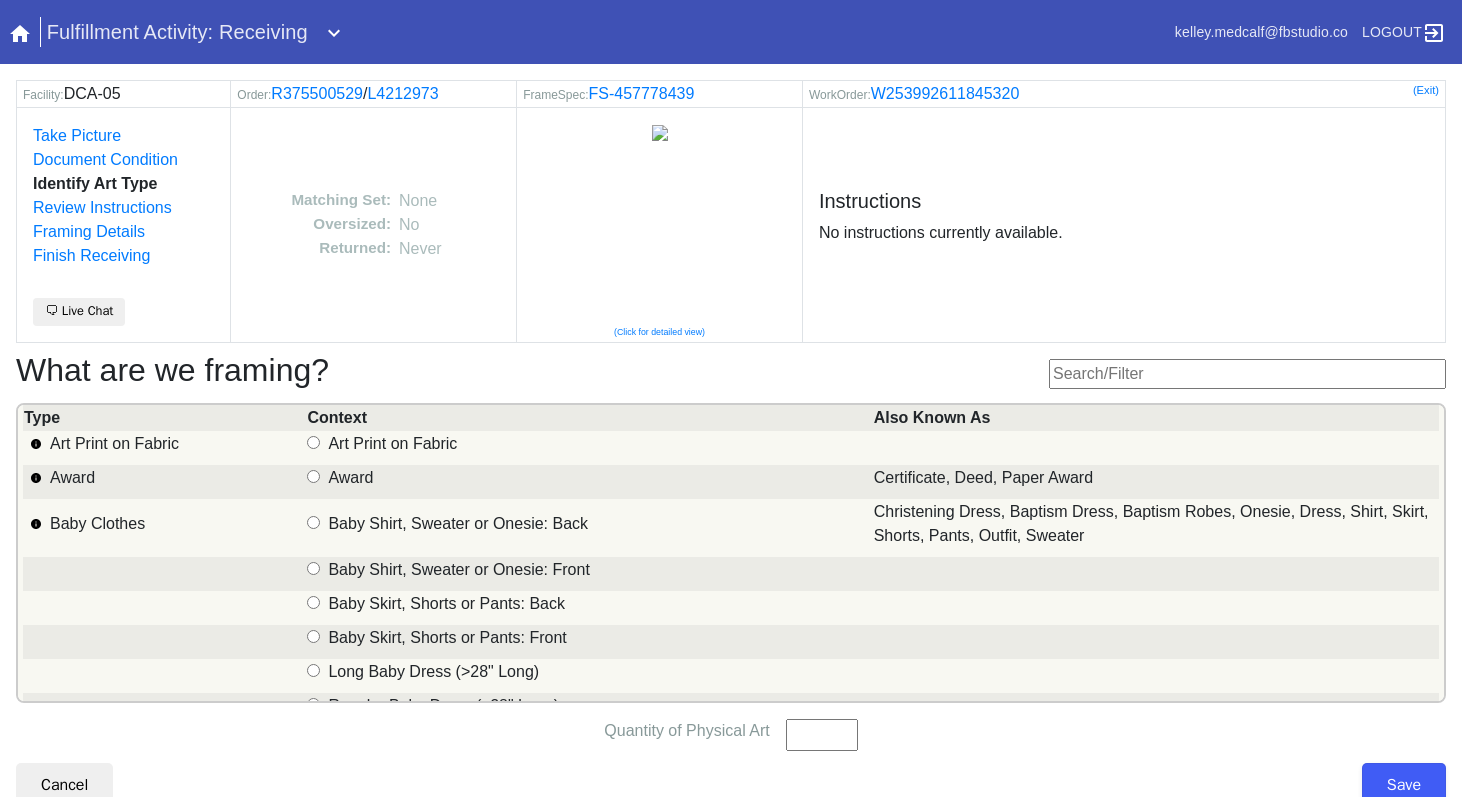 click at bounding box center [1247, 374] 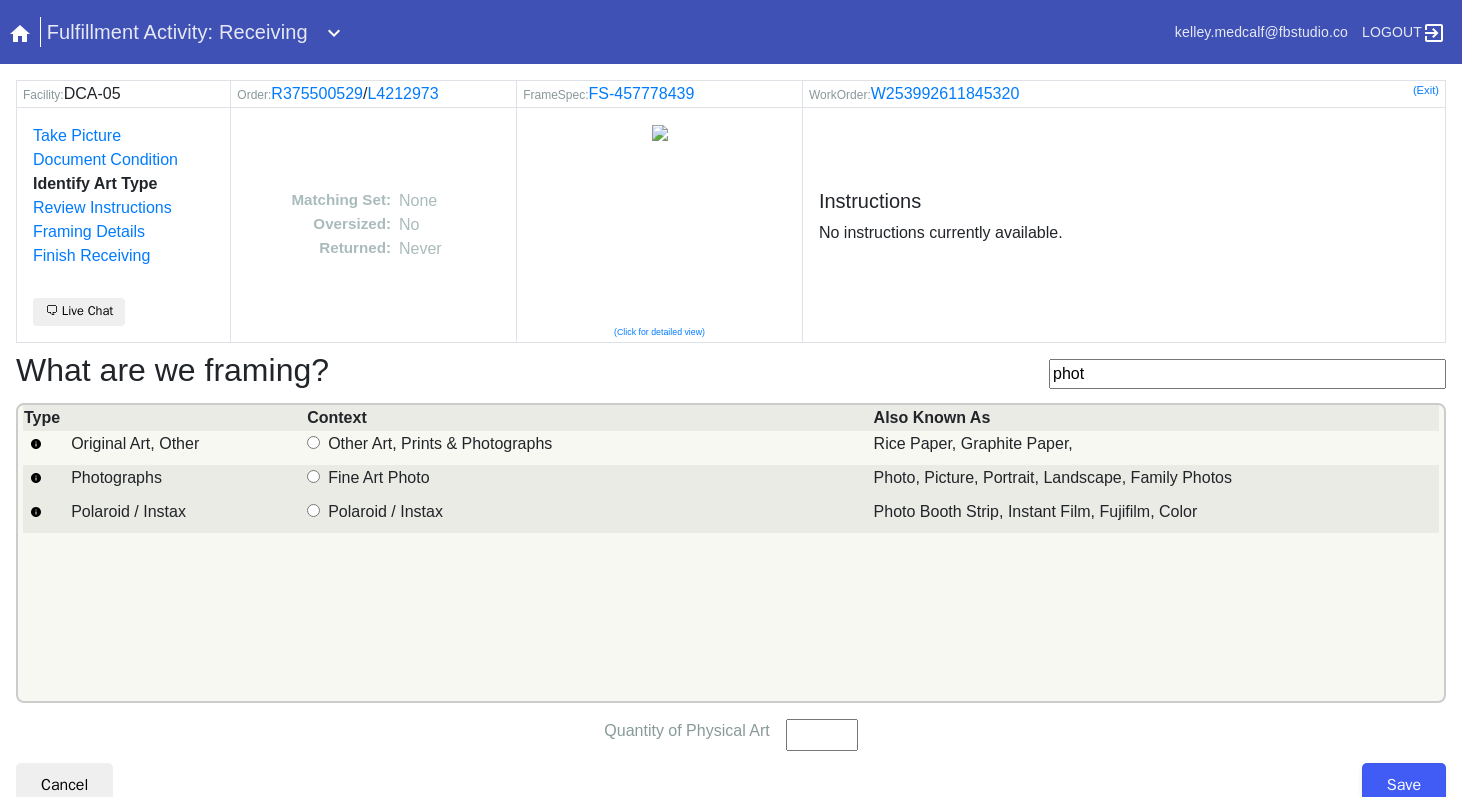 type on "phot" 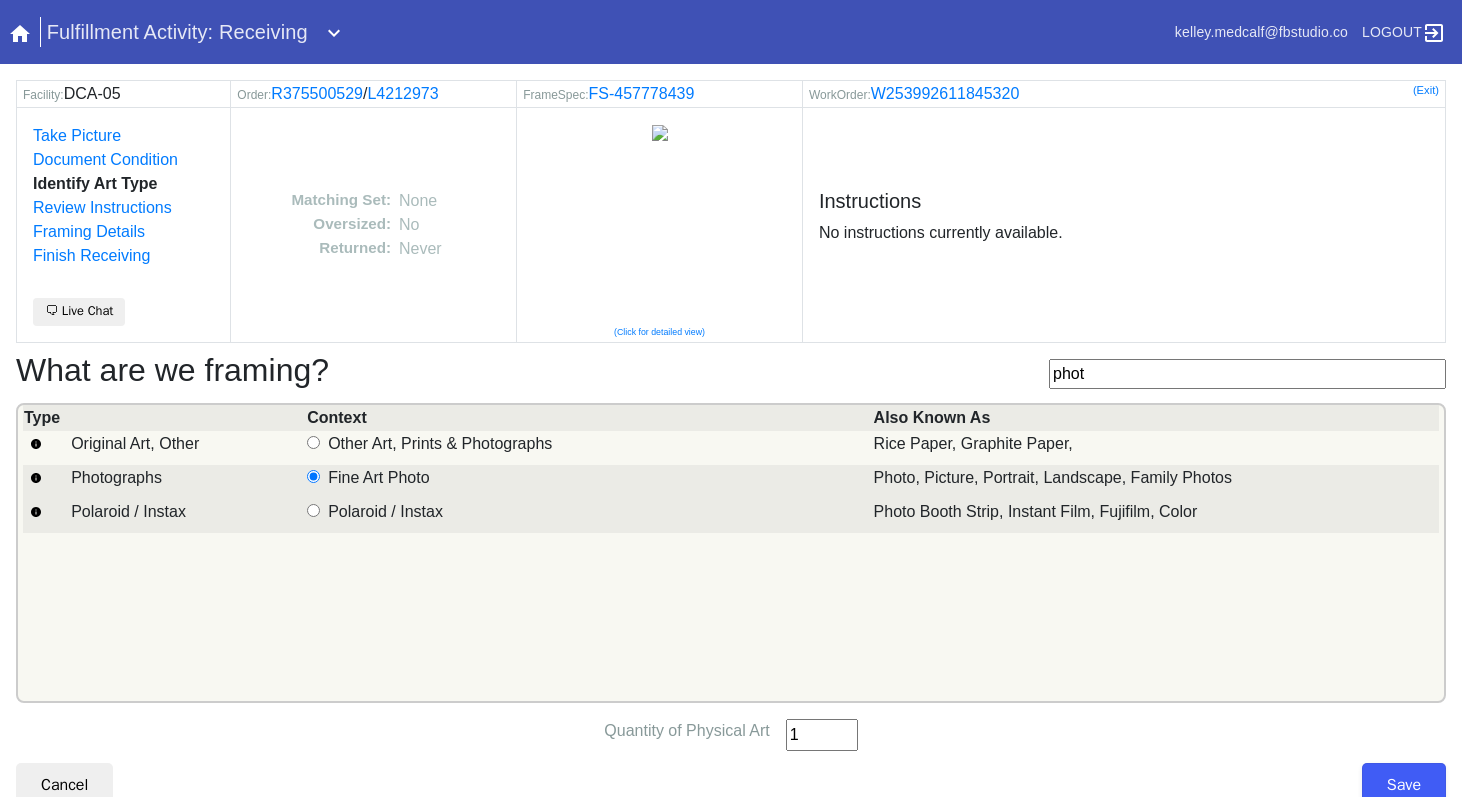 type on "1" 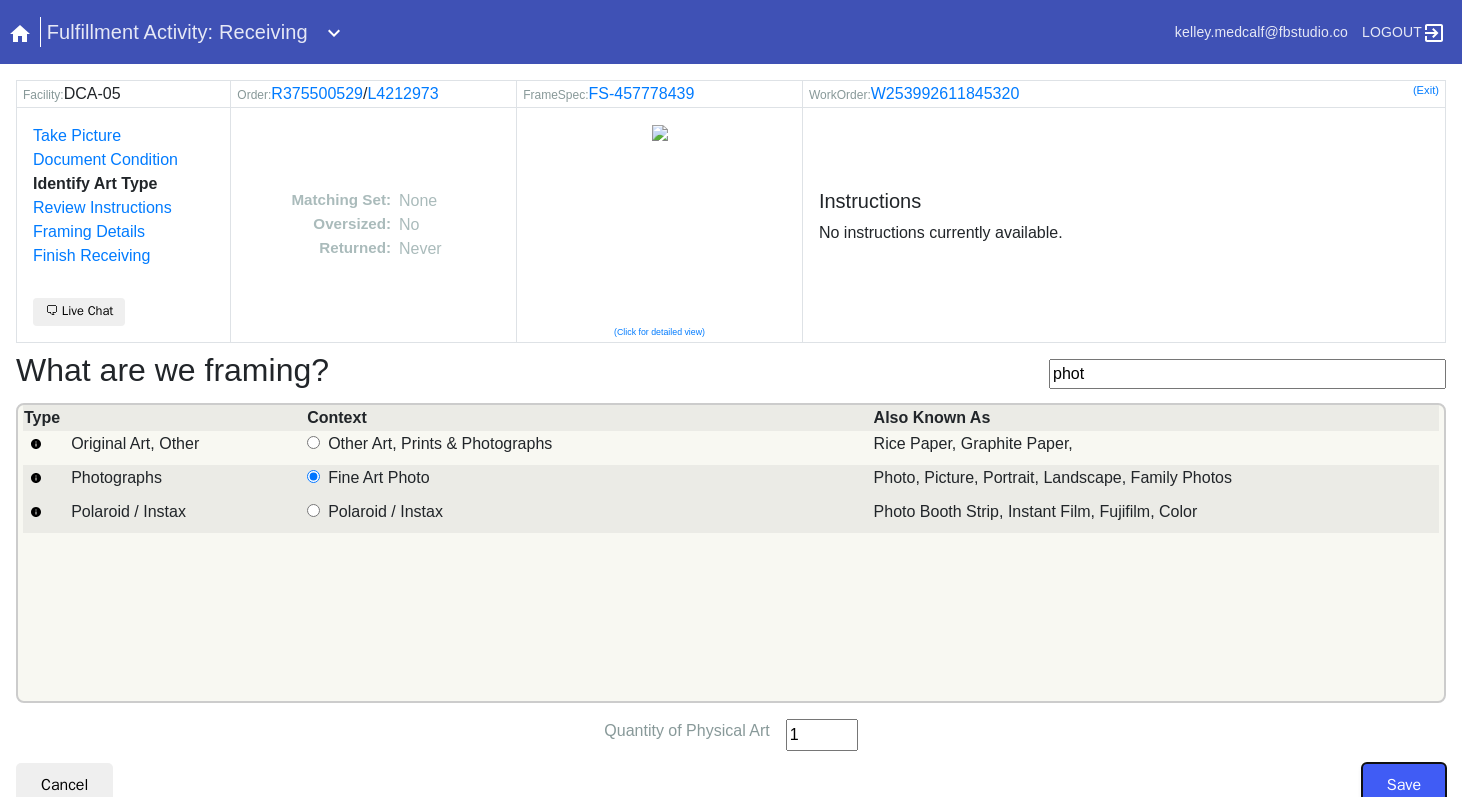 click on "Save" at bounding box center (1404, 785) 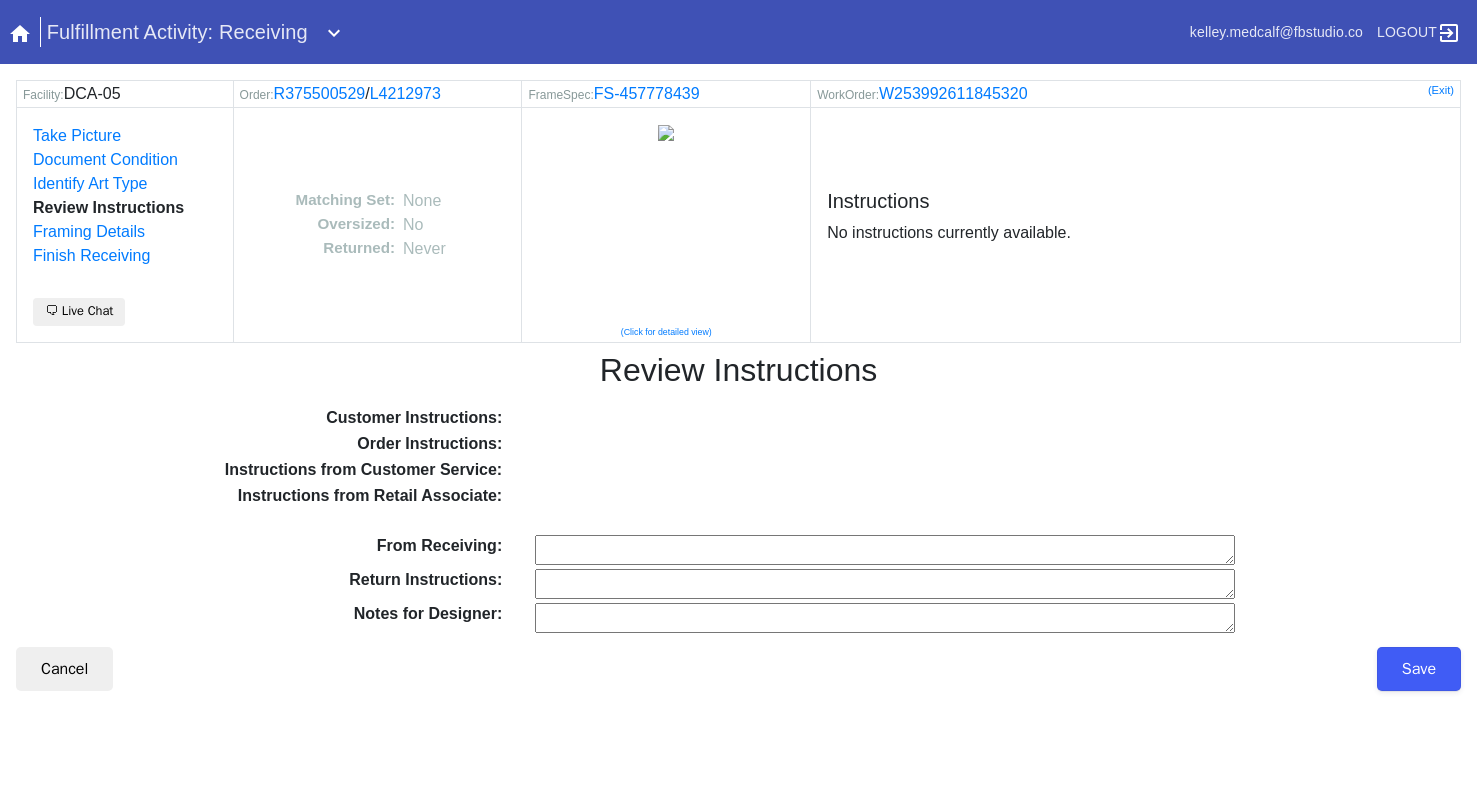 scroll, scrollTop: 0, scrollLeft: 0, axis: both 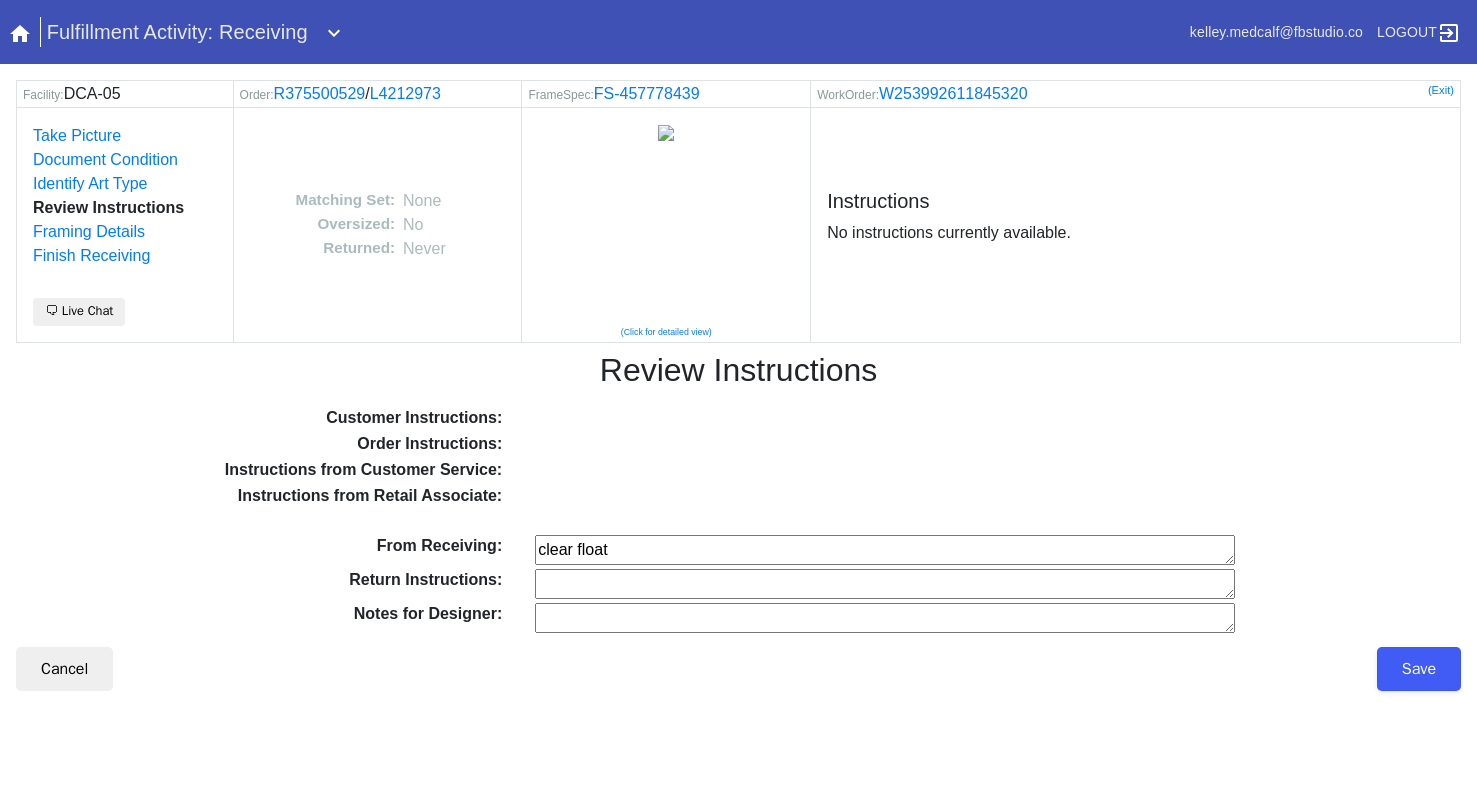 type on "clear float" 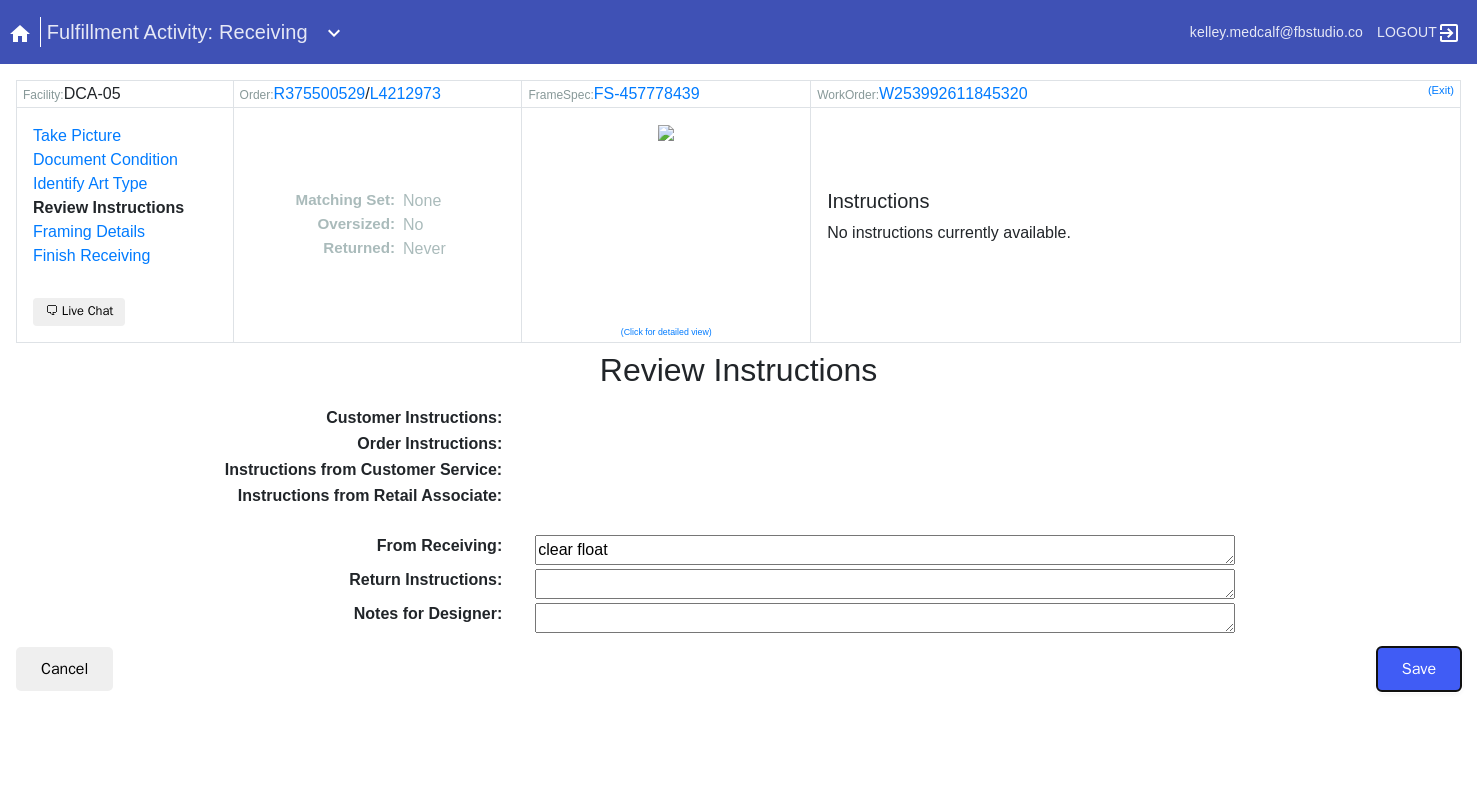 click on "Save" at bounding box center [1419, 669] 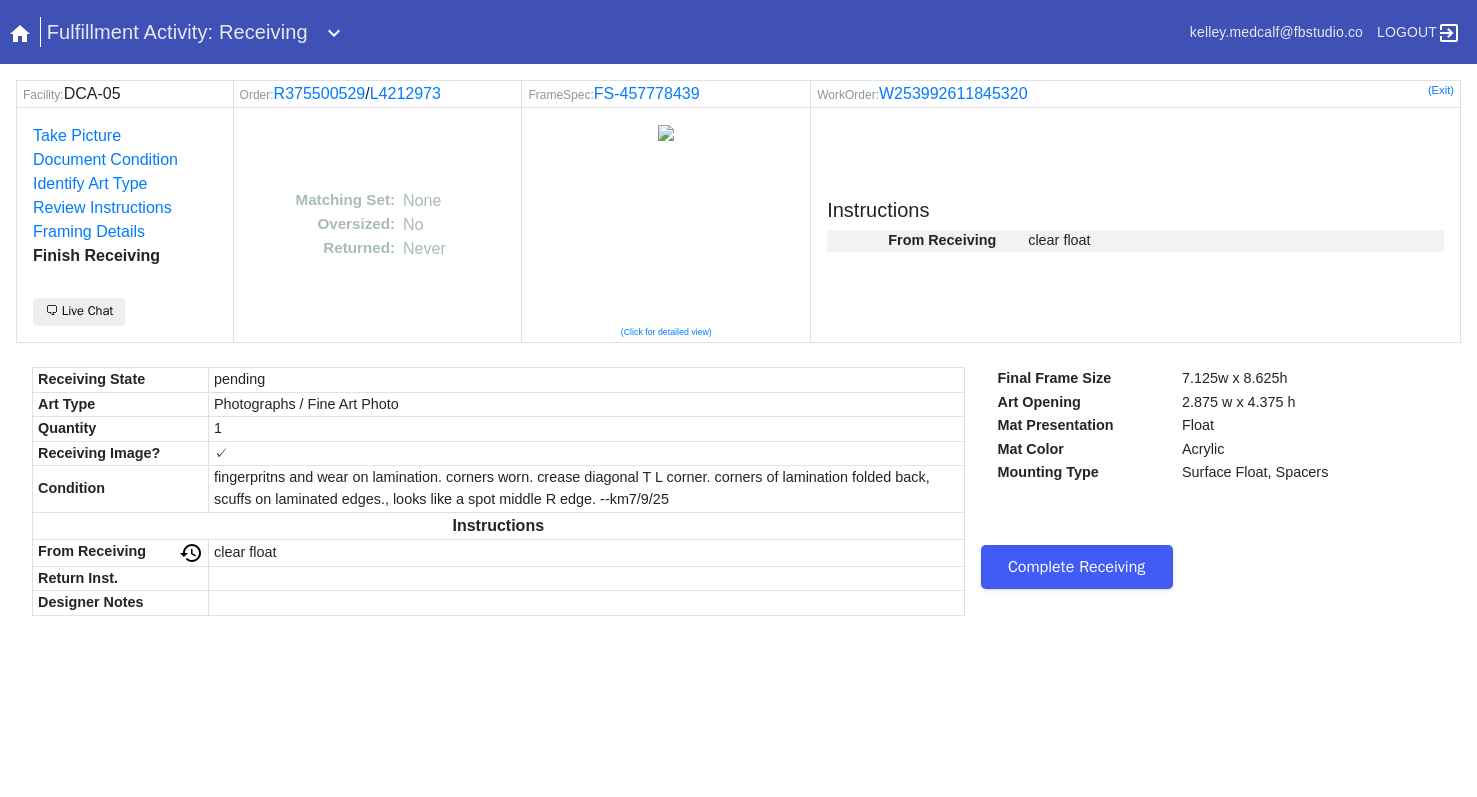 scroll, scrollTop: 0, scrollLeft: 0, axis: both 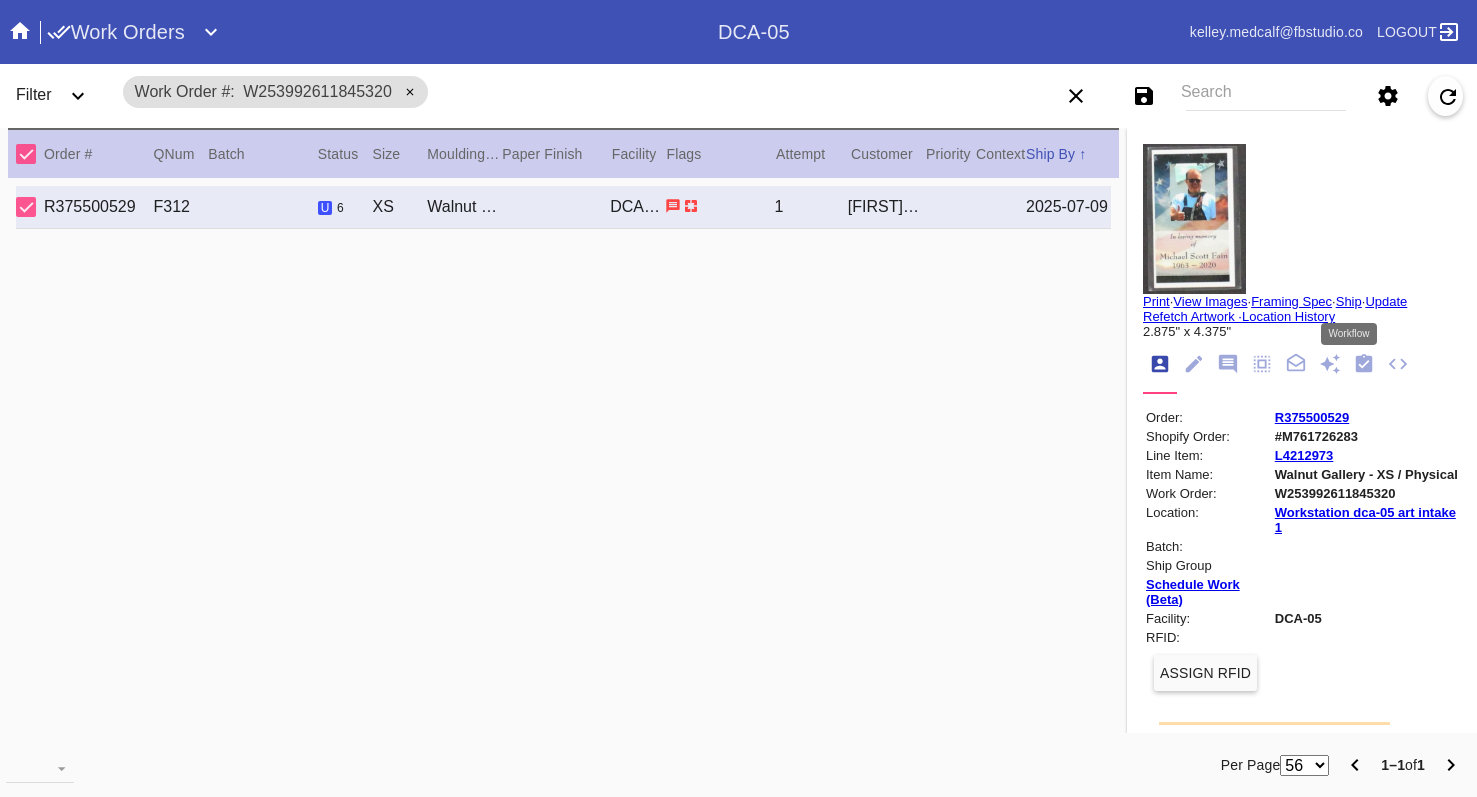 click at bounding box center (1364, 364) 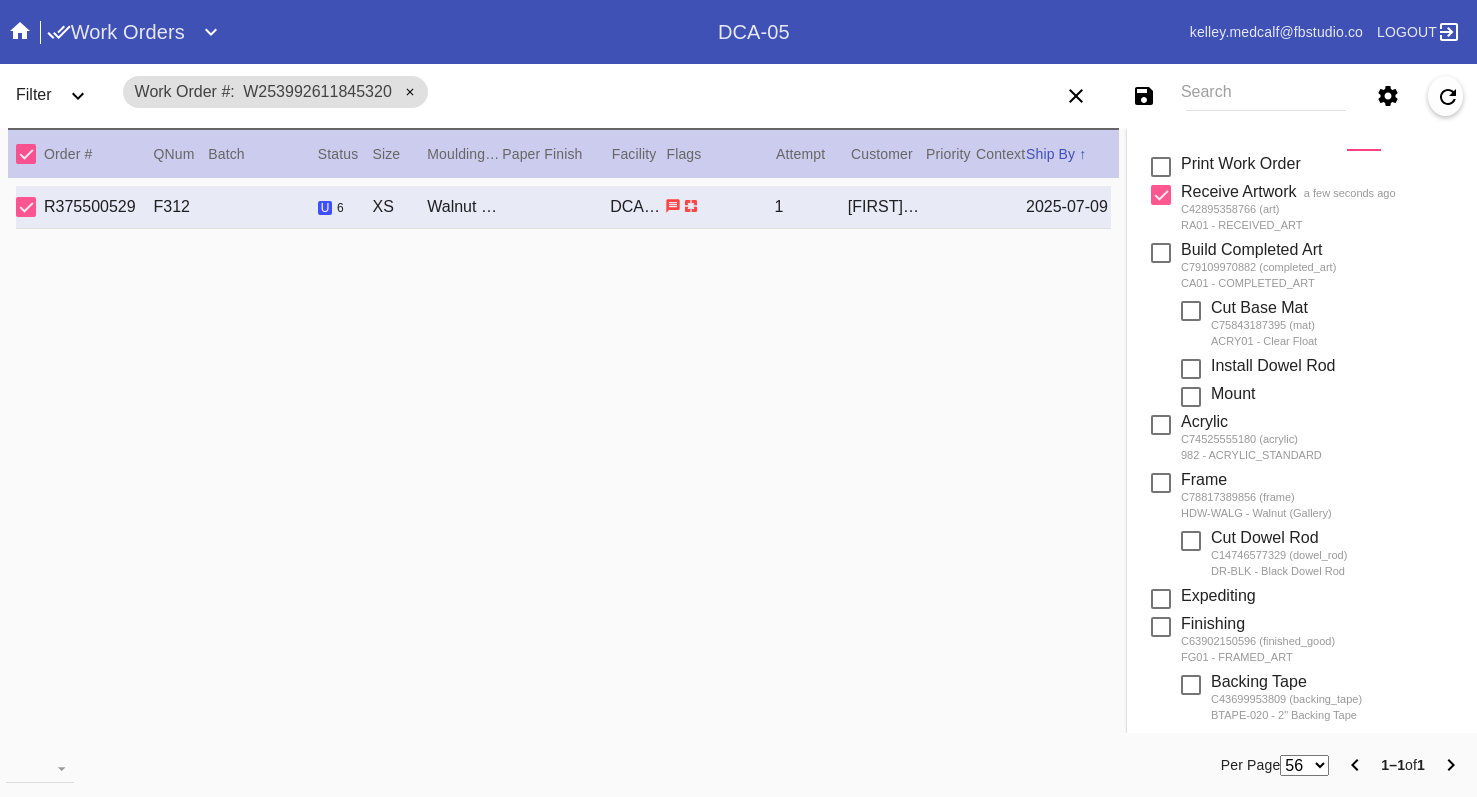 scroll, scrollTop: 386, scrollLeft: 0, axis: vertical 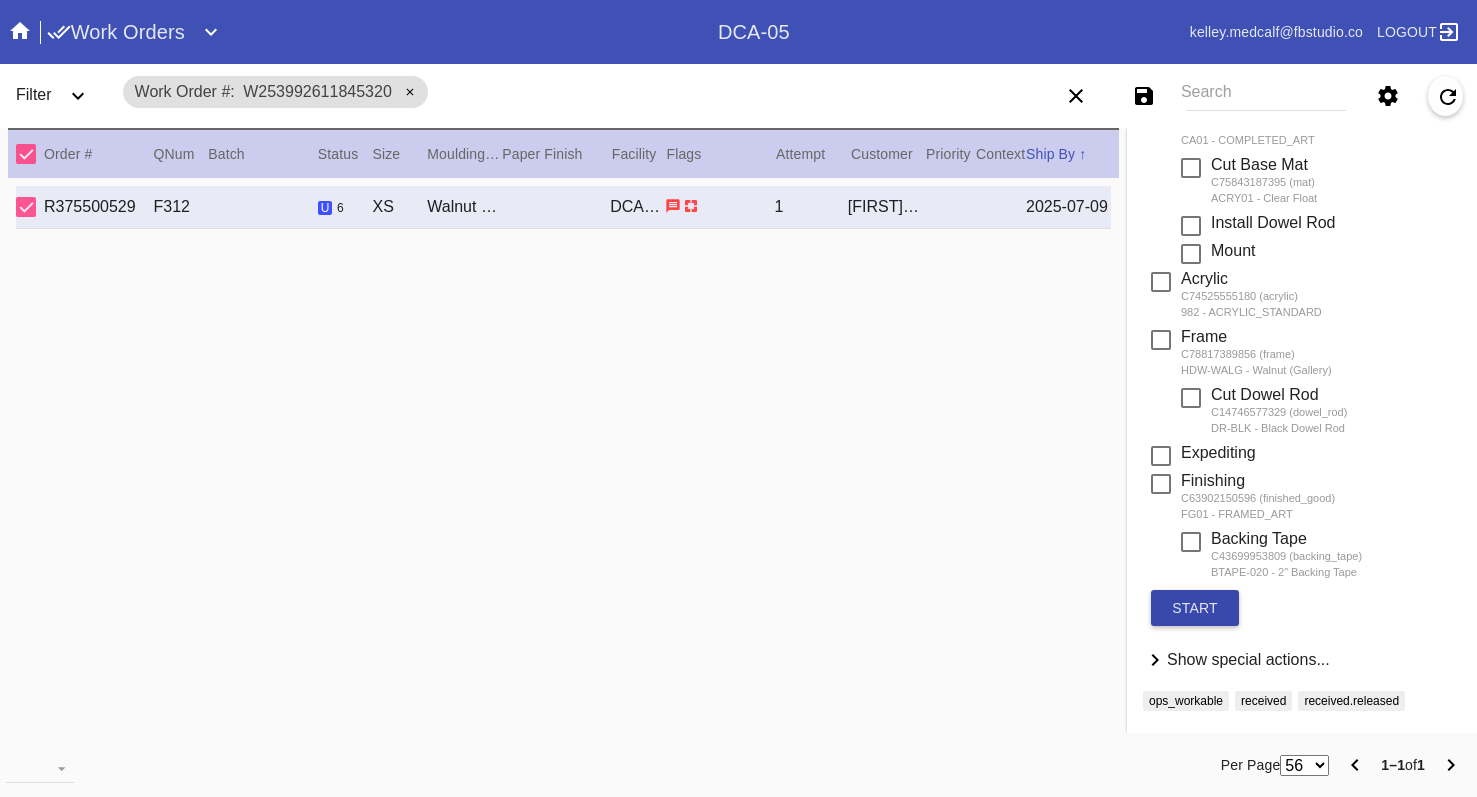 click on "start" at bounding box center (1195, 608) 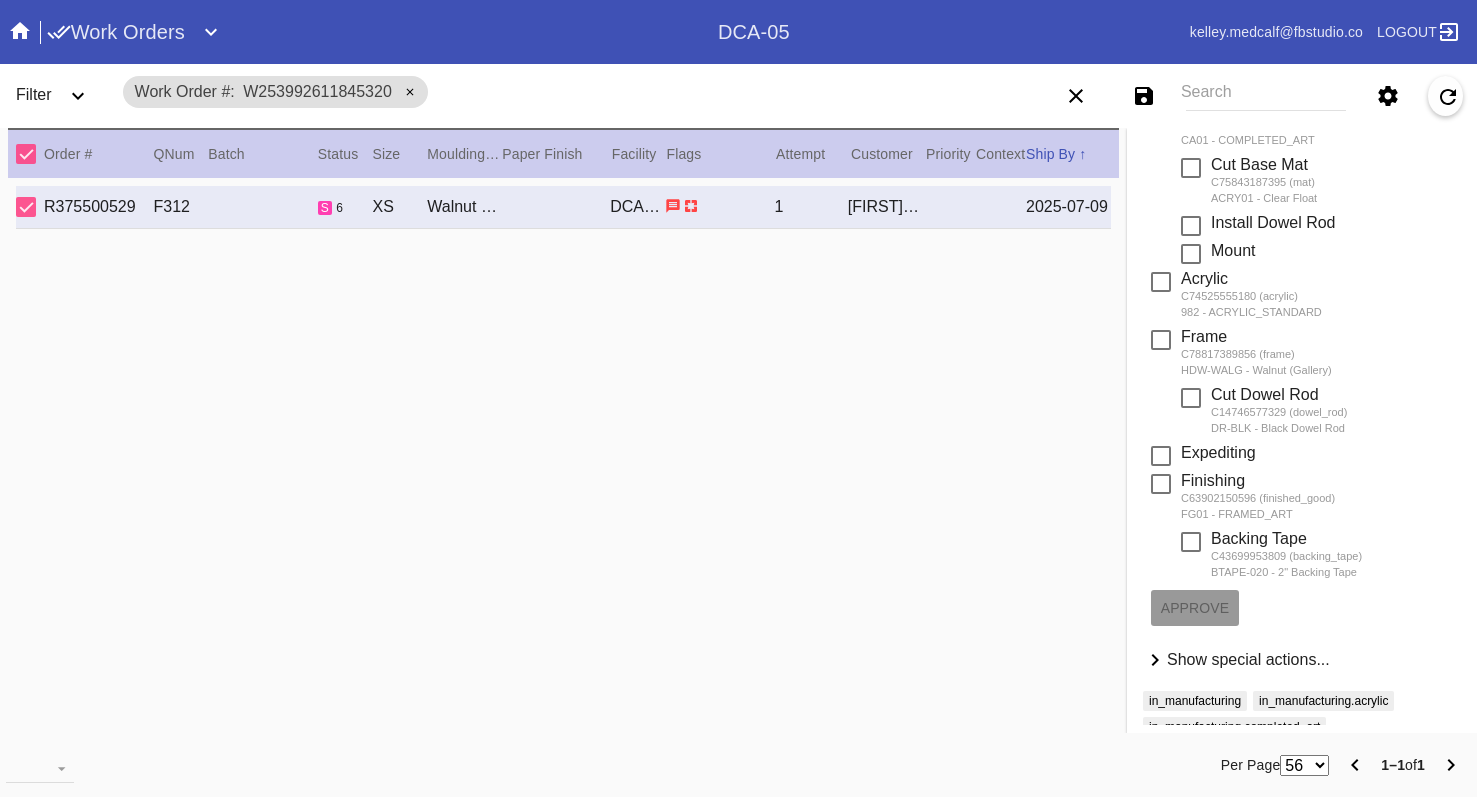 click on "Search" at bounding box center [1266, 96] 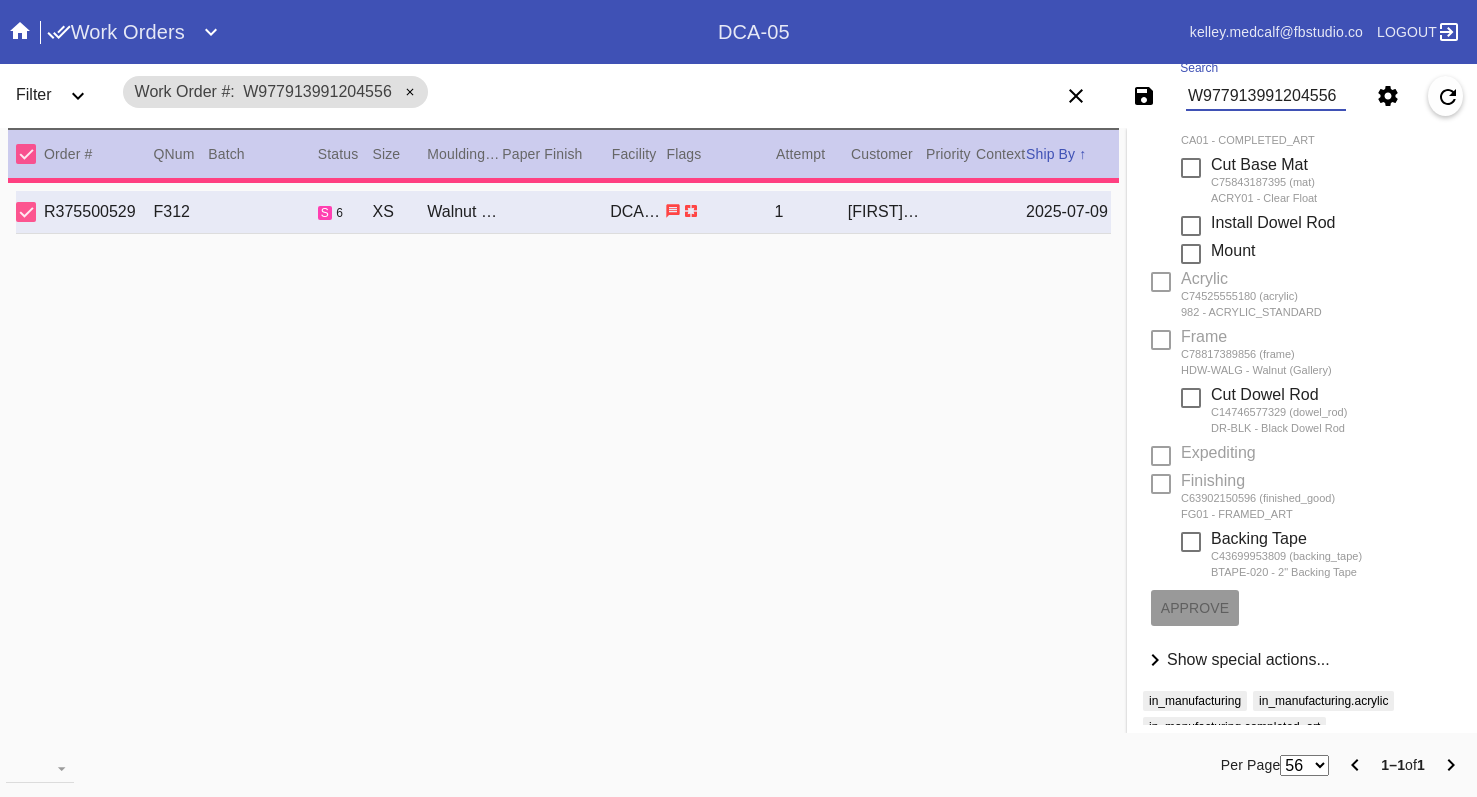 scroll, scrollTop: 0, scrollLeft: 0, axis: both 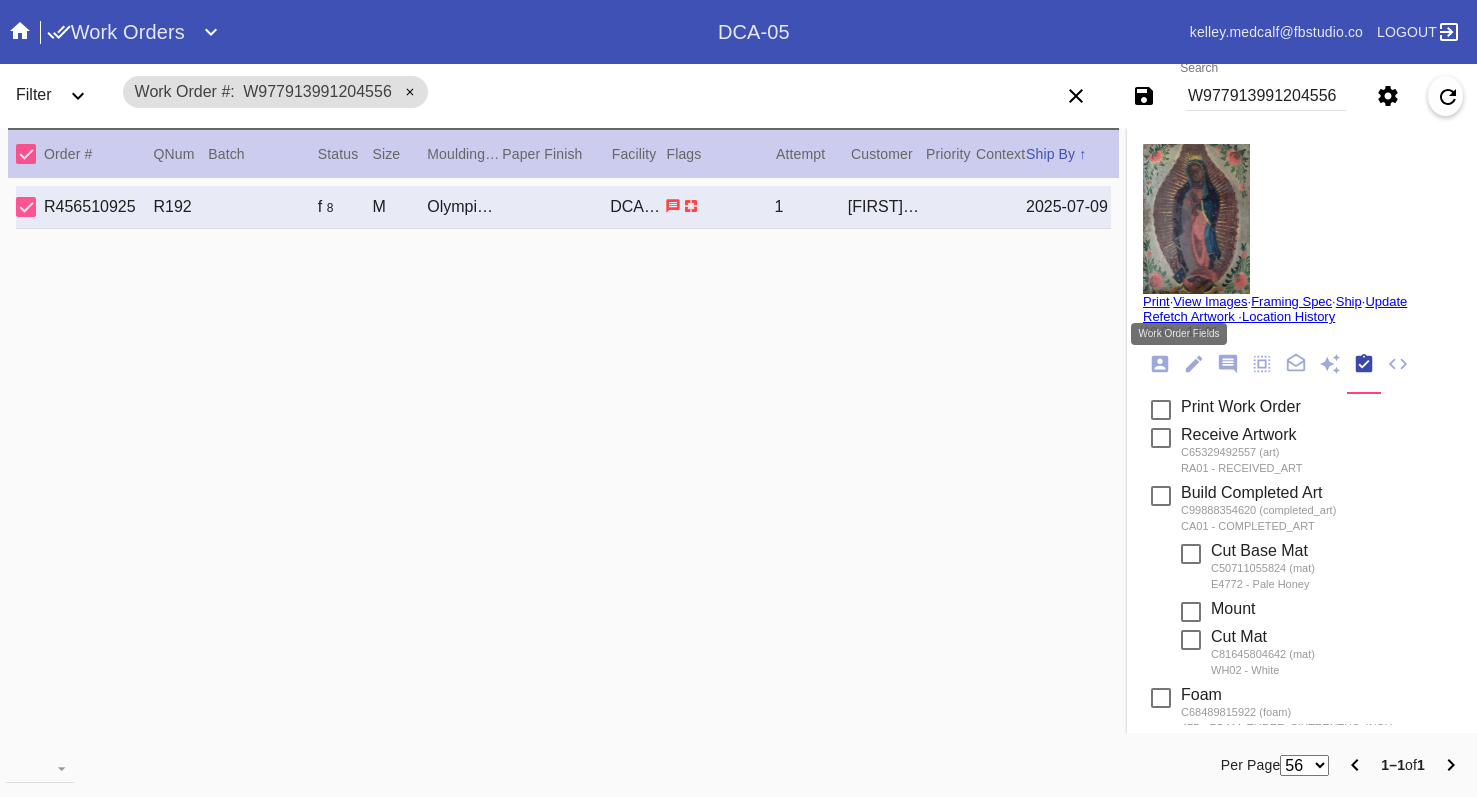 click at bounding box center [1194, 364] 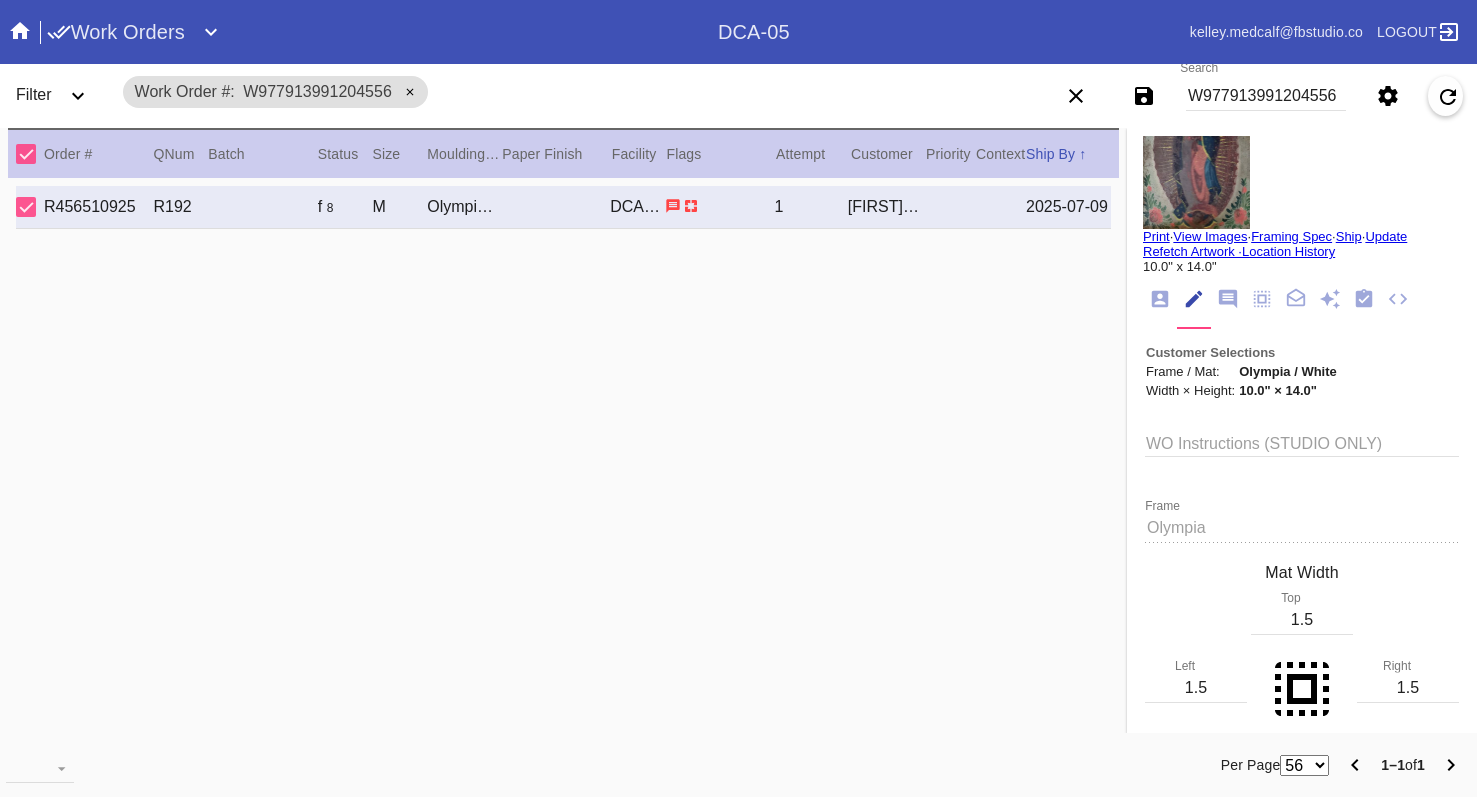 scroll, scrollTop: 100, scrollLeft: 0, axis: vertical 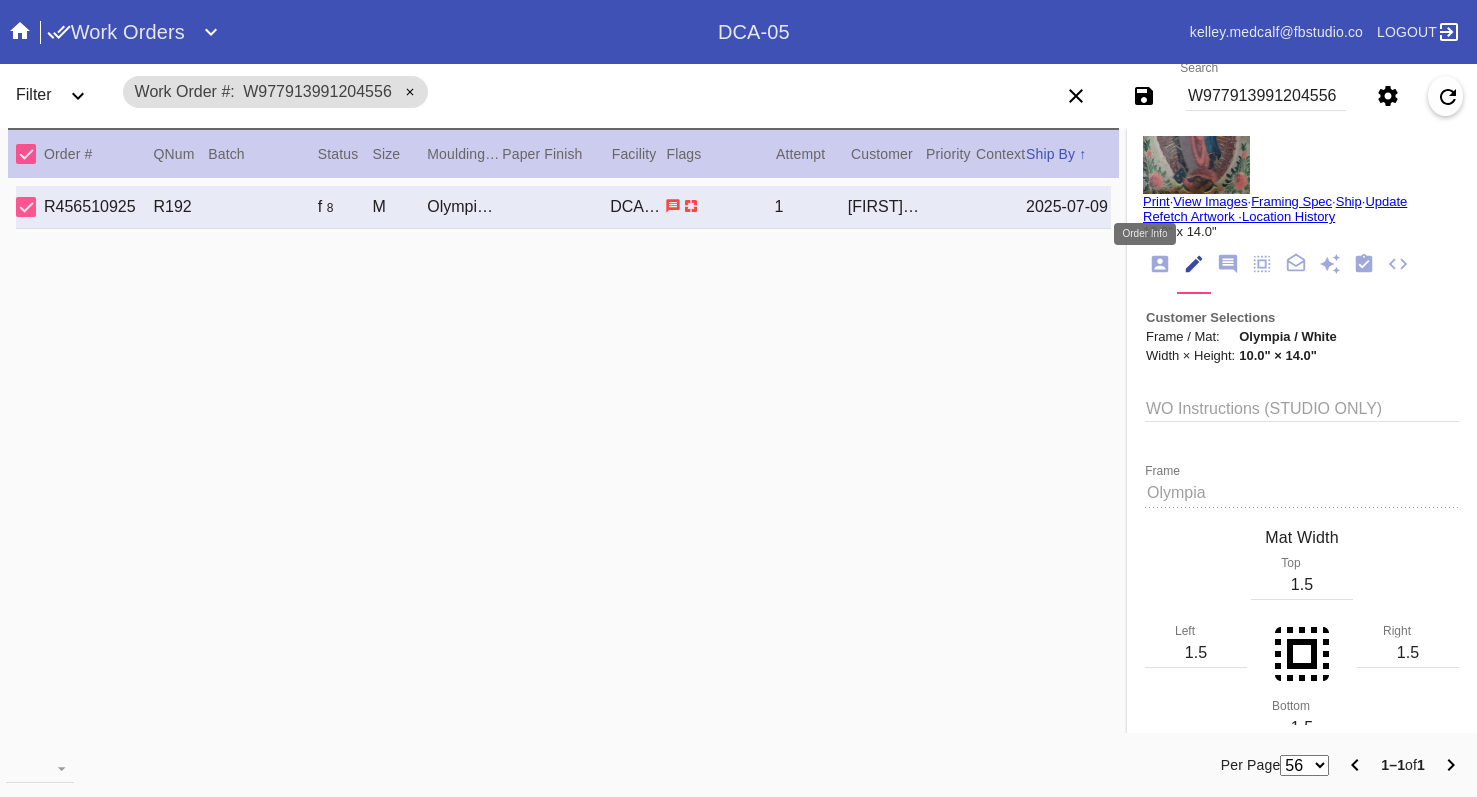 click at bounding box center (1160, 264) 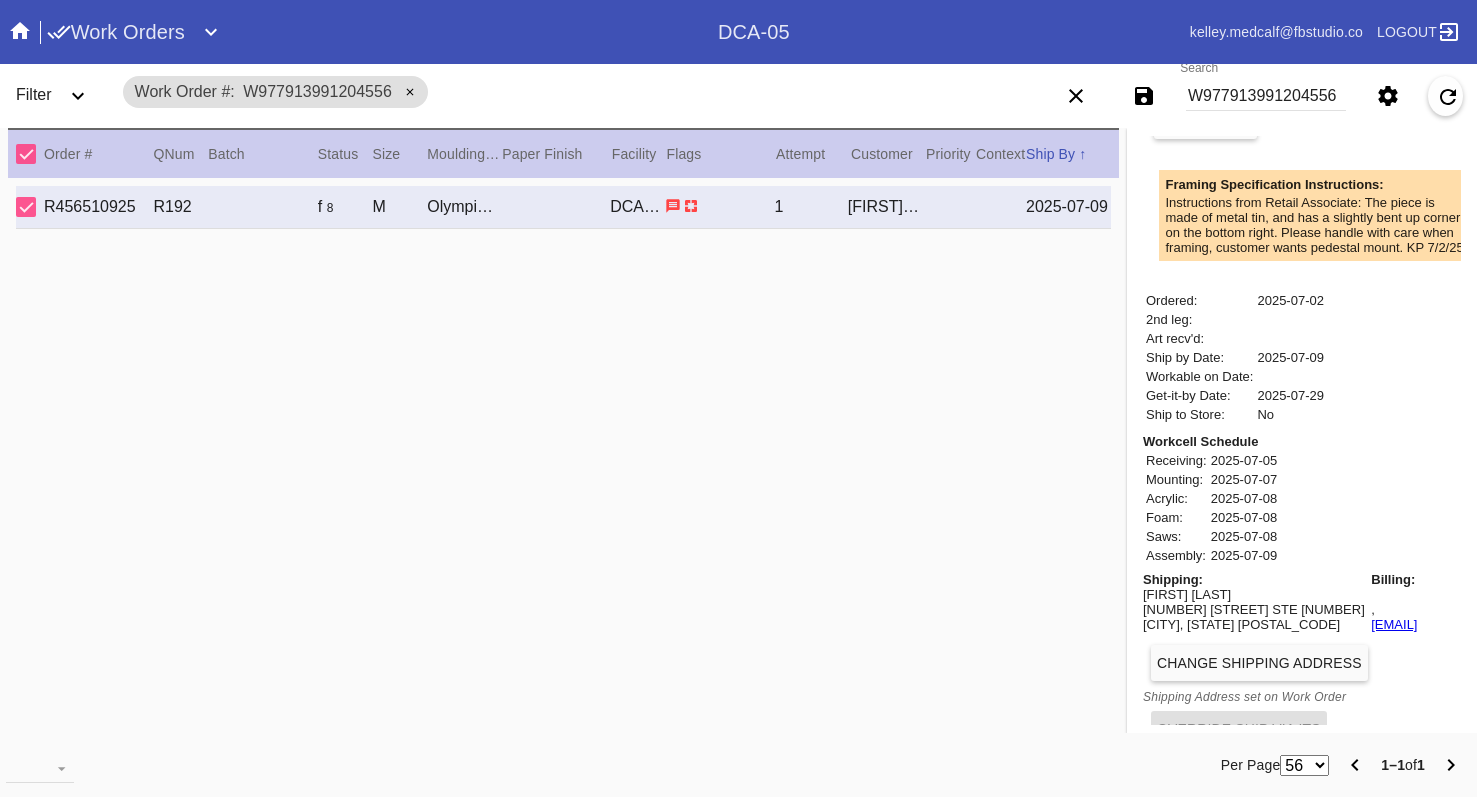 scroll, scrollTop: 633, scrollLeft: 0, axis: vertical 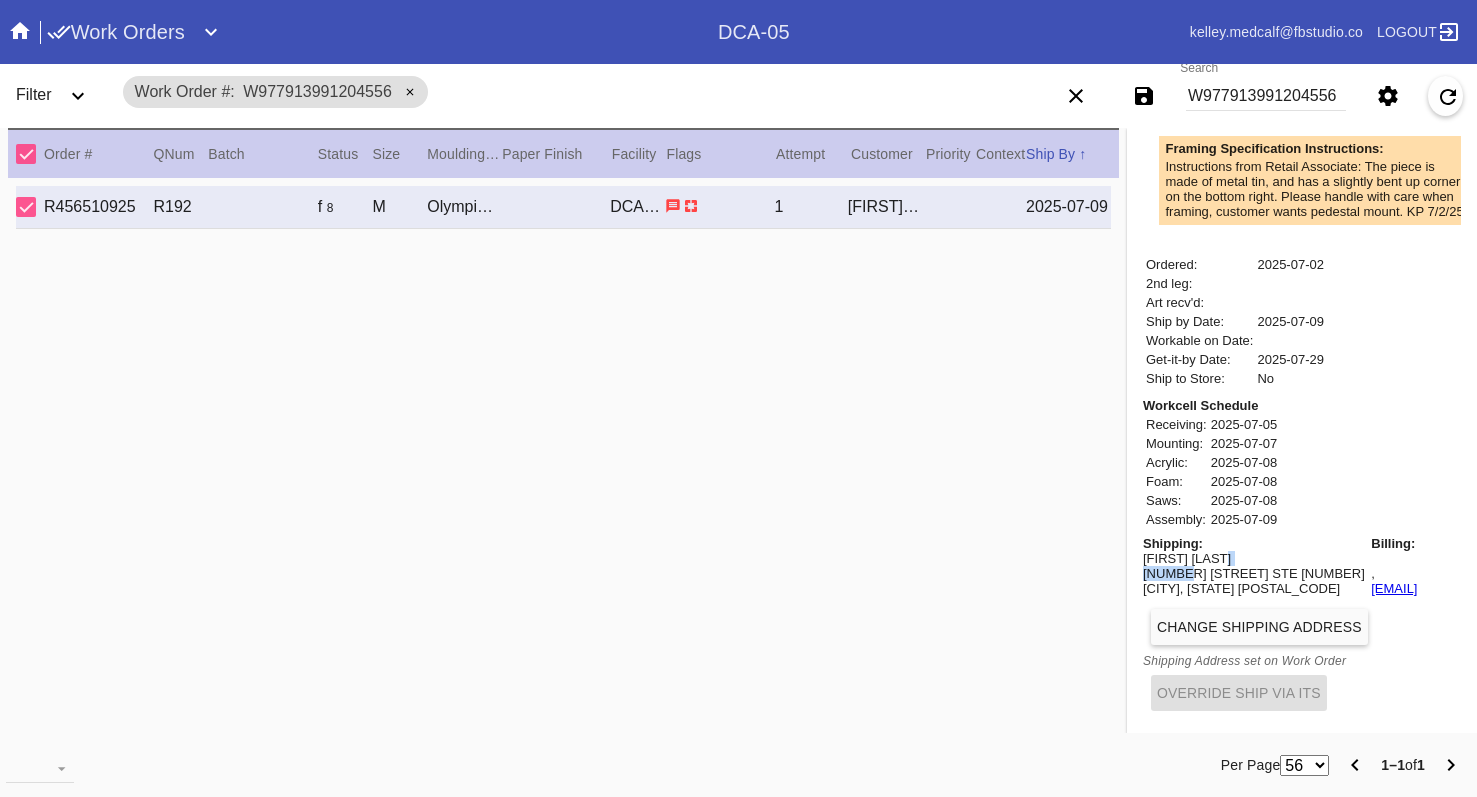 drag, startPoint x: 1231, startPoint y: 534, endPoint x: 1174, endPoint y: 529, distance: 57.21888 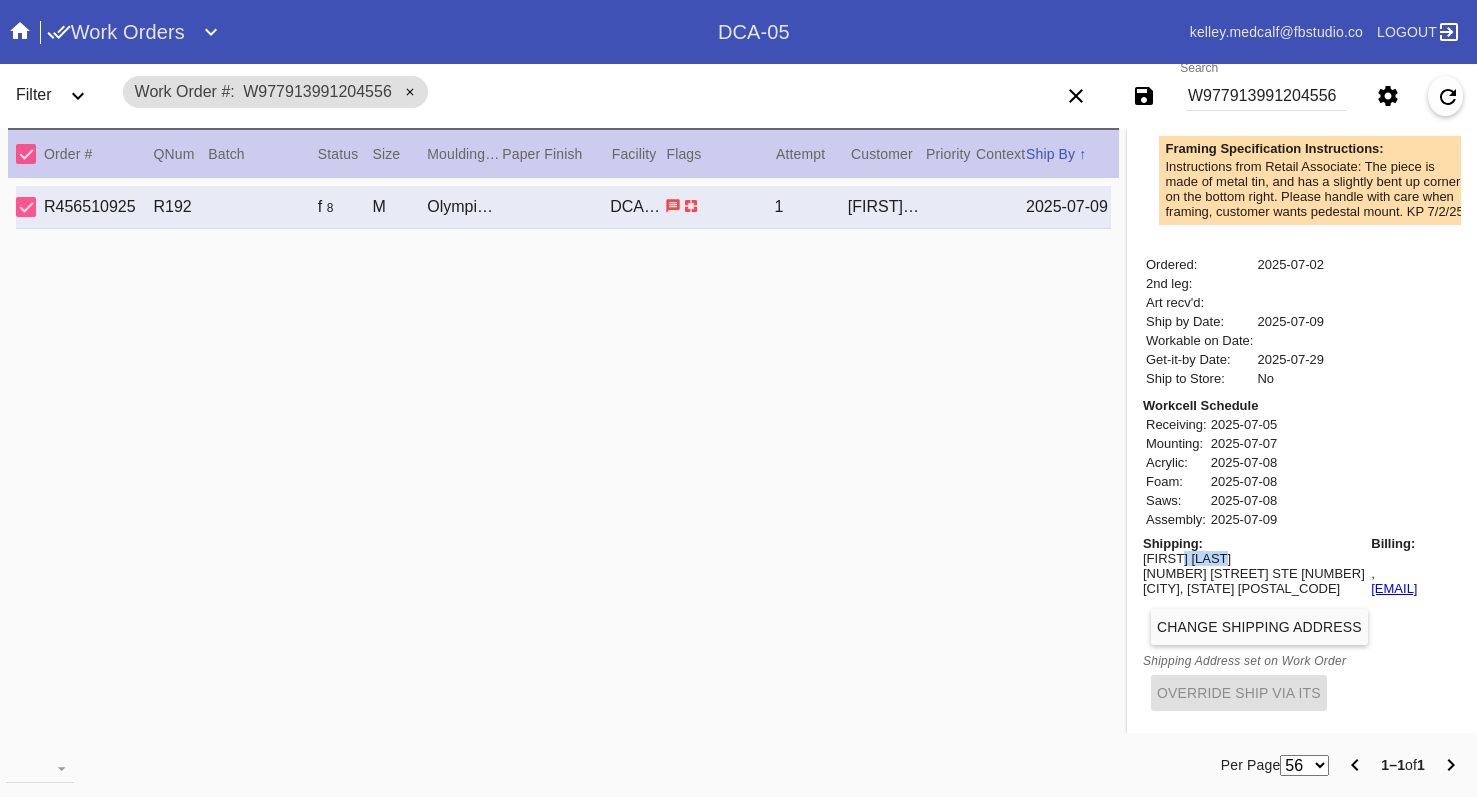 click on "James Breeden" at bounding box center [1254, 558] 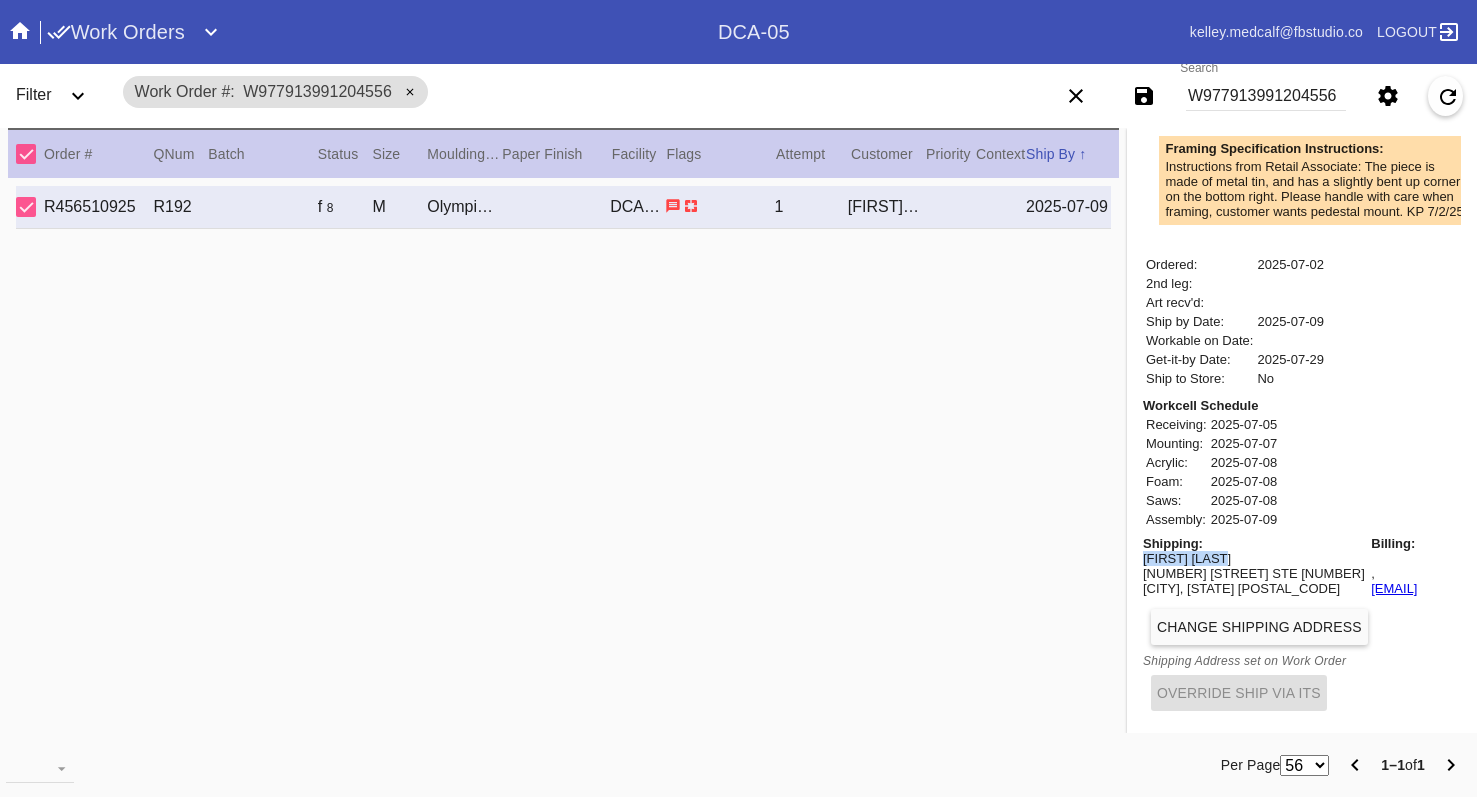 drag, startPoint x: 1225, startPoint y: 530, endPoint x: 1118, endPoint y: 530, distance: 107 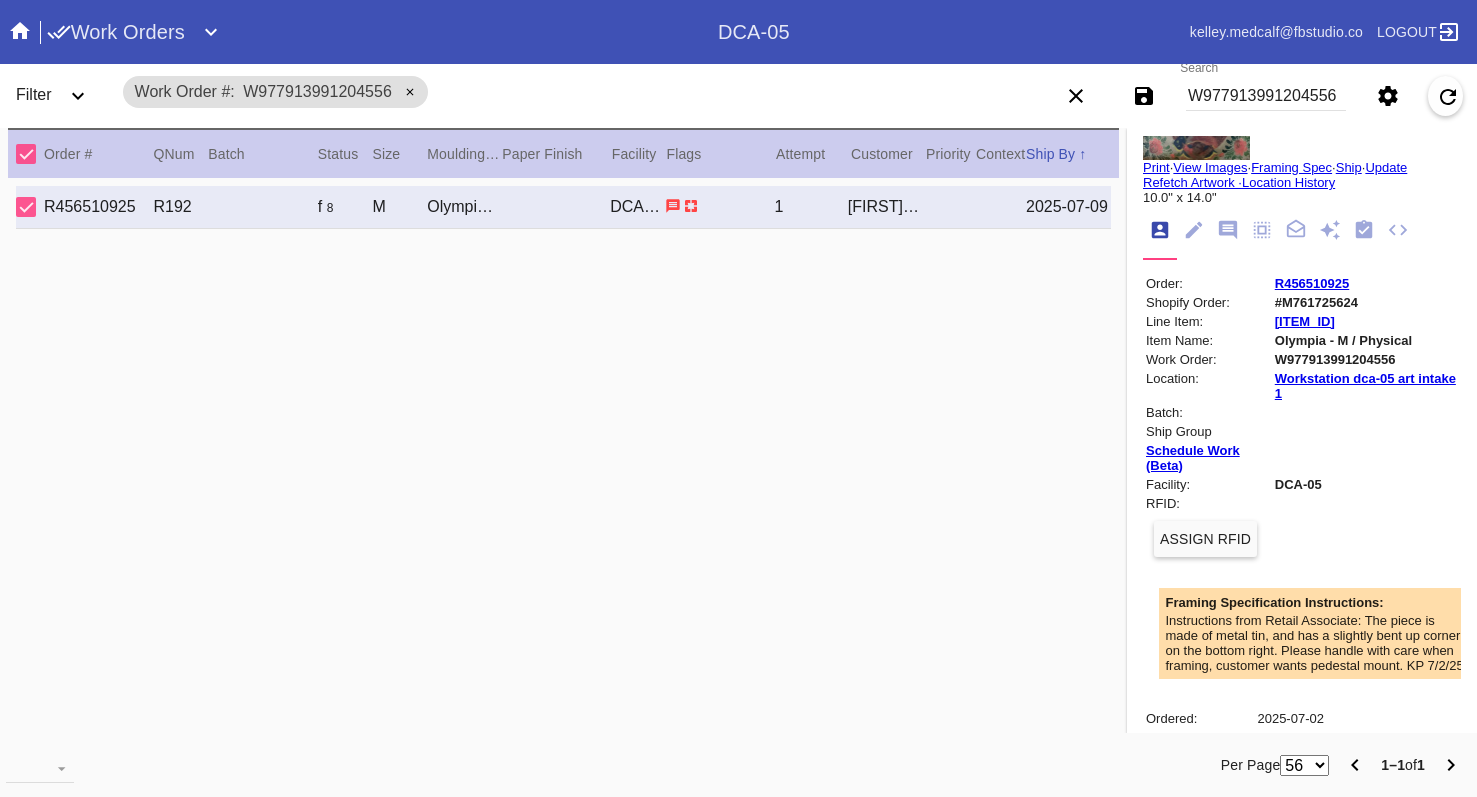 scroll, scrollTop: 133, scrollLeft: 0, axis: vertical 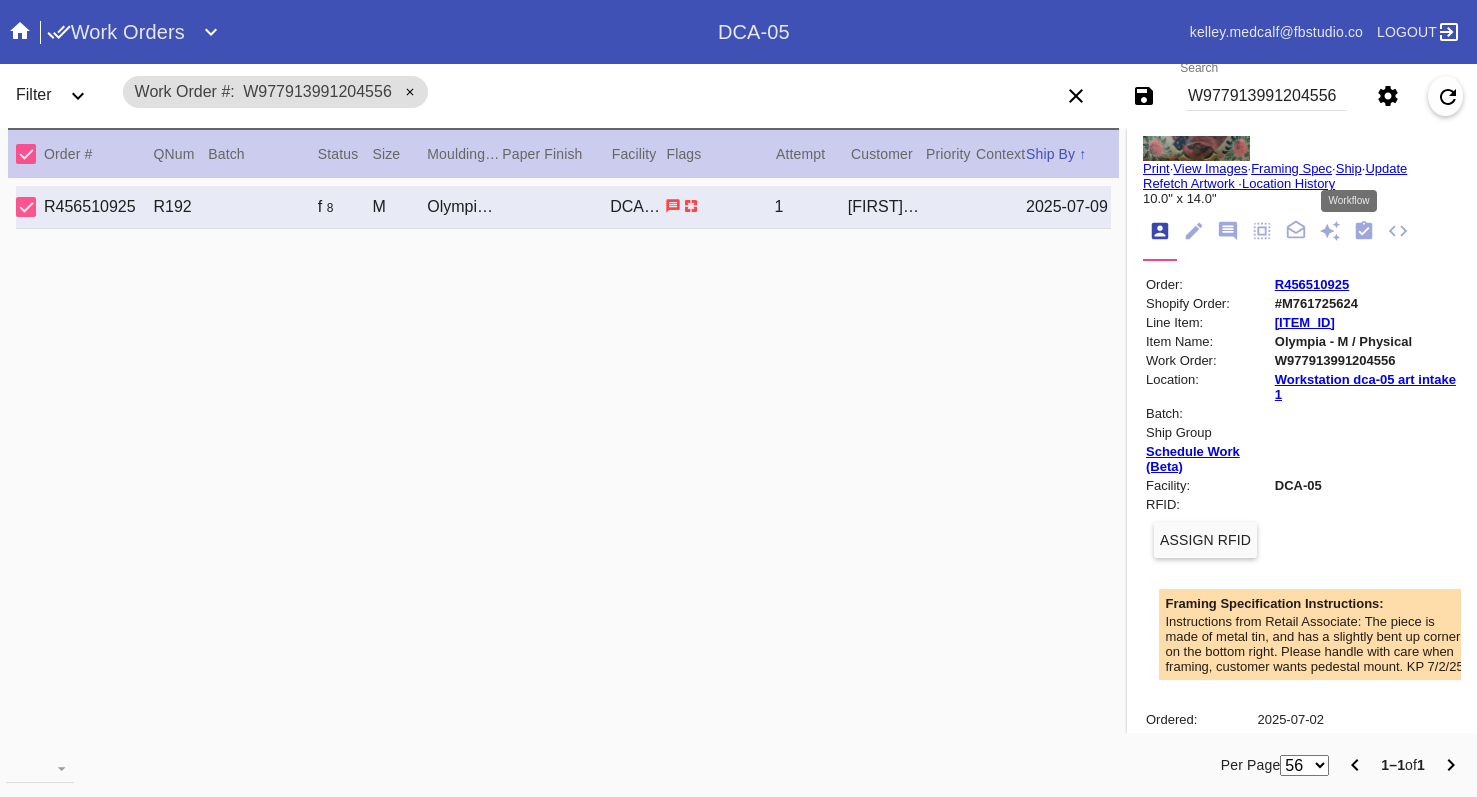 click at bounding box center (1364, 230) 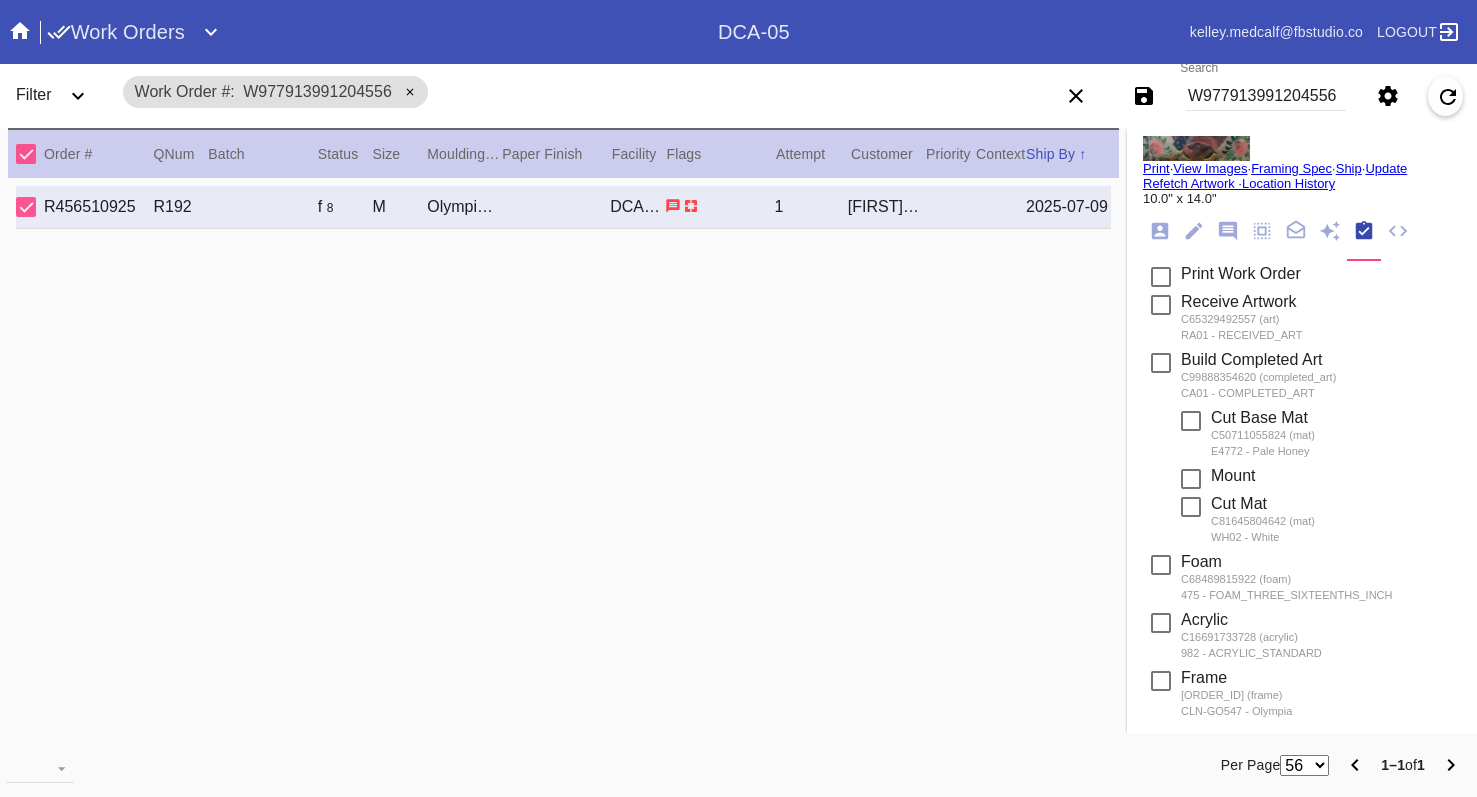 scroll, scrollTop: 320, scrollLeft: 0, axis: vertical 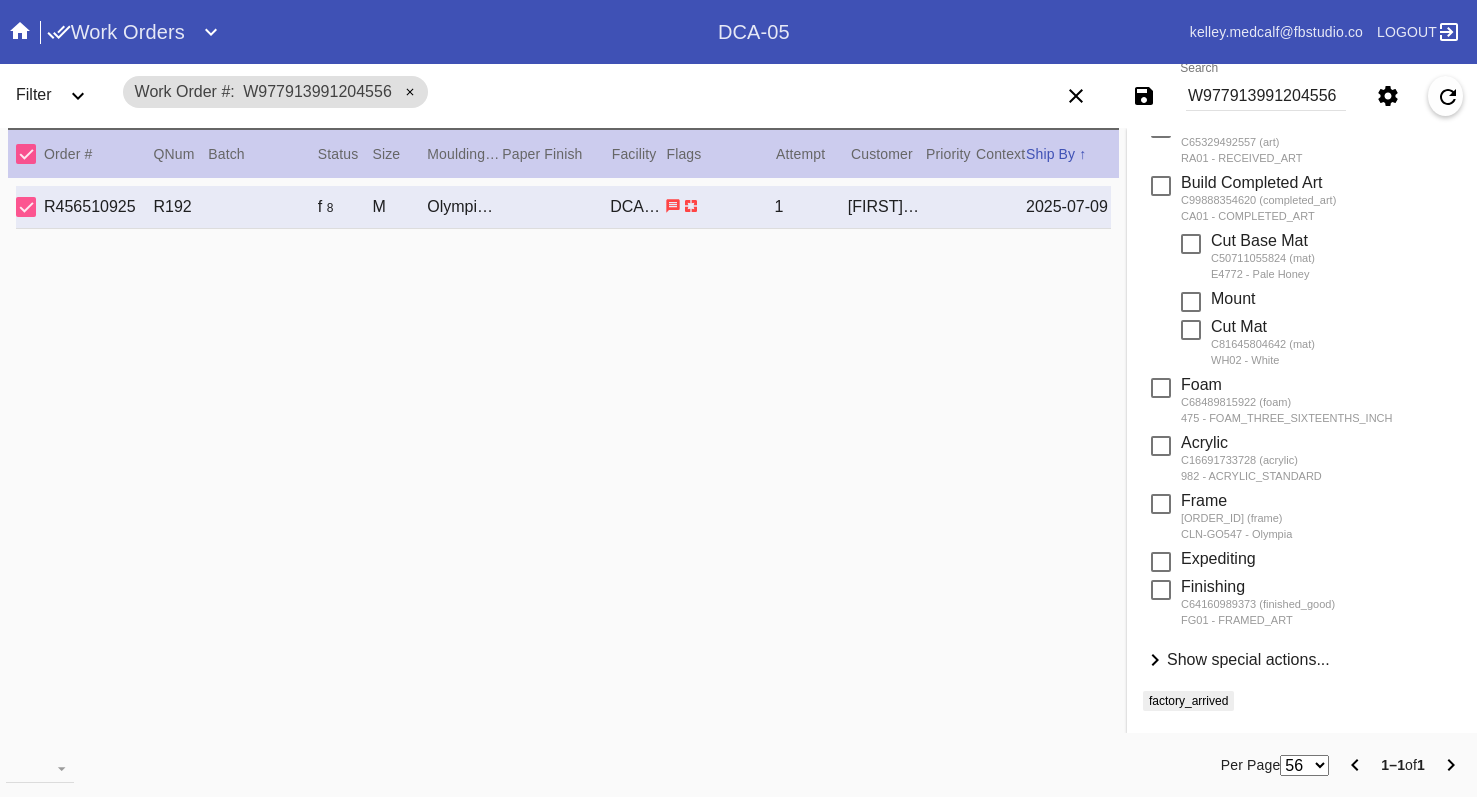 click on "Show special actions..." at bounding box center (1248, 659) 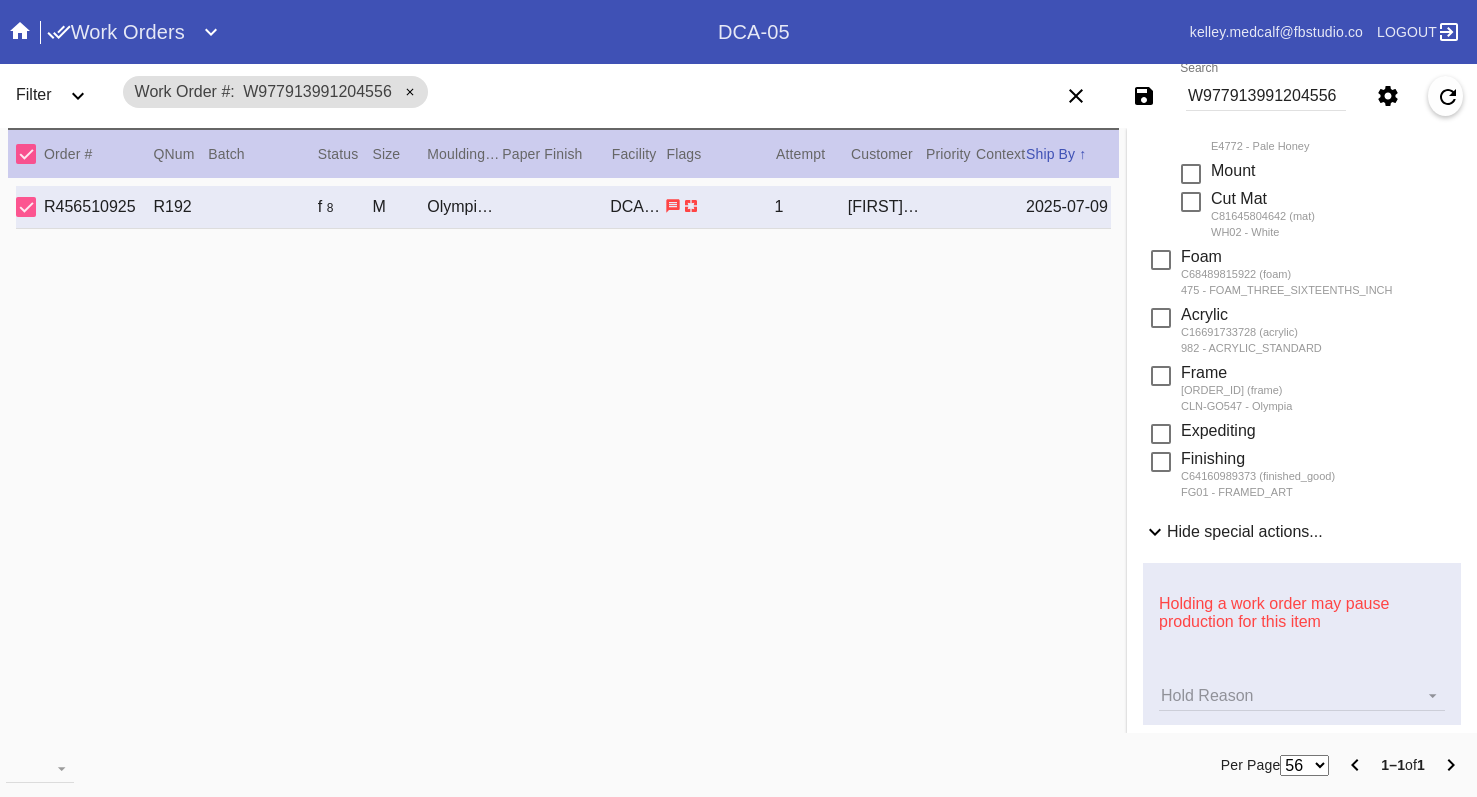 scroll, scrollTop: 810, scrollLeft: 0, axis: vertical 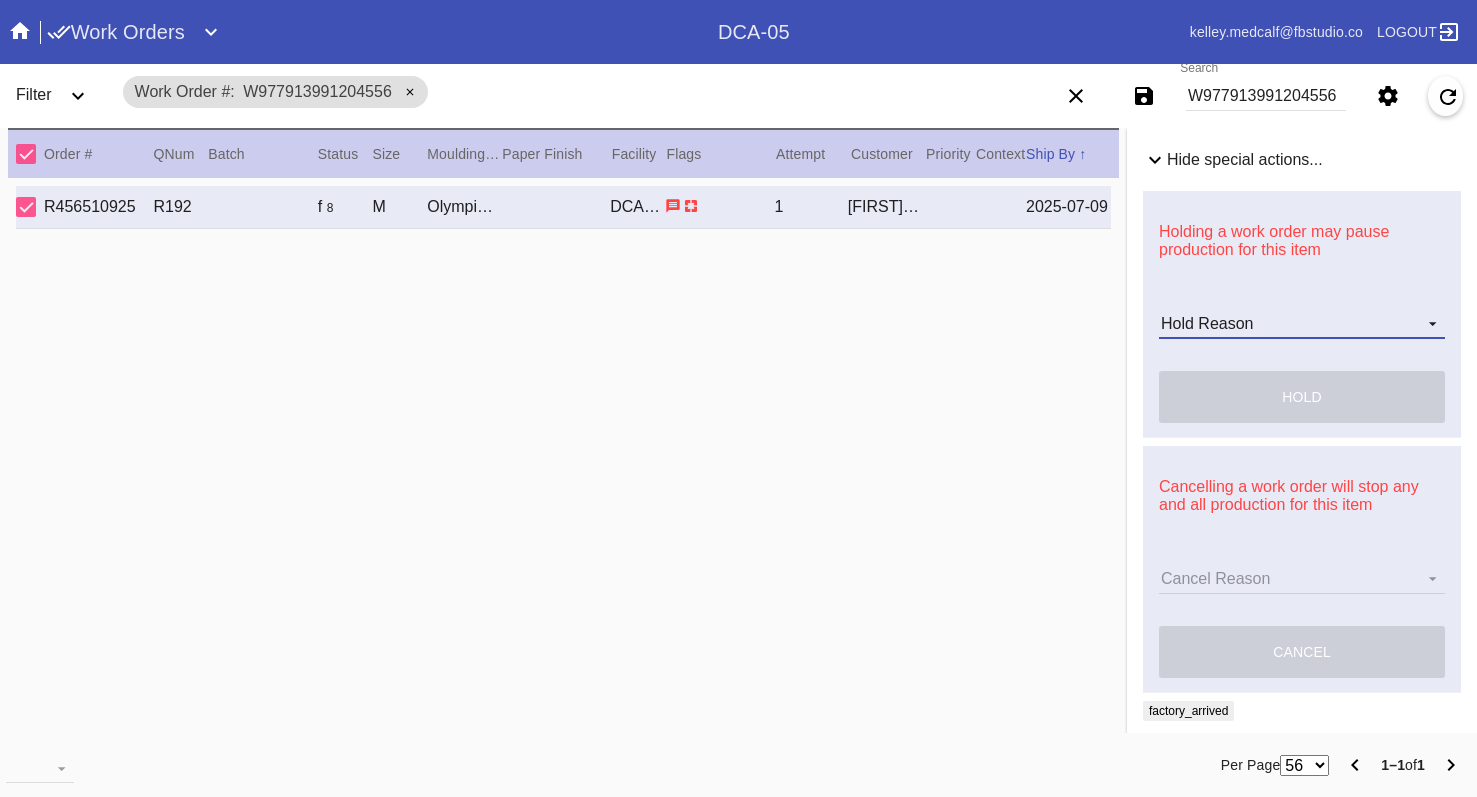 click on "Hold Reason Art Care Review Artwork Damaged F4B/Partnership Facility Out of Stock HPO Hold to Ship Investigation Lost in Studio Multi-Mat Details Not Received Order Change Request Out of Stock Proactive Outreach Pull for Production QA/Customer Approval Question Submitted Ready for Action Ready for Production Repair Replacement Ordered Retail GW Rework Sample Search and Rescue Transit to LEX01 Transit to PHL01 Update Work Order" at bounding box center [1302, 324] 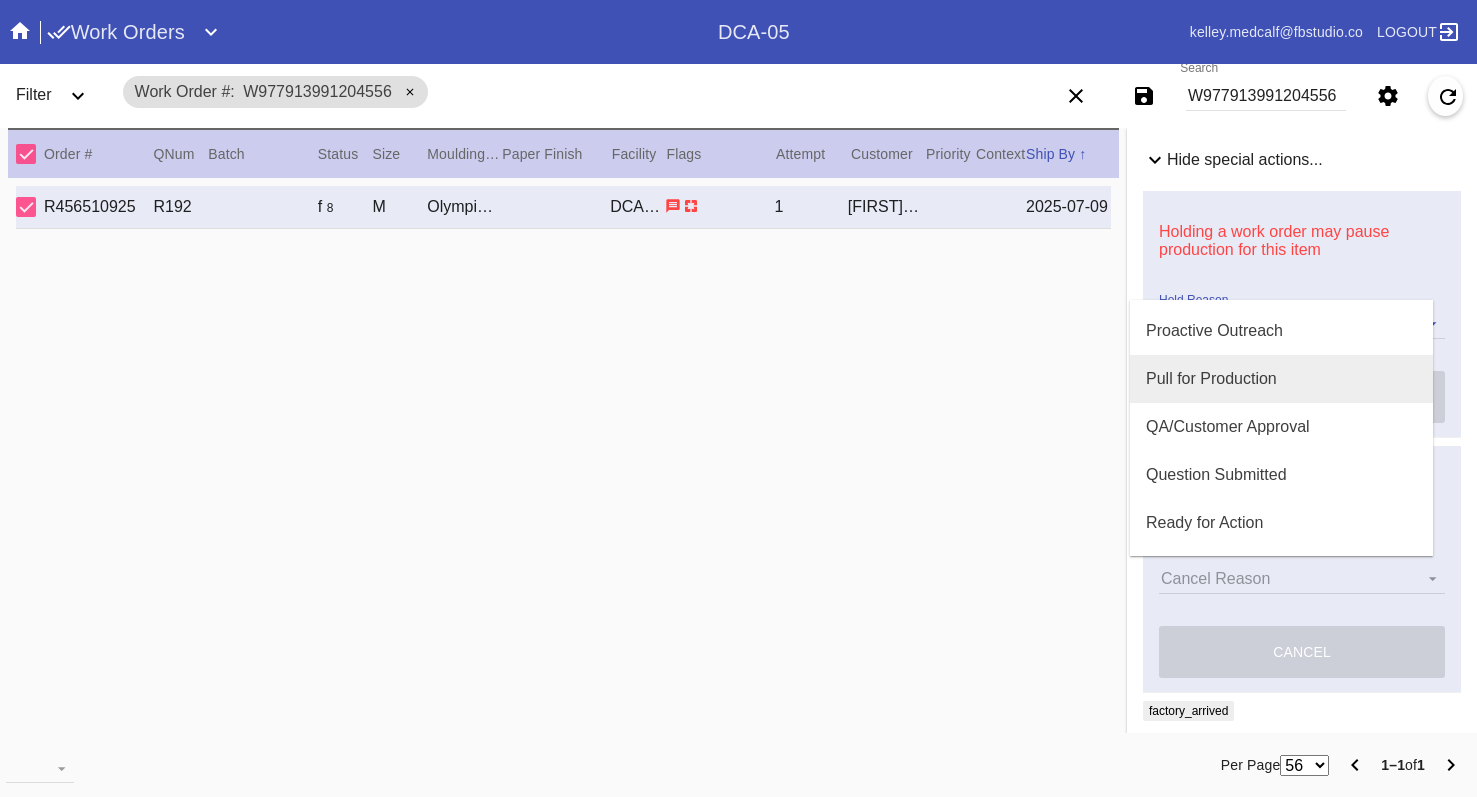 scroll, scrollTop: 600, scrollLeft: 0, axis: vertical 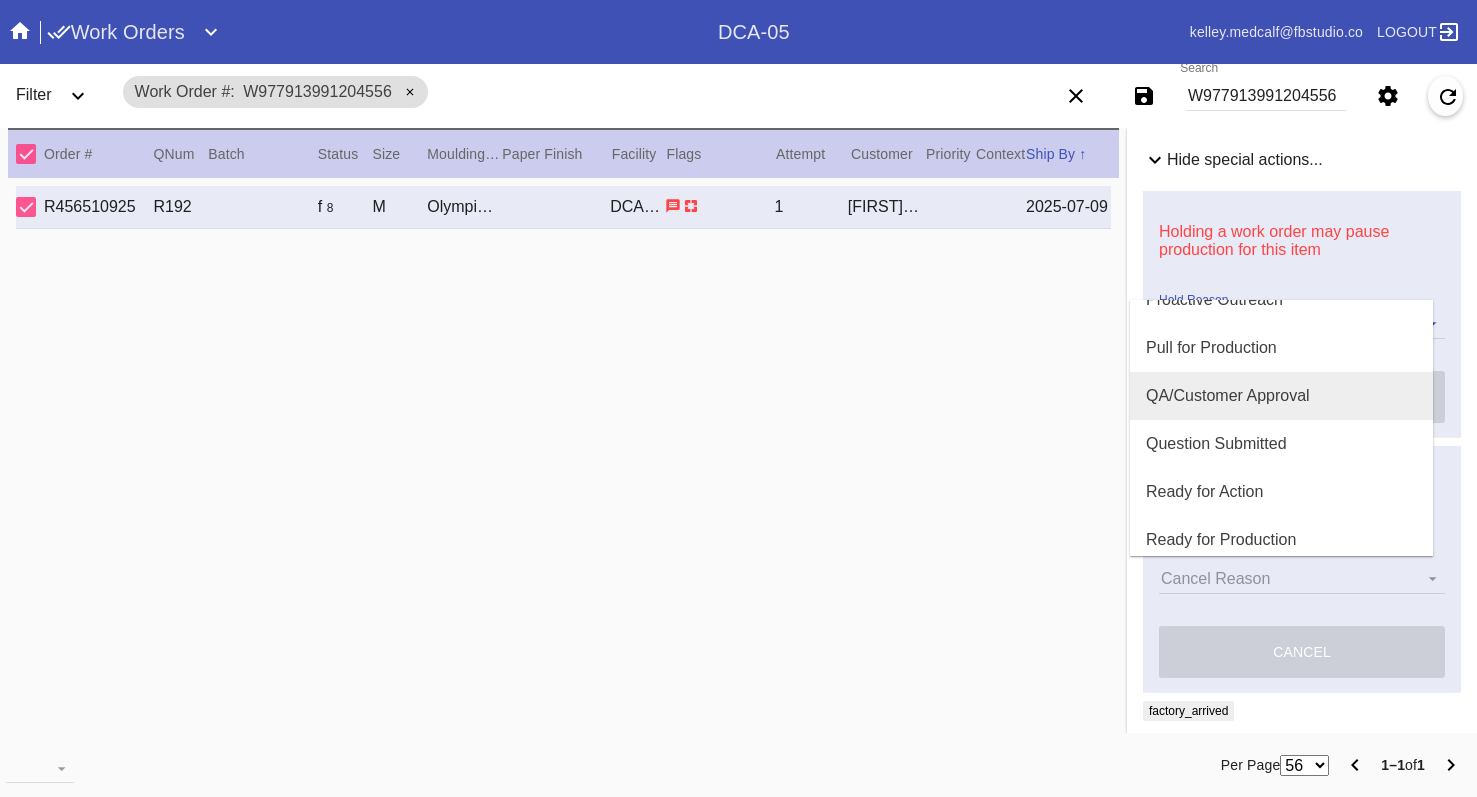click on "QA/Customer Approval" at bounding box center [1228, 396] 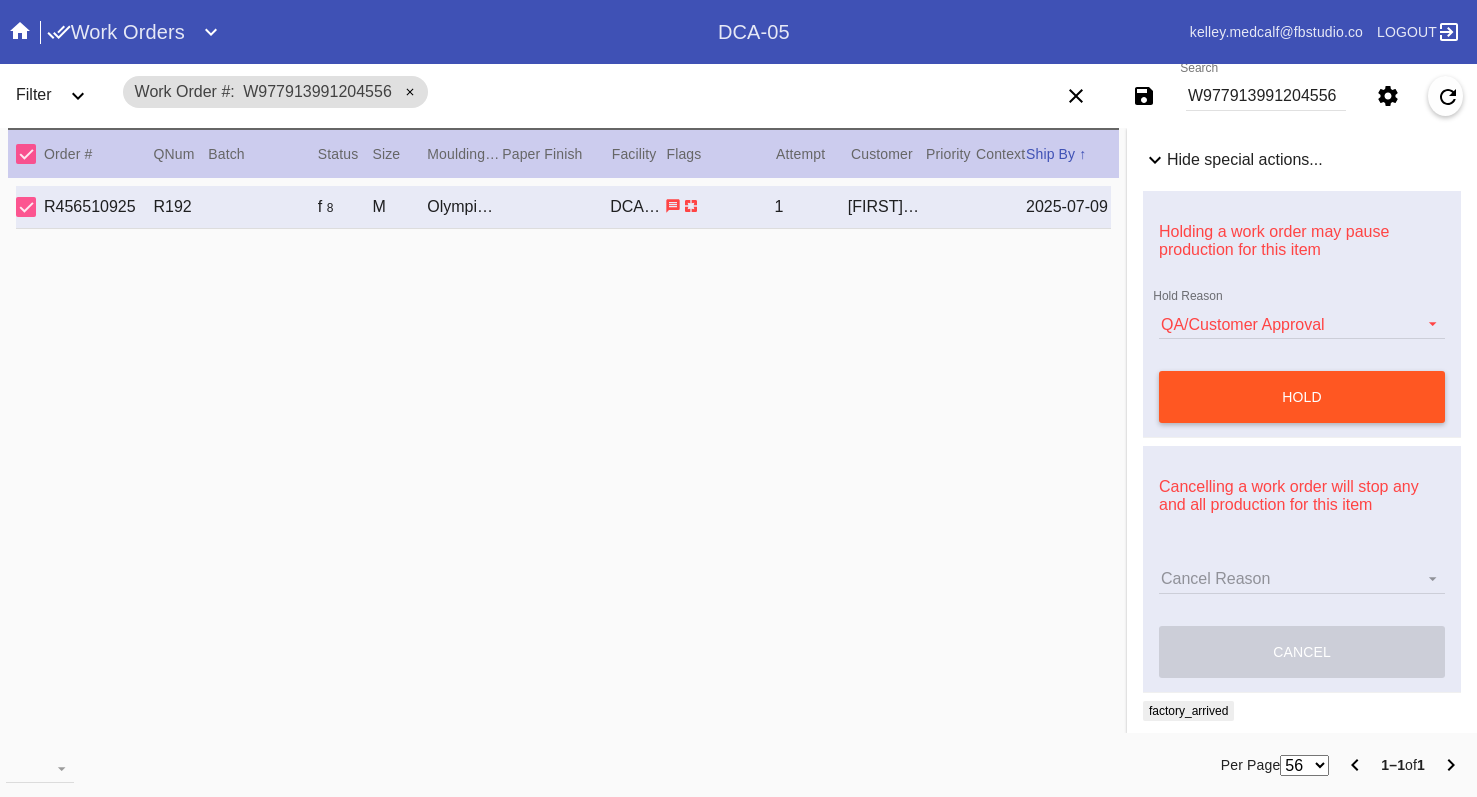 click on "hold" at bounding box center (1302, 397) 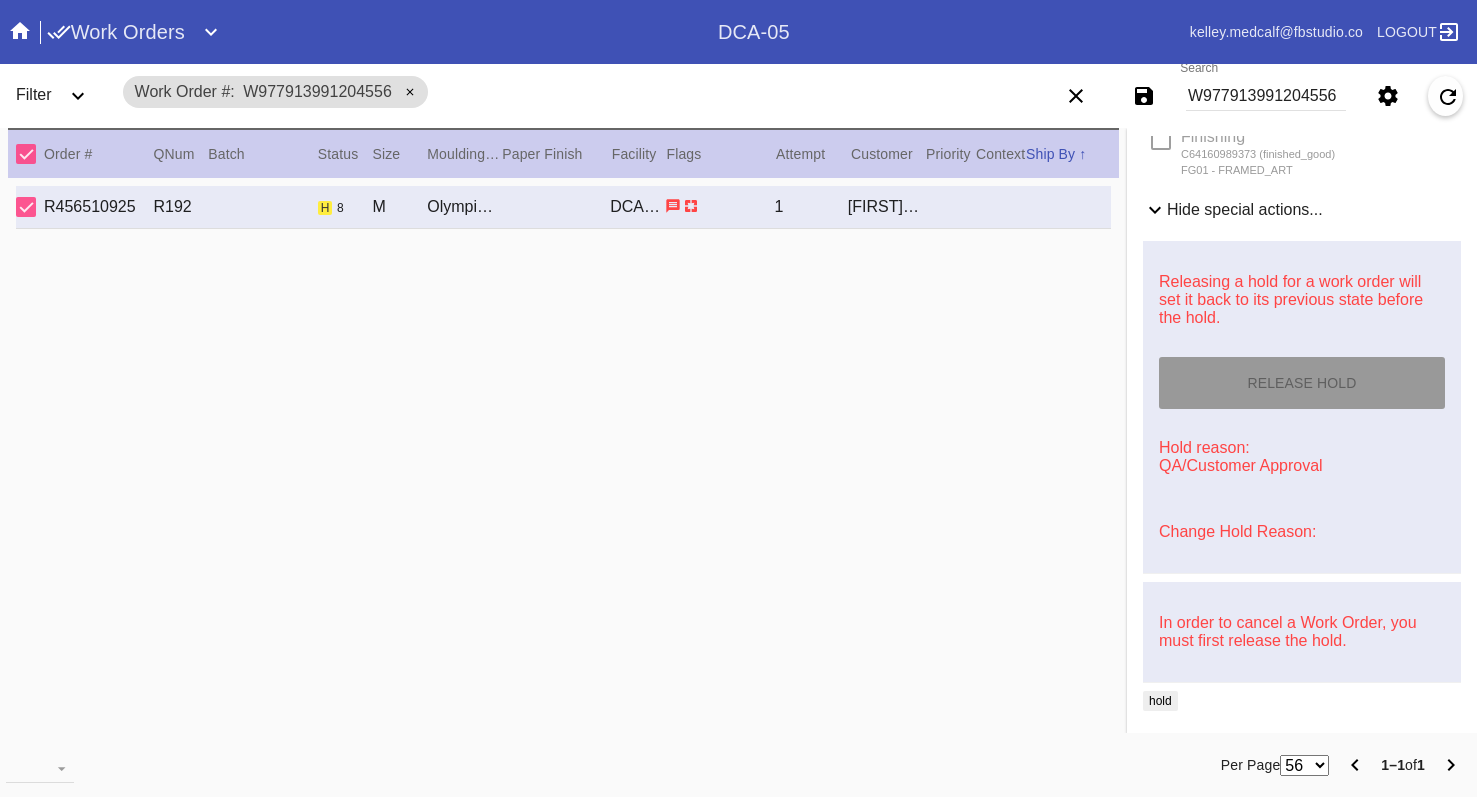 scroll, scrollTop: 760, scrollLeft: 0, axis: vertical 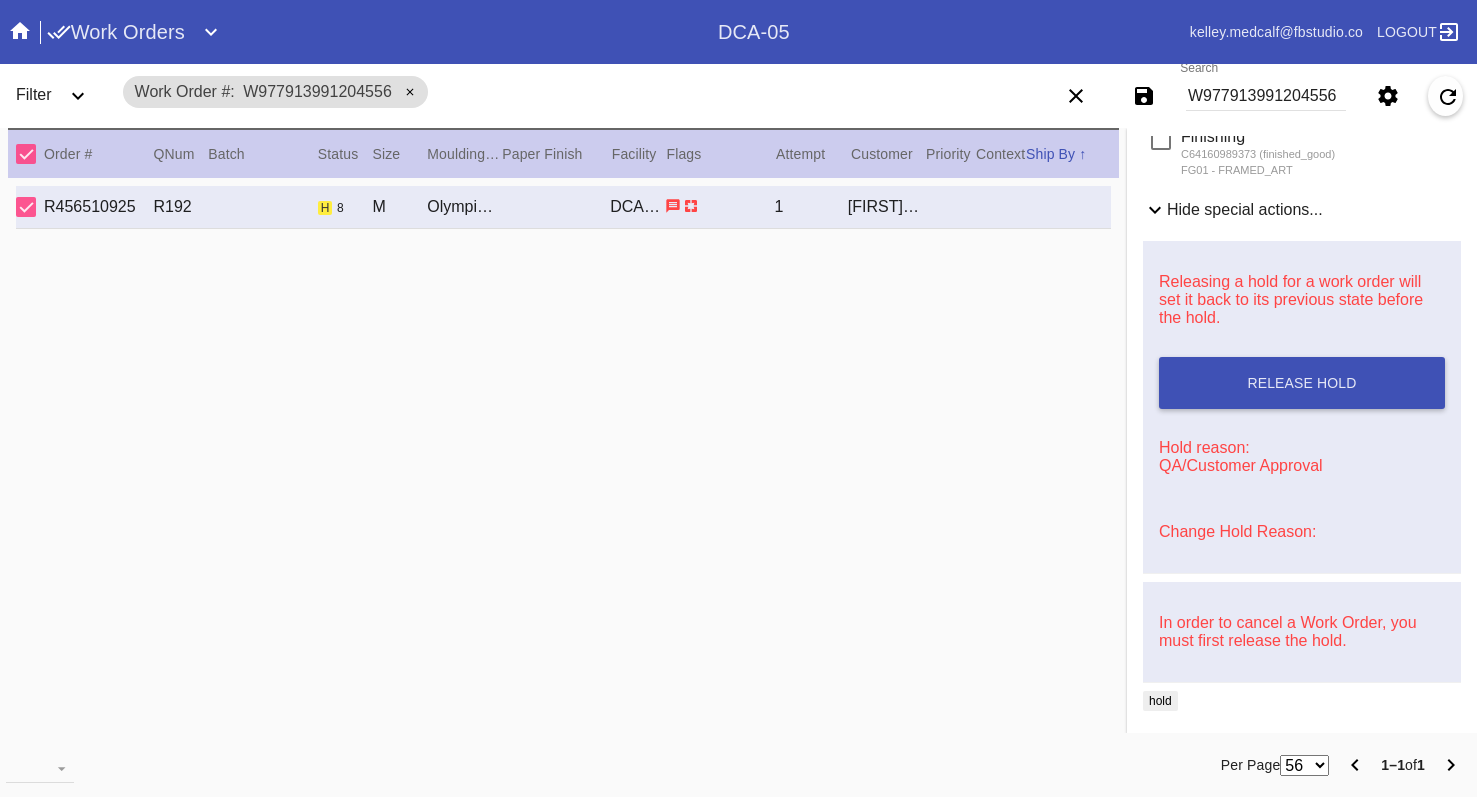 click on "W977913991204556" at bounding box center [1266, 96] 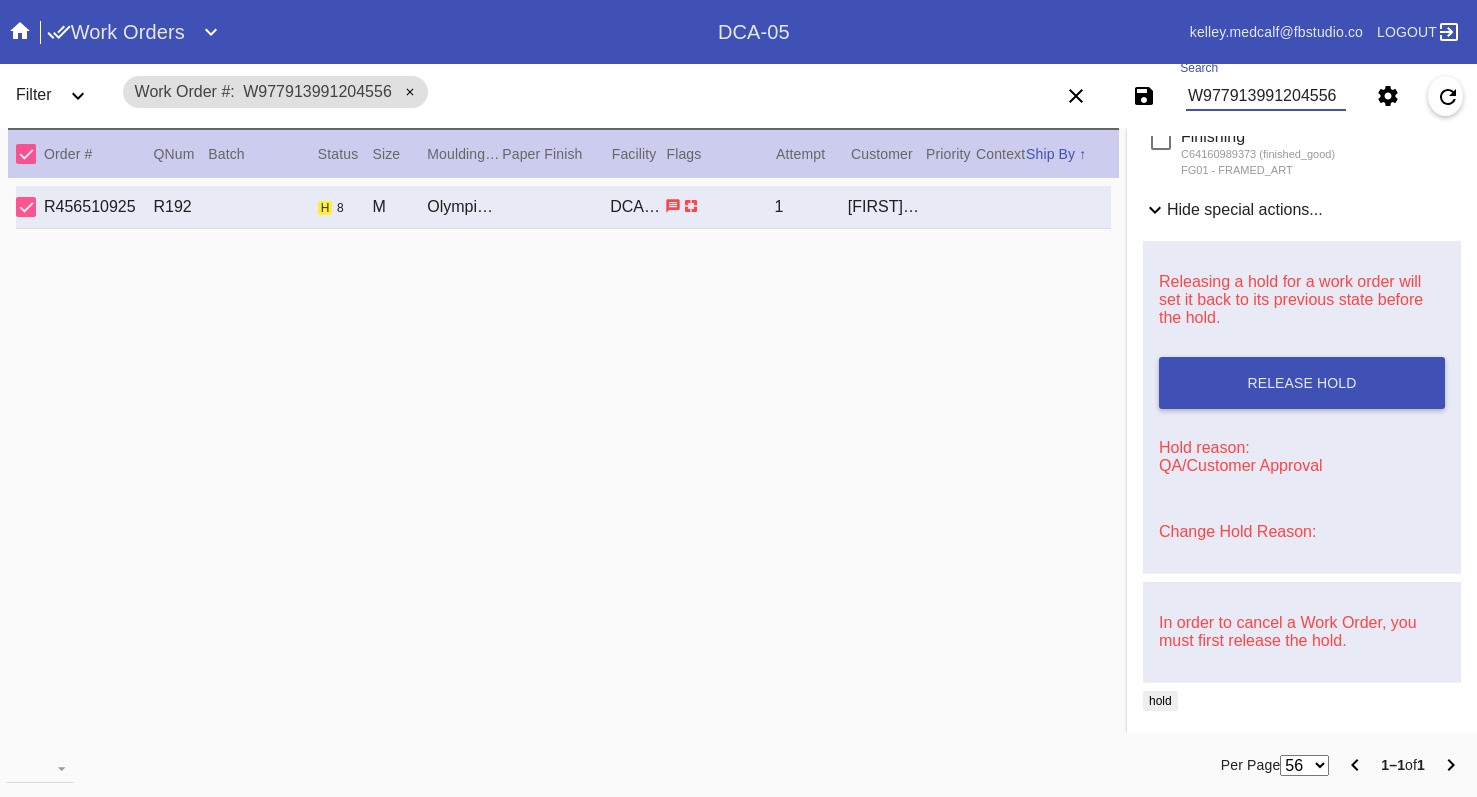 click on "W977913991204556" at bounding box center (1266, 96) 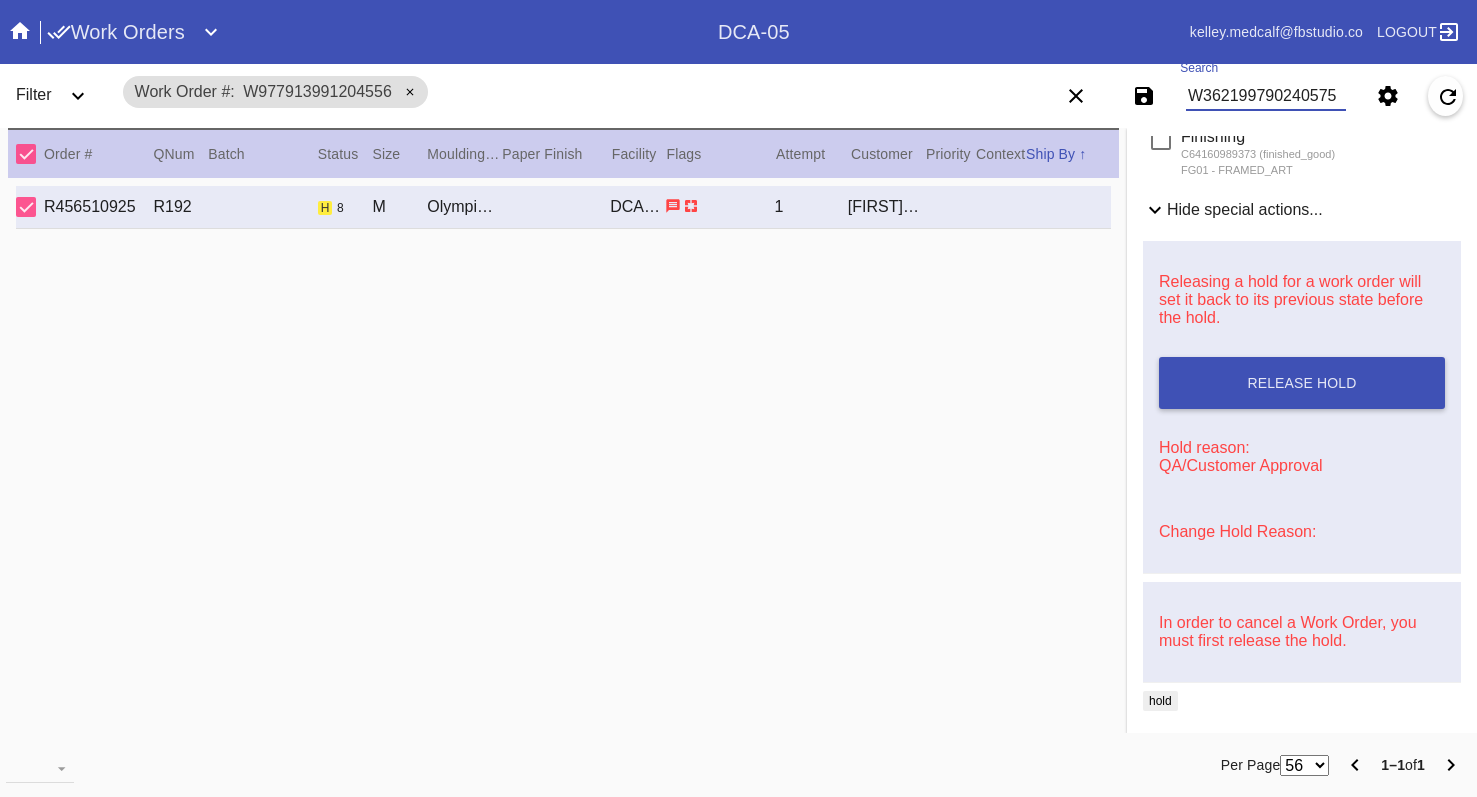 type on "W362199790240575" 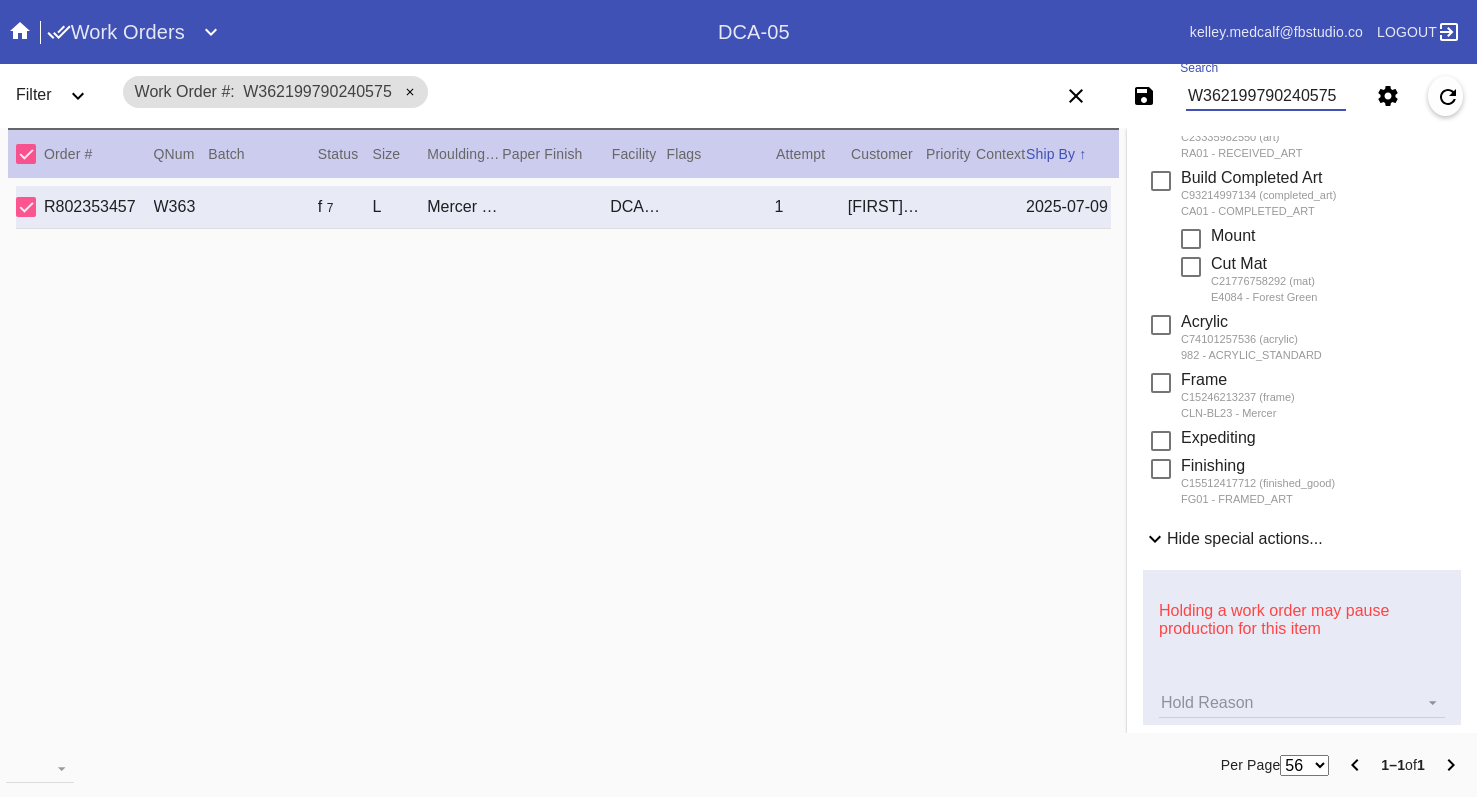 scroll, scrollTop: 4, scrollLeft: 0, axis: vertical 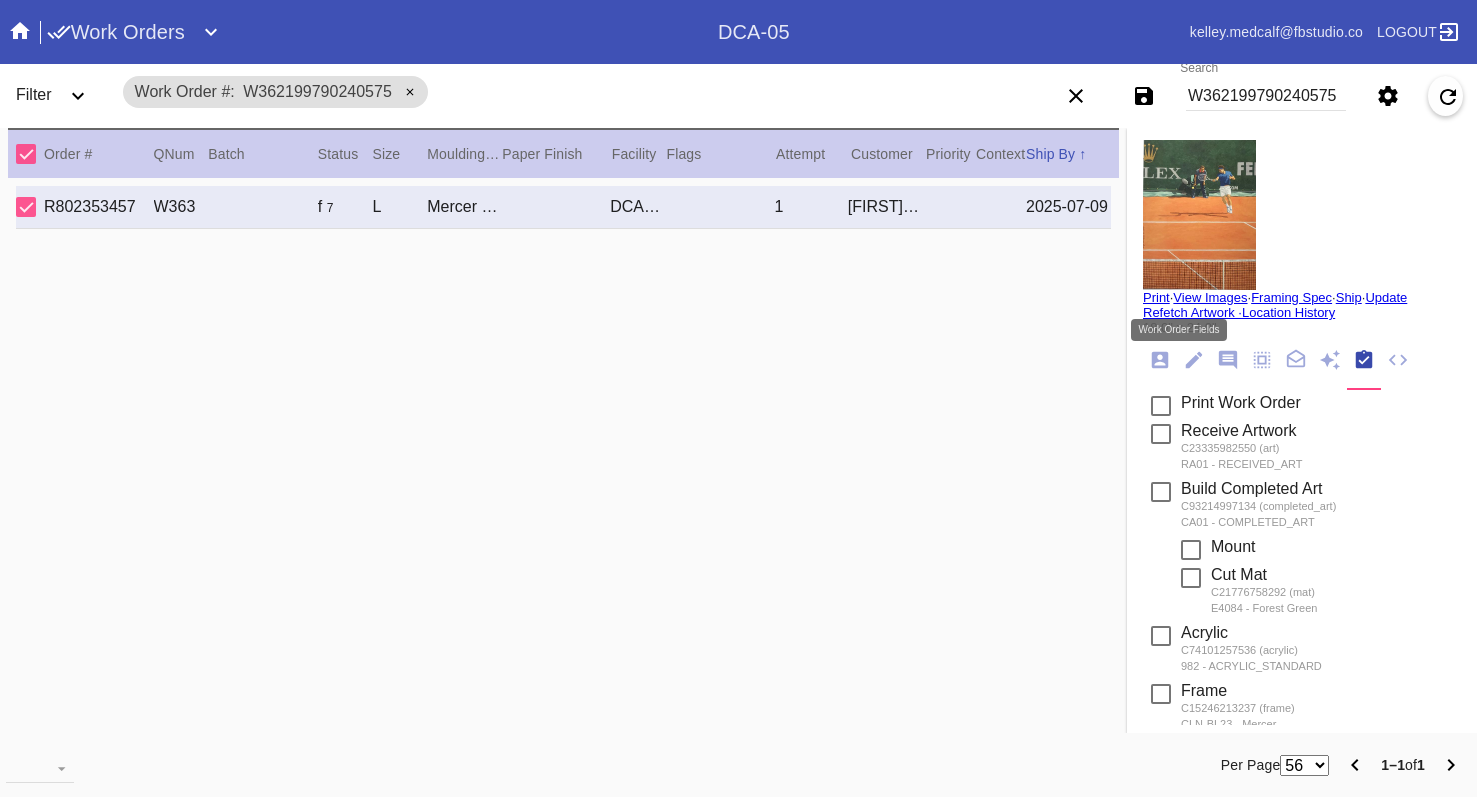 click at bounding box center (1194, 360) 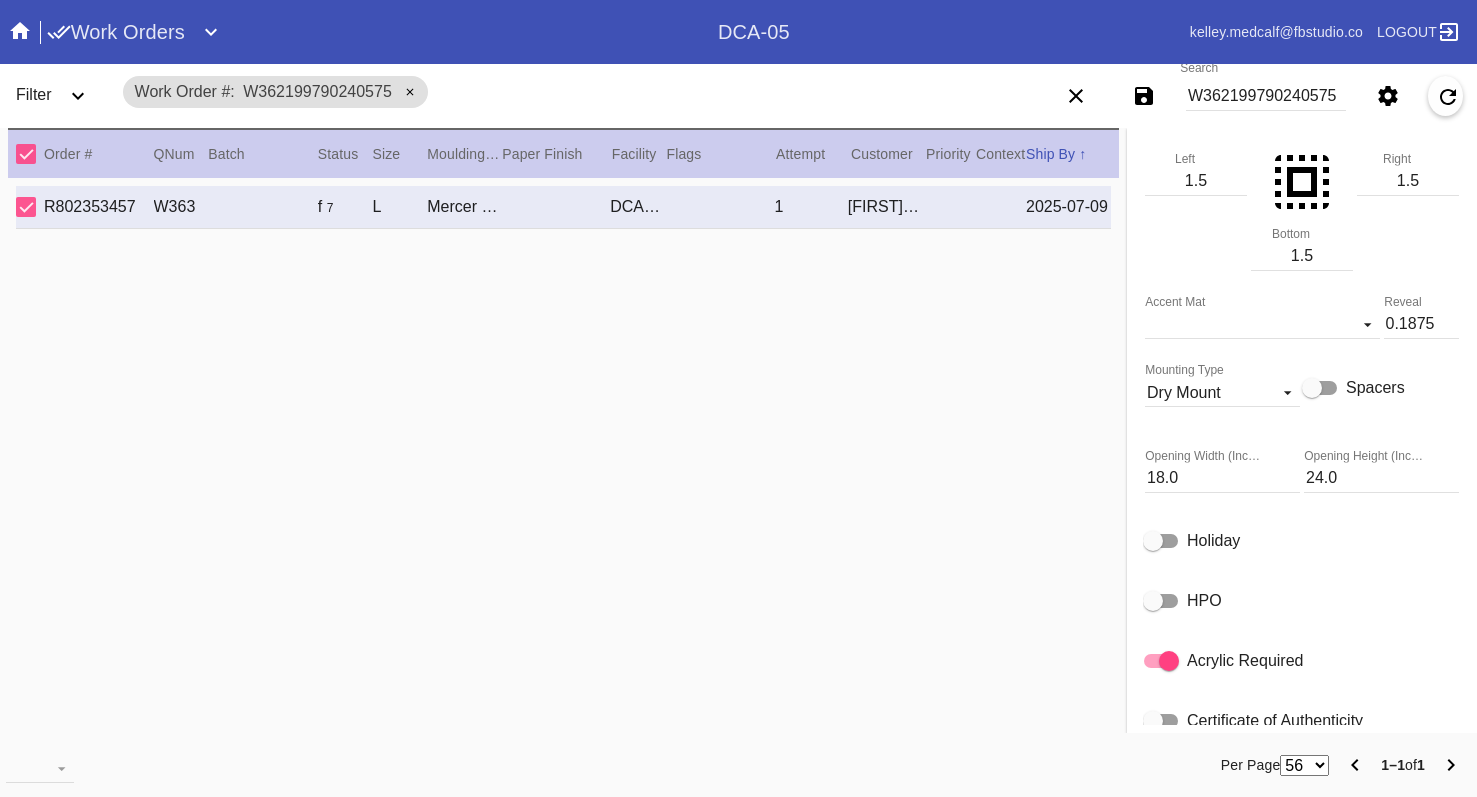 scroll, scrollTop: 904, scrollLeft: 0, axis: vertical 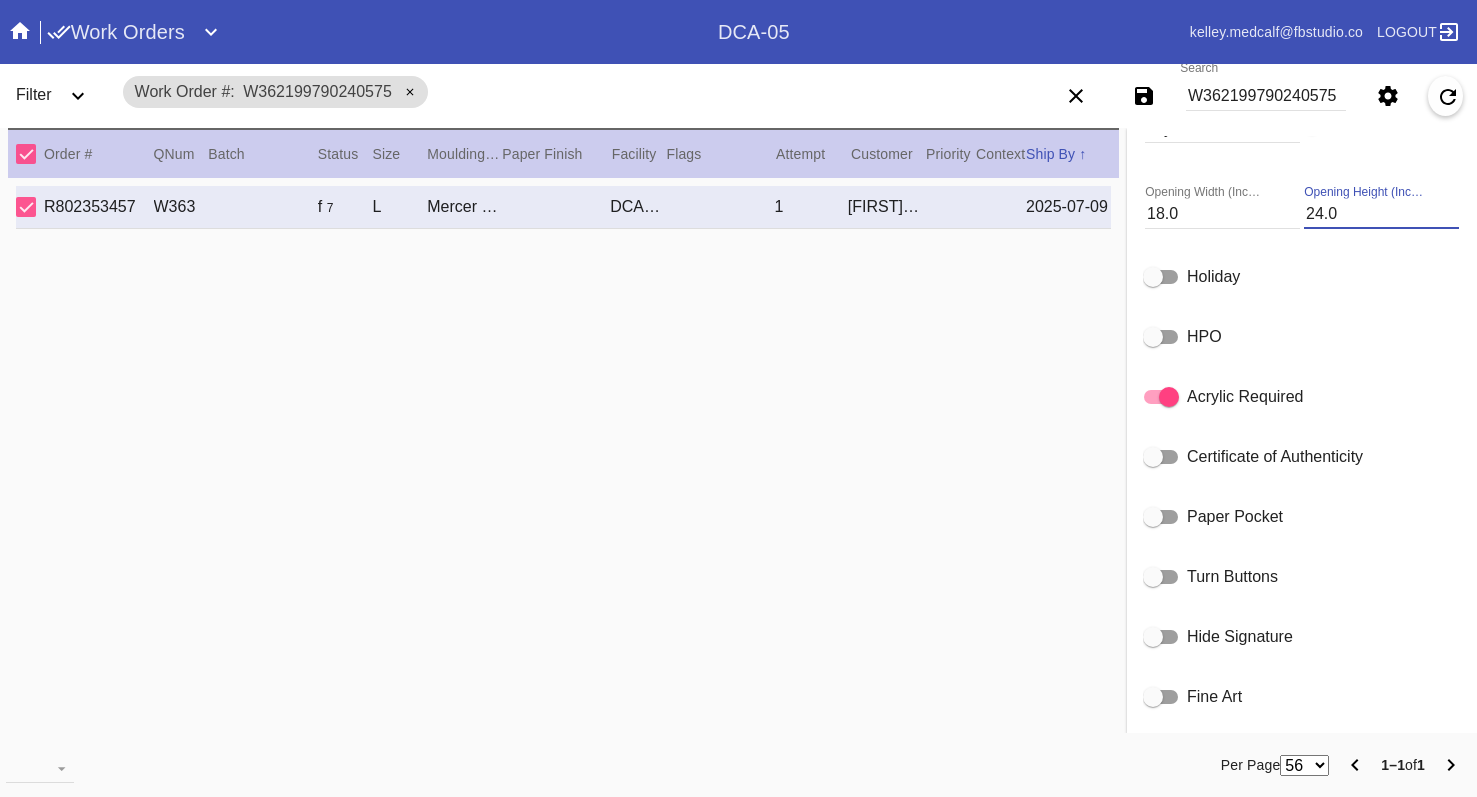 drag, startPoint x: 1330, startPoint y: 221, endPoint x: 1278, endPoint y: 228, distance: 52.46904 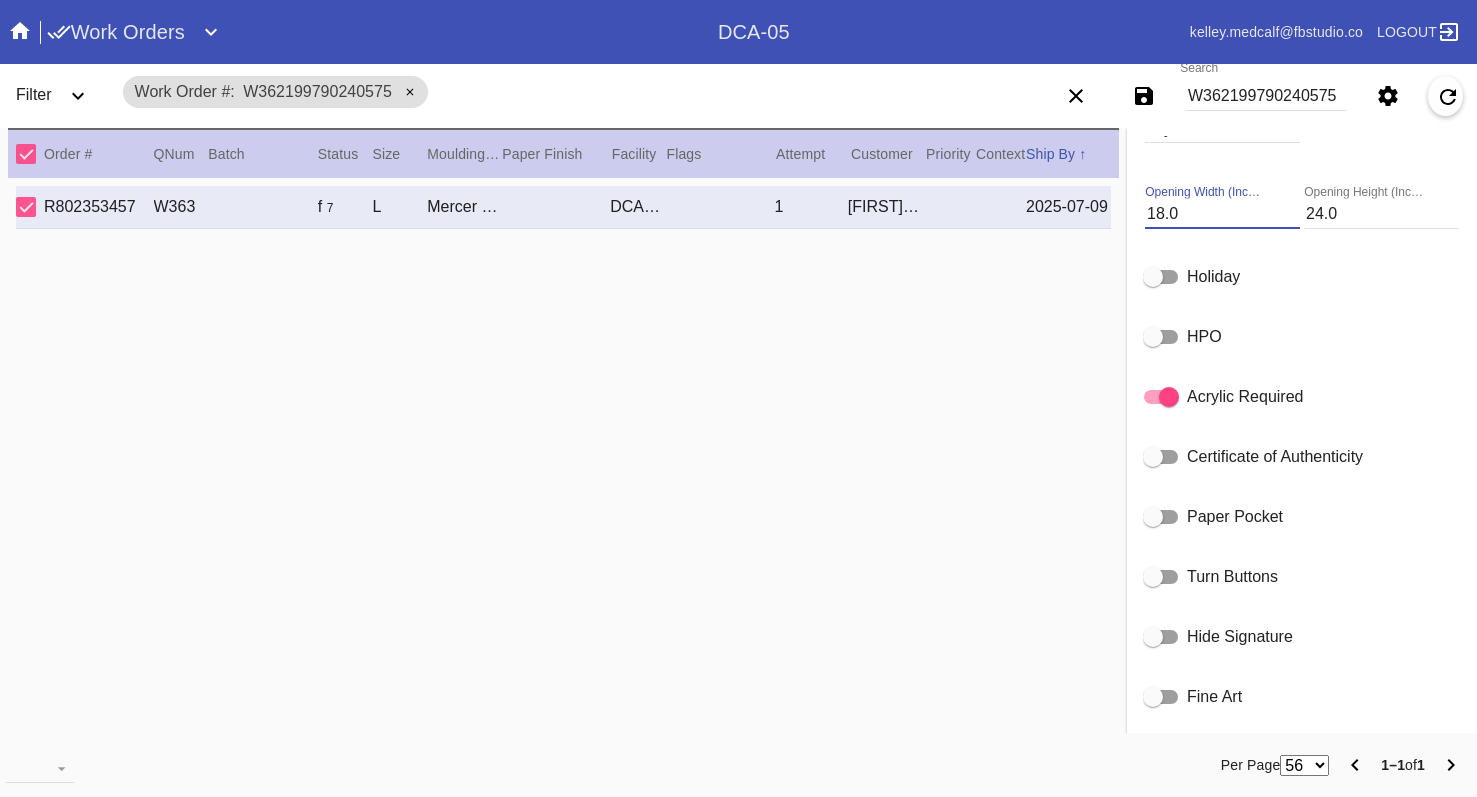 drag, startPoint x: 1180, startPoint y: 230, endPoint x: 859, endPoint y: 142, distance: 332.8438 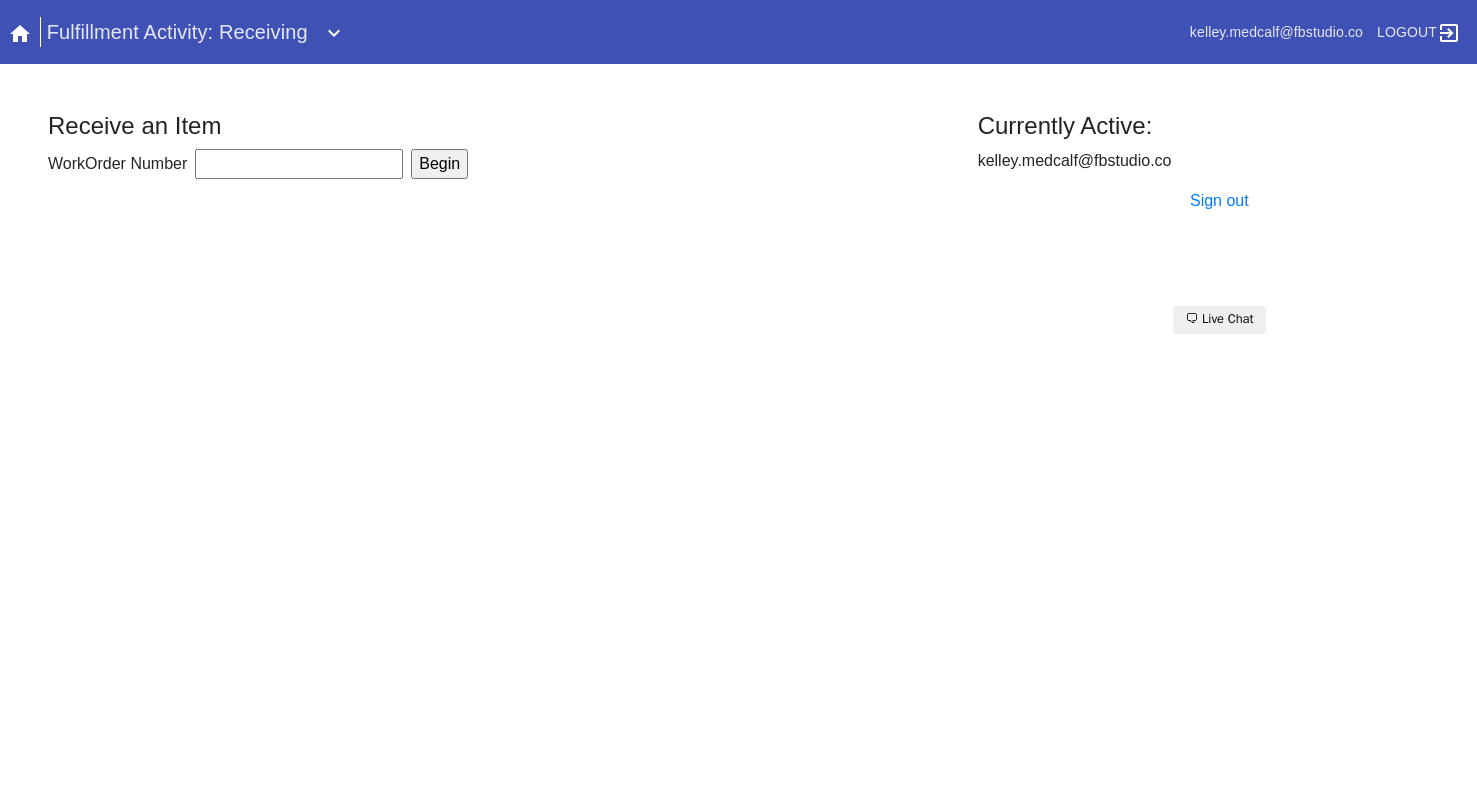 scroll, scrollTop: 0, scrollLeft: 0, axis: both 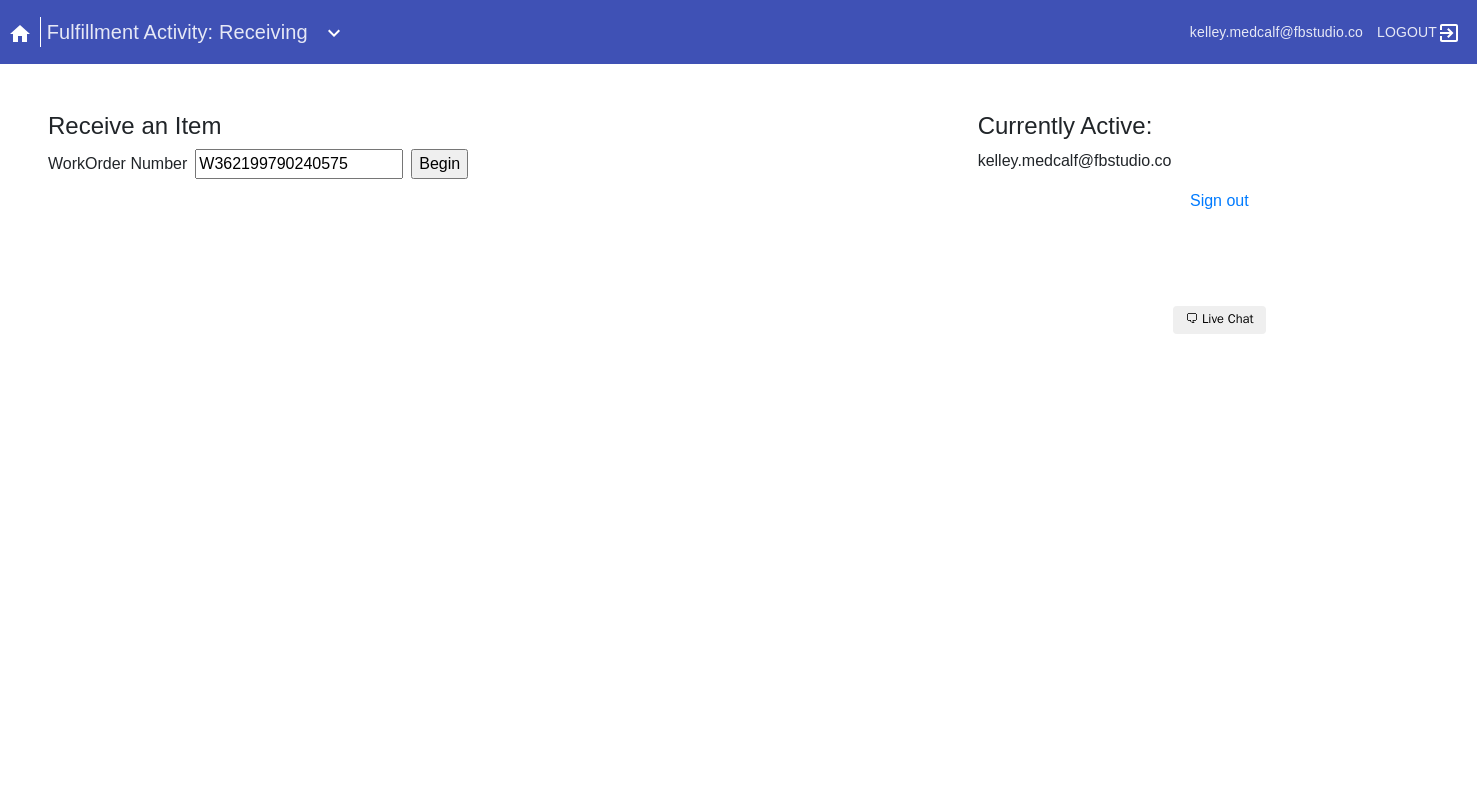 type on "W362199790240575" 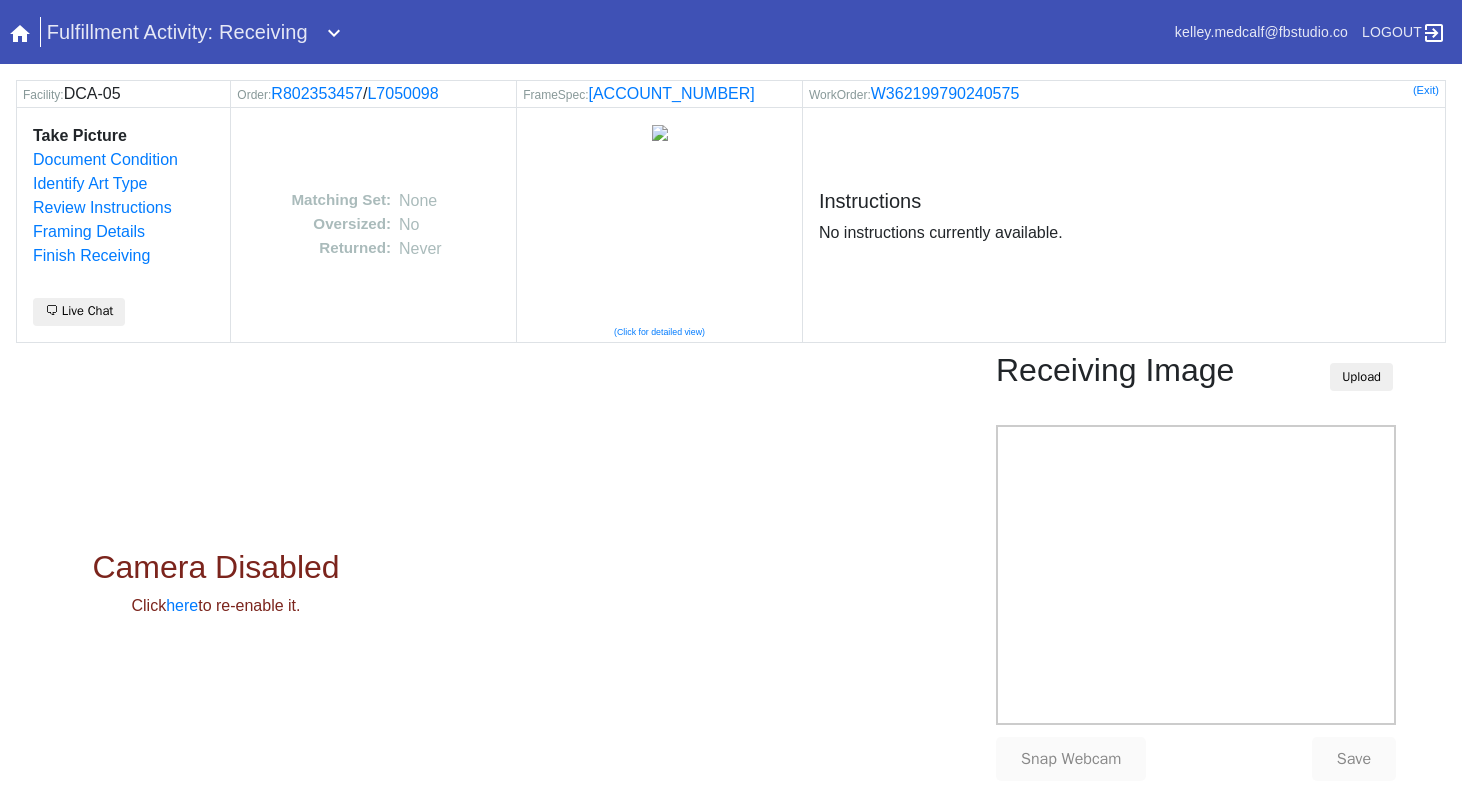 scroll, scrollTop: 0, scrollLeft: 0, axis: both 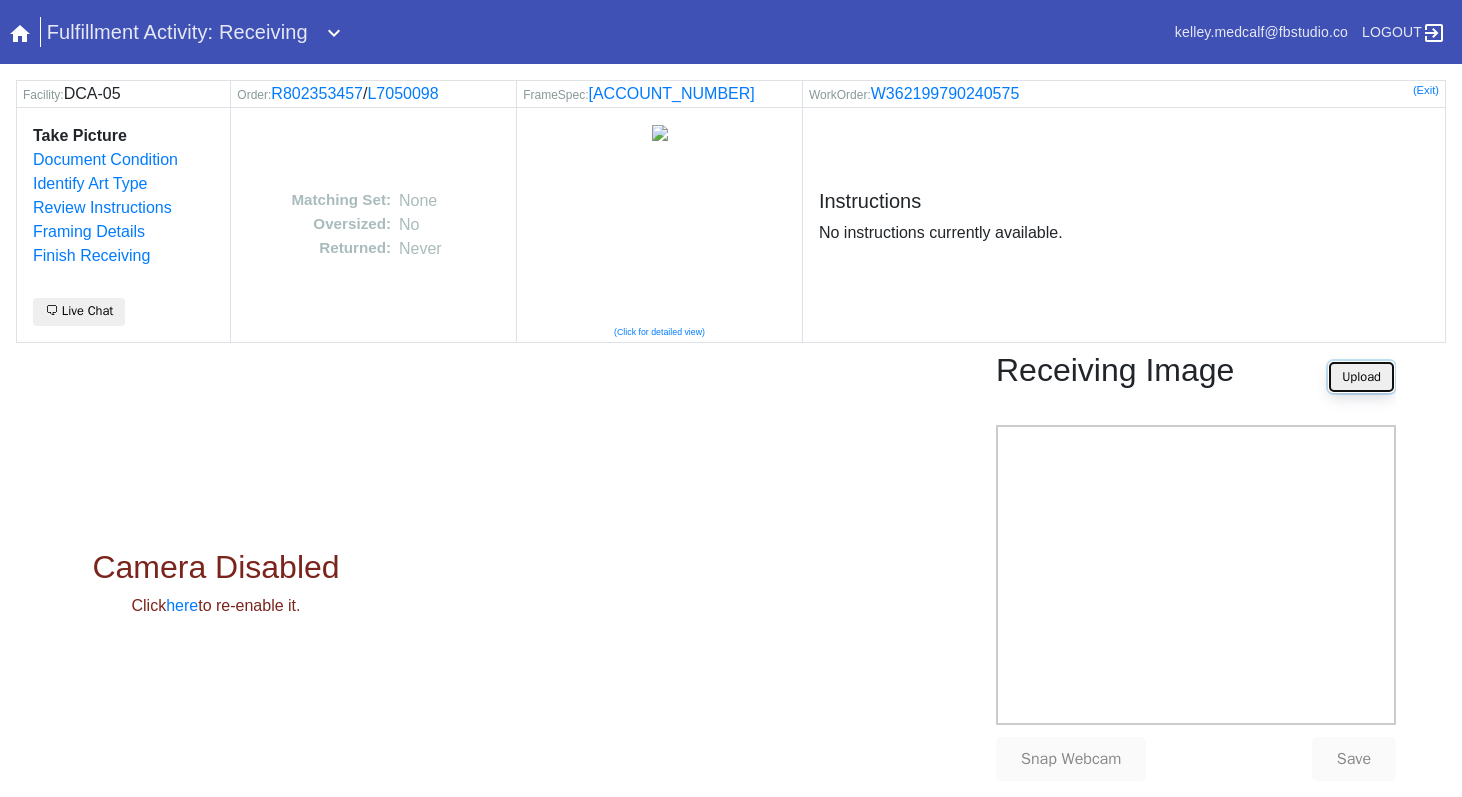 click on "Upload" at bounding box center [1361, 377] 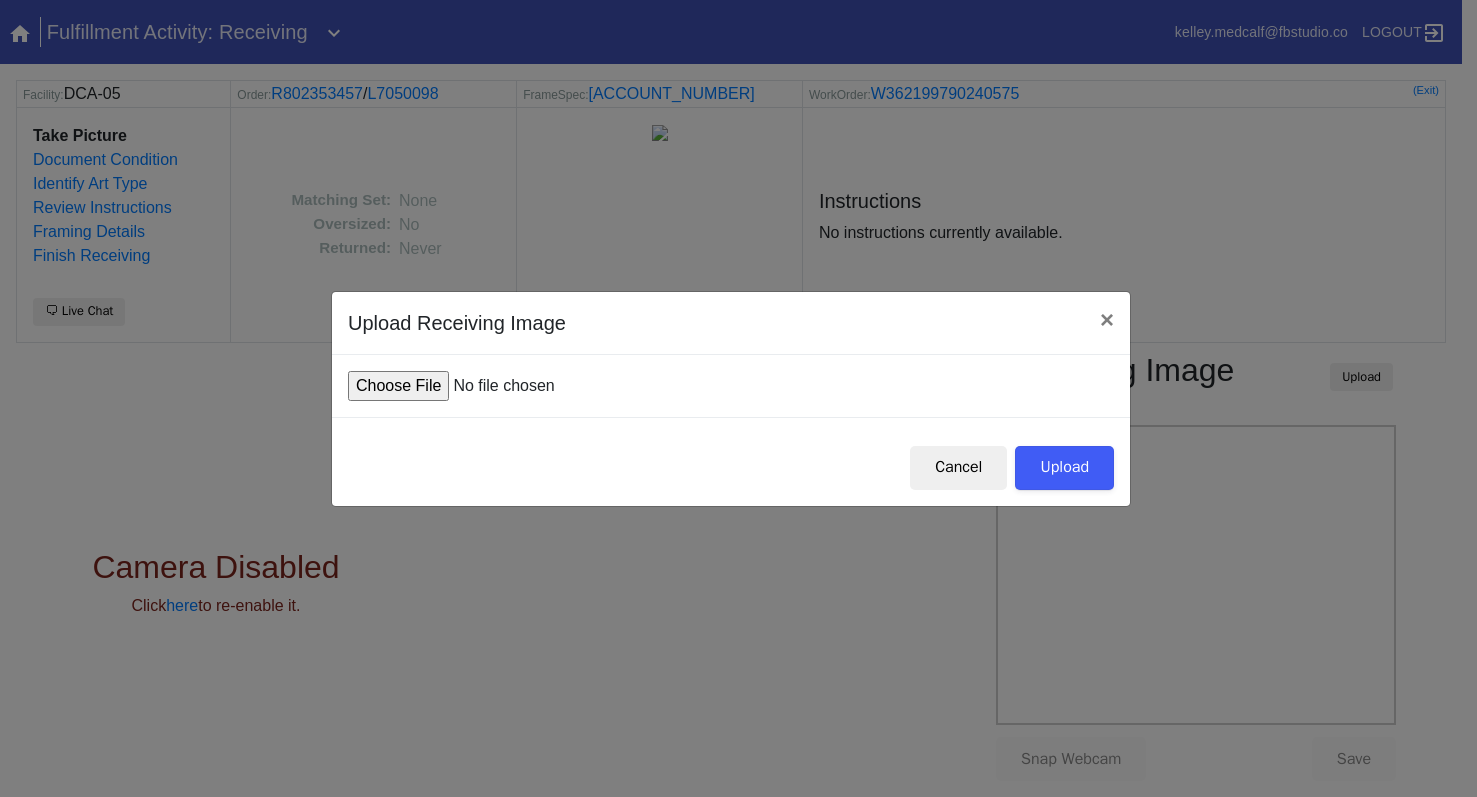 click at bounding box center [499, 386] 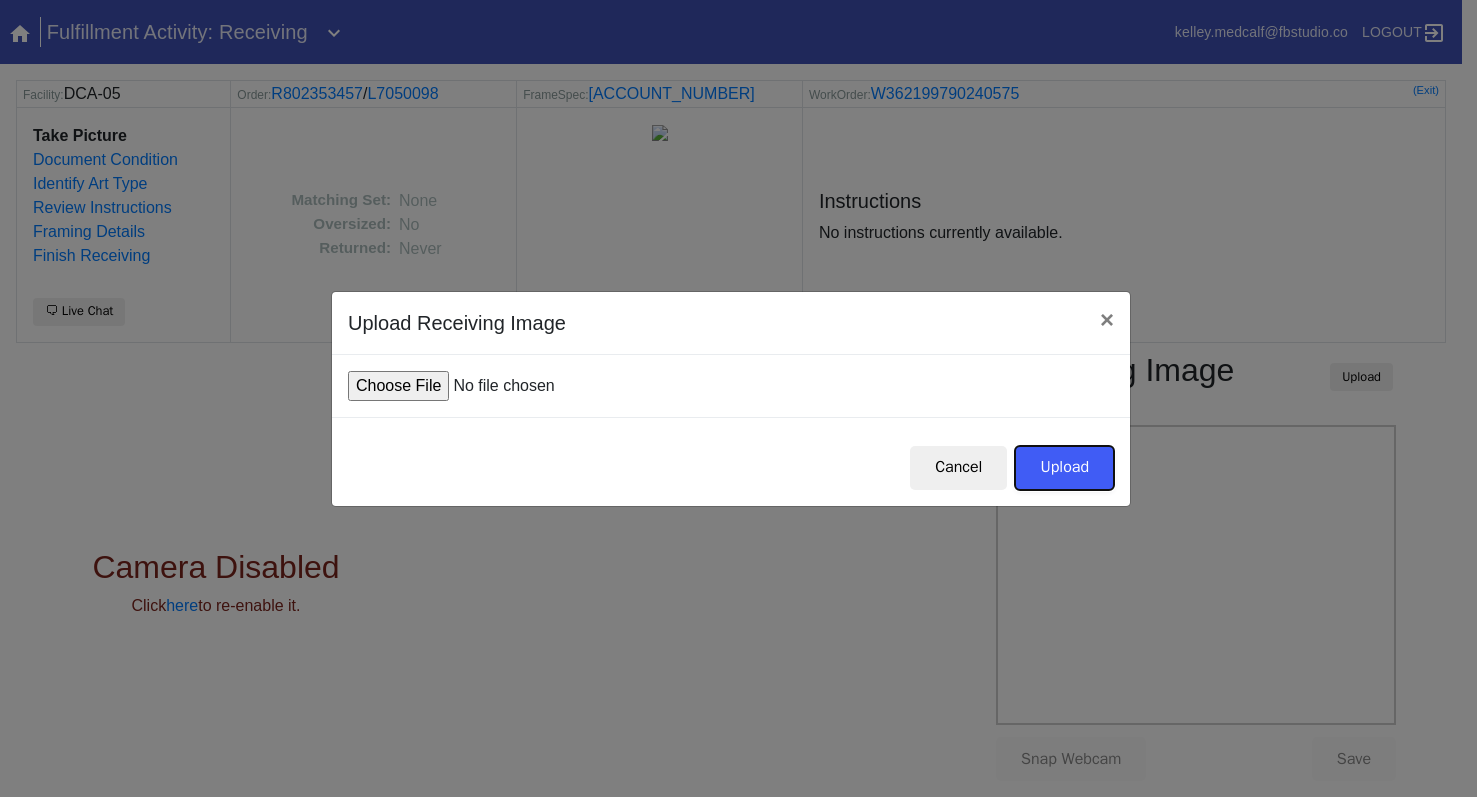 click on "Upload" at bounding box center (1064, 468) 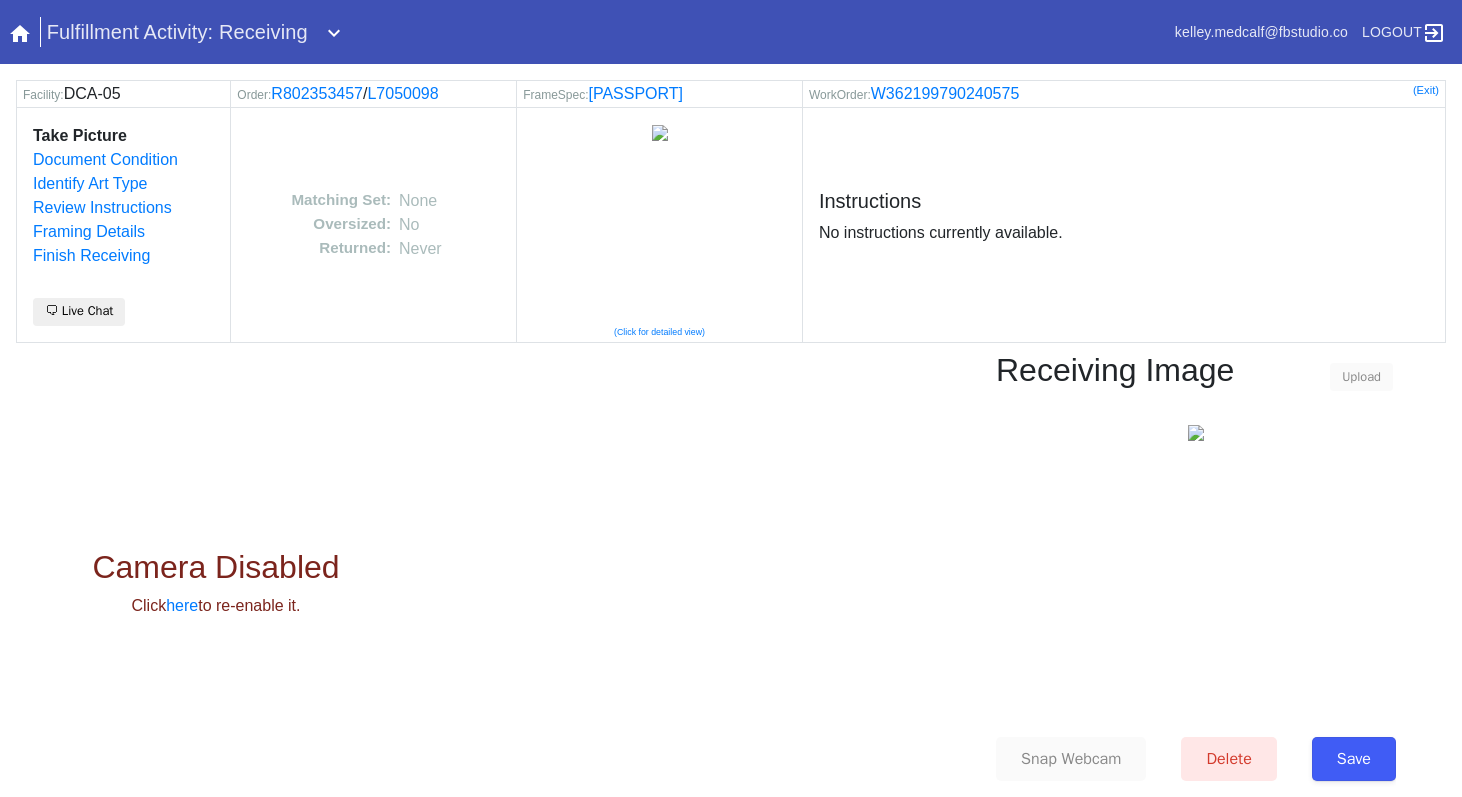 scroll, scrollTop: 0, scrollLeft: 0, axis: both 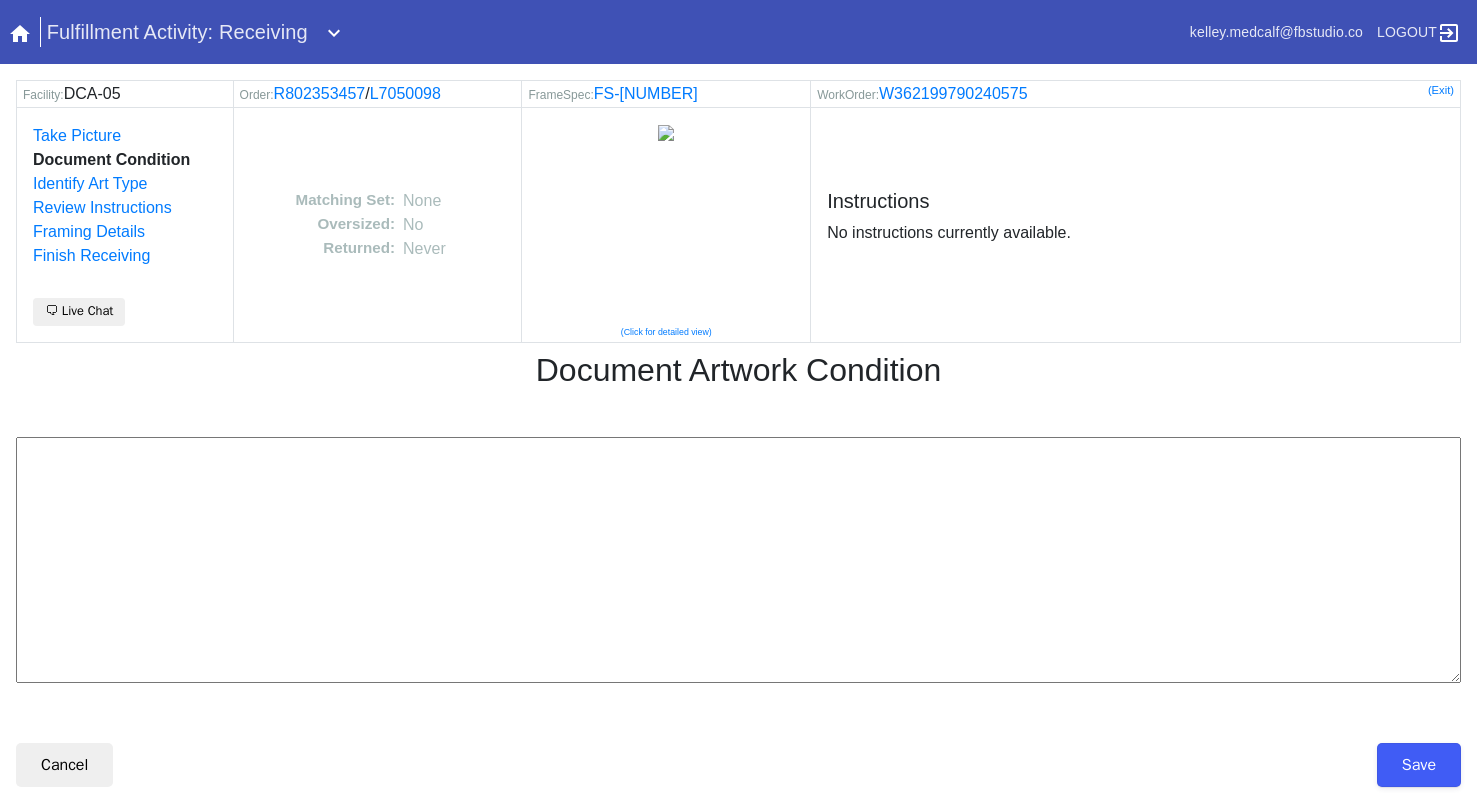 click at bounding box center (738, 560) 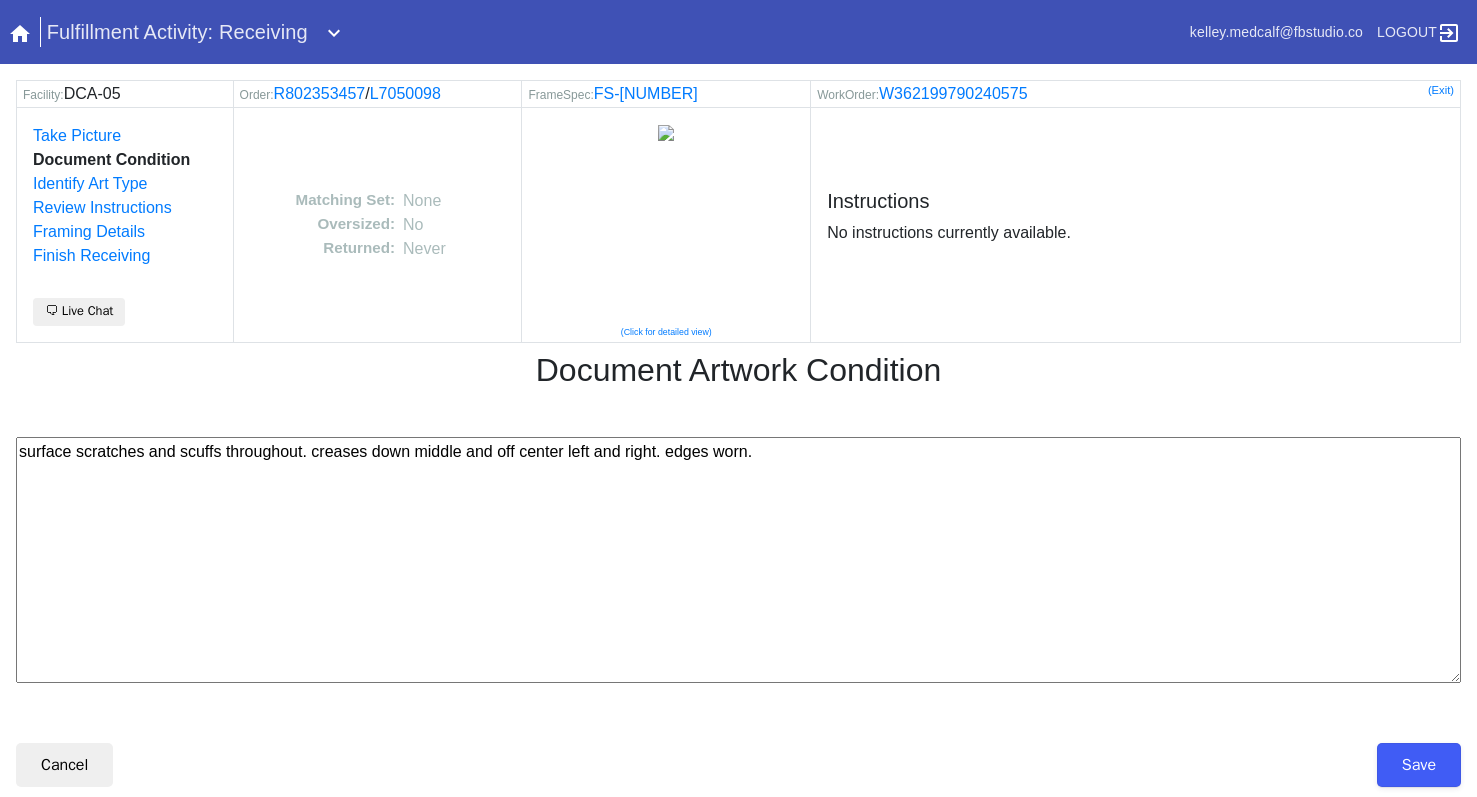 paste on "--km7/9/25" 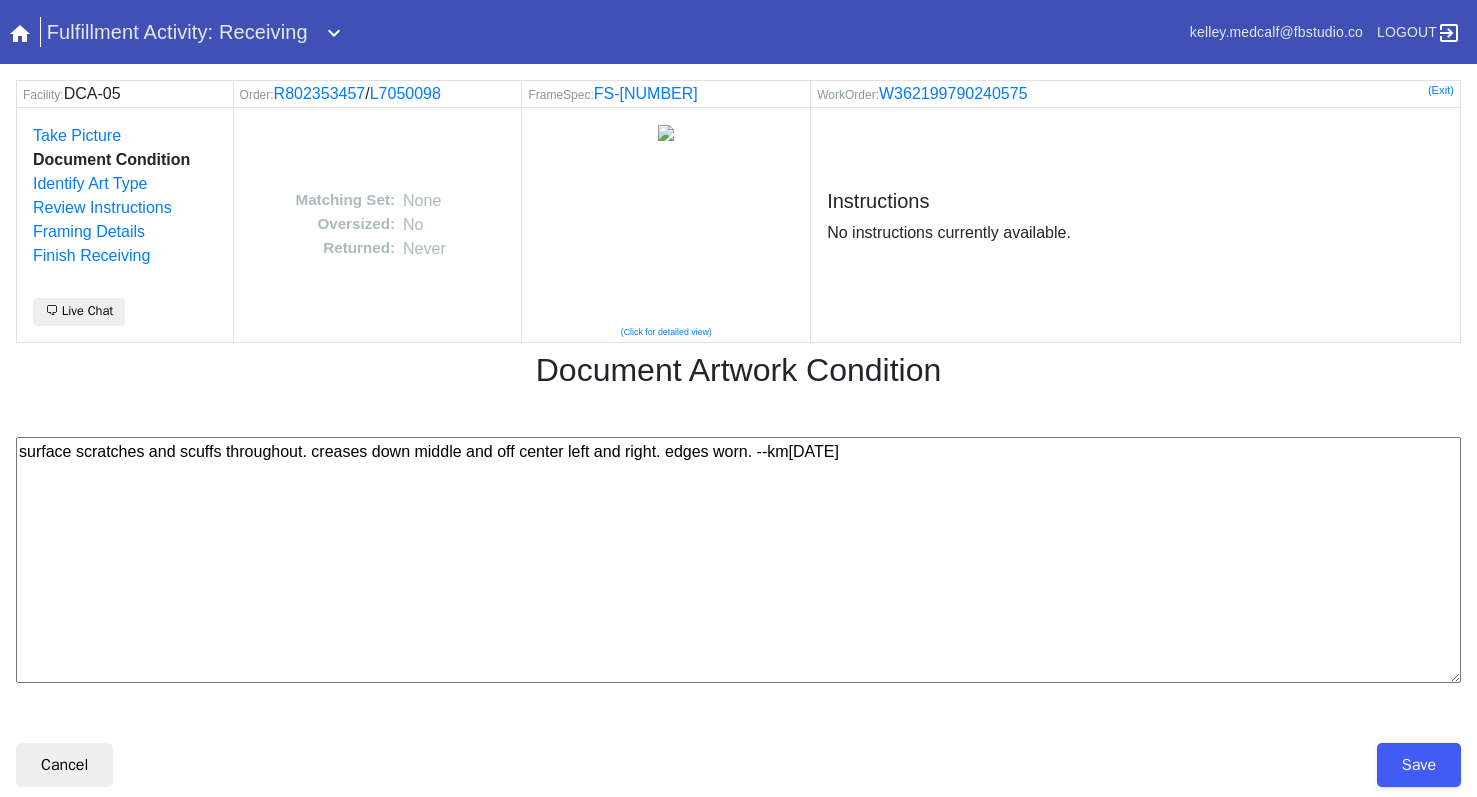 type on "surface scratches and scuffs throughout. creases down middle and off center left and right. edges worn. --km[DATE]" 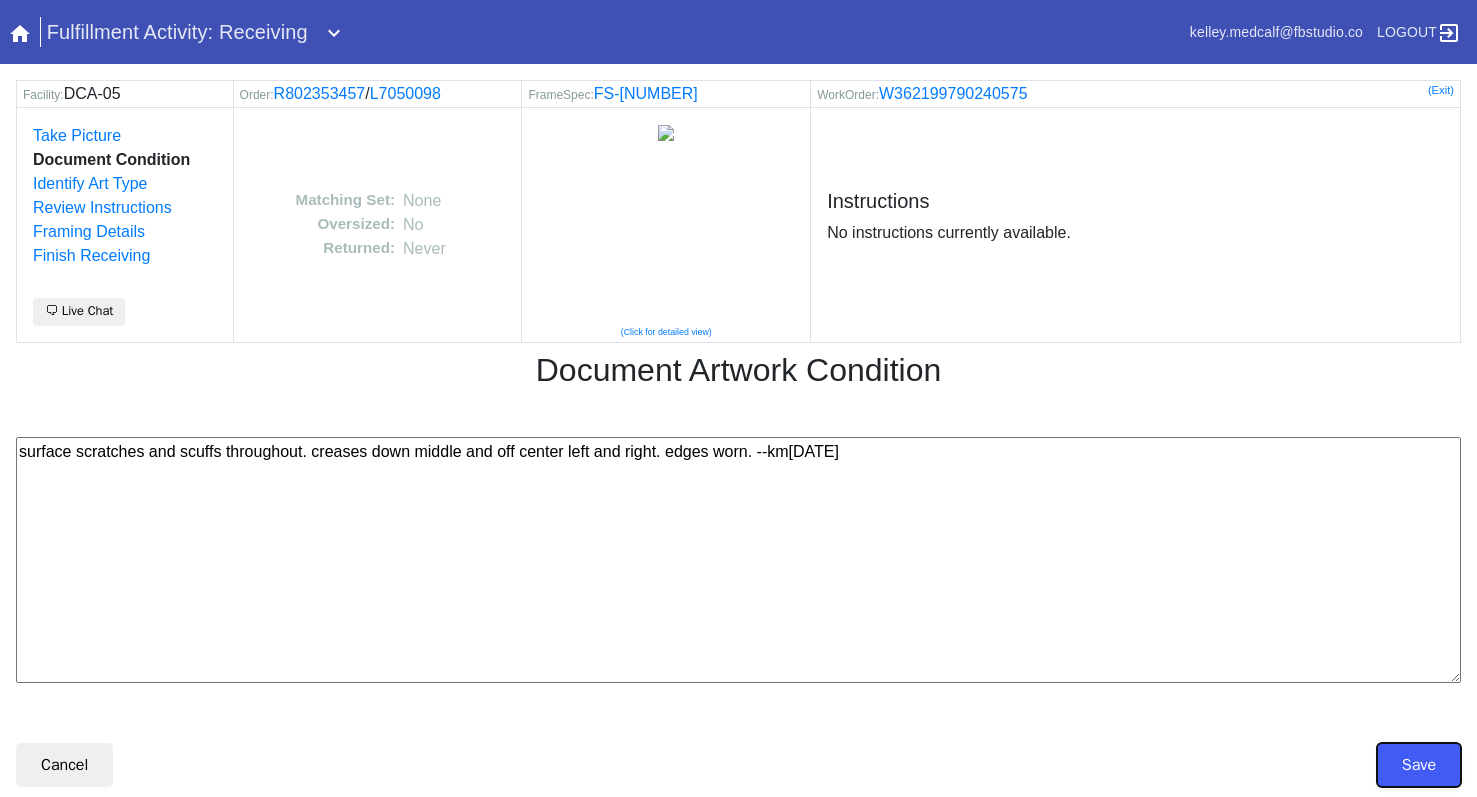 click on "Save" at bounding box center (1419, 765) 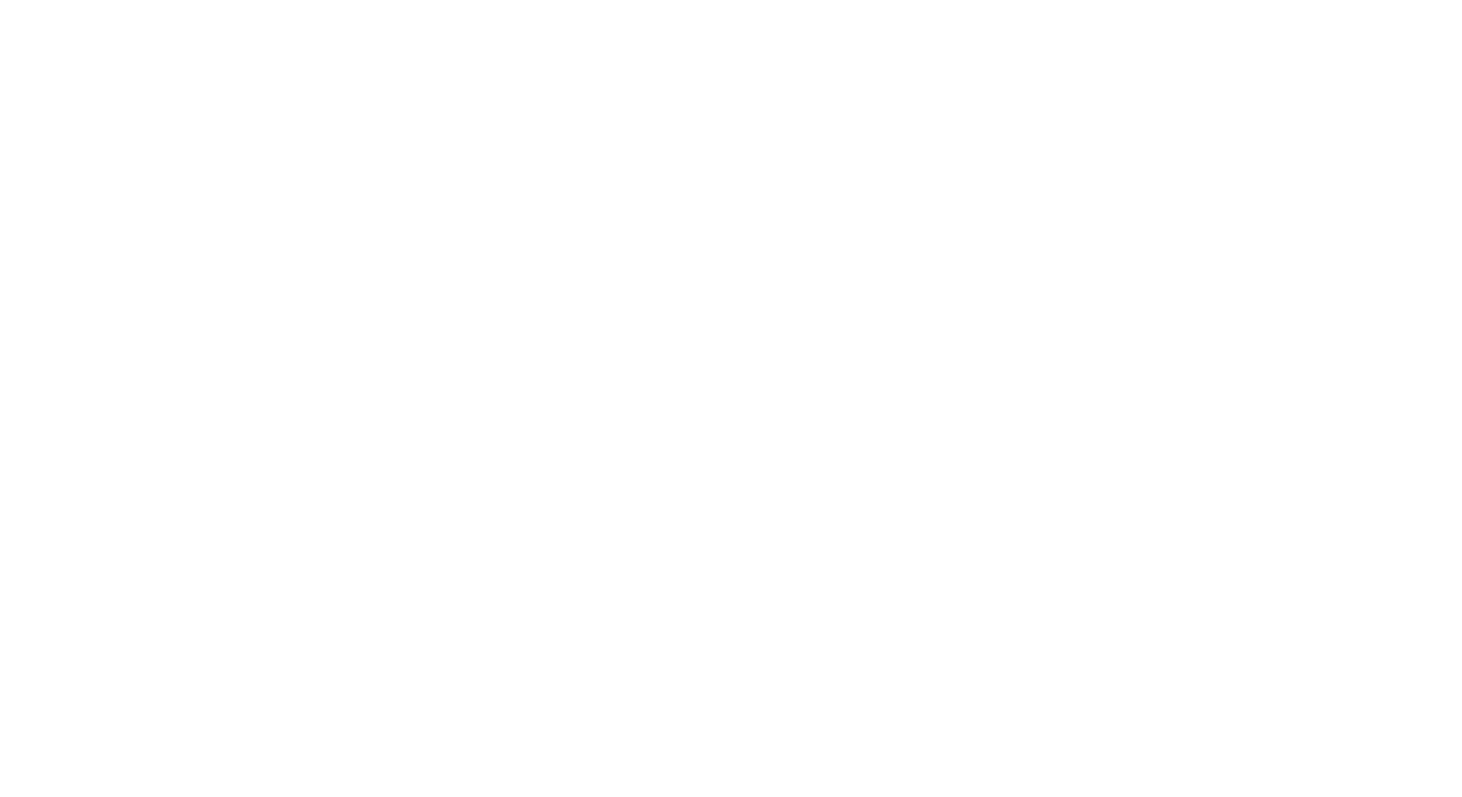 scroll, scrollTop: 0, scrollLeft: 0, axis: both 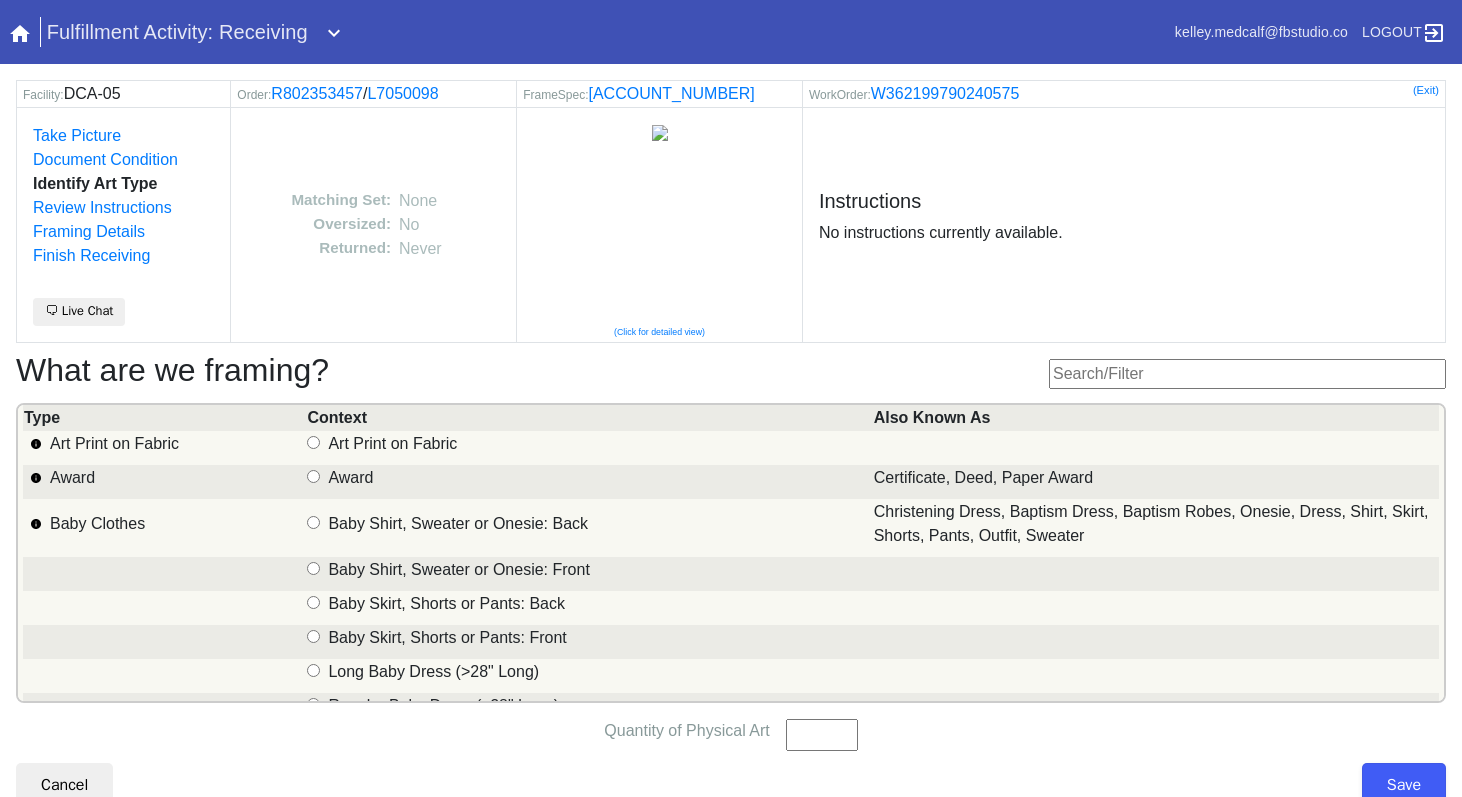 click at bounding box center [1247, 374] 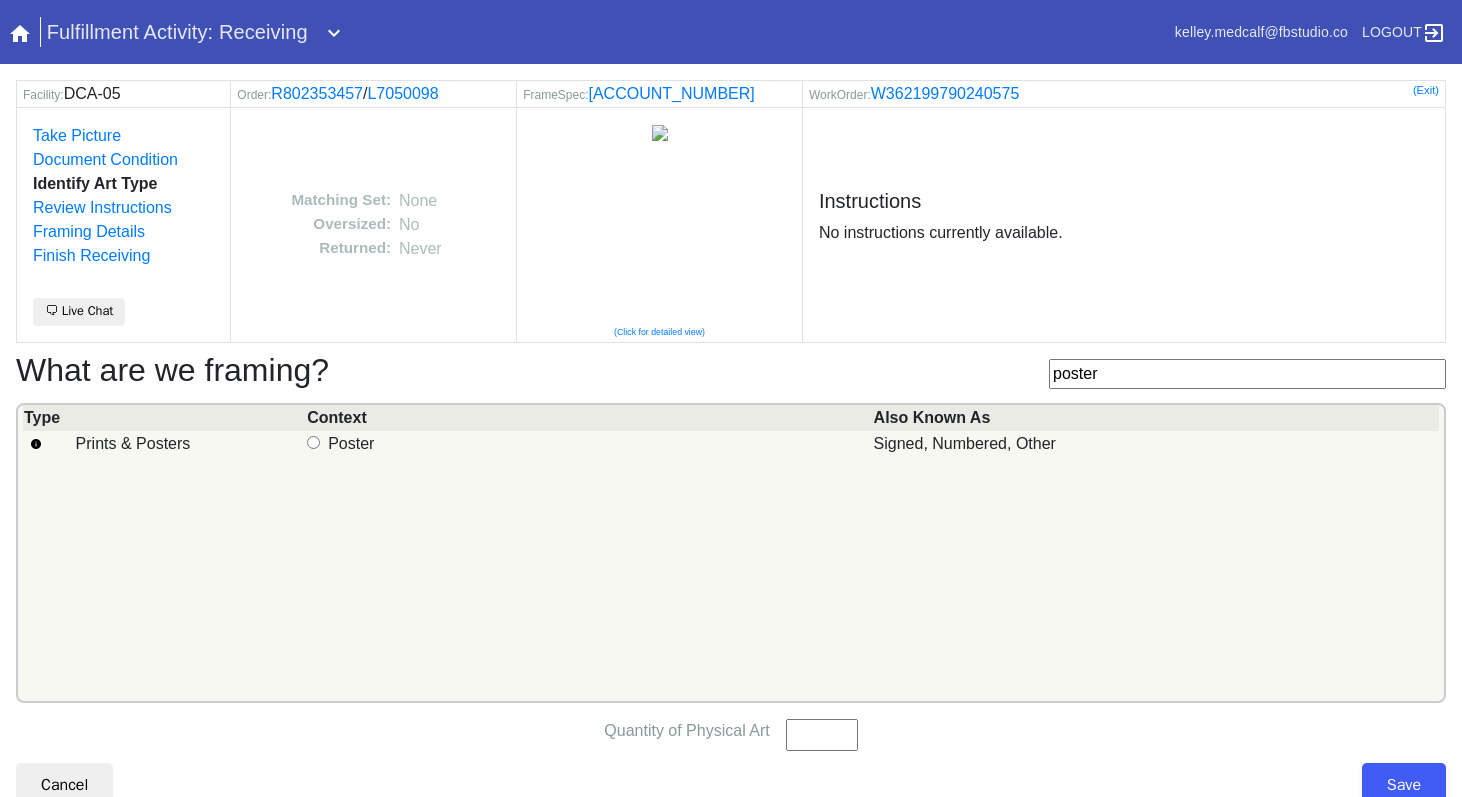 type on "poster" 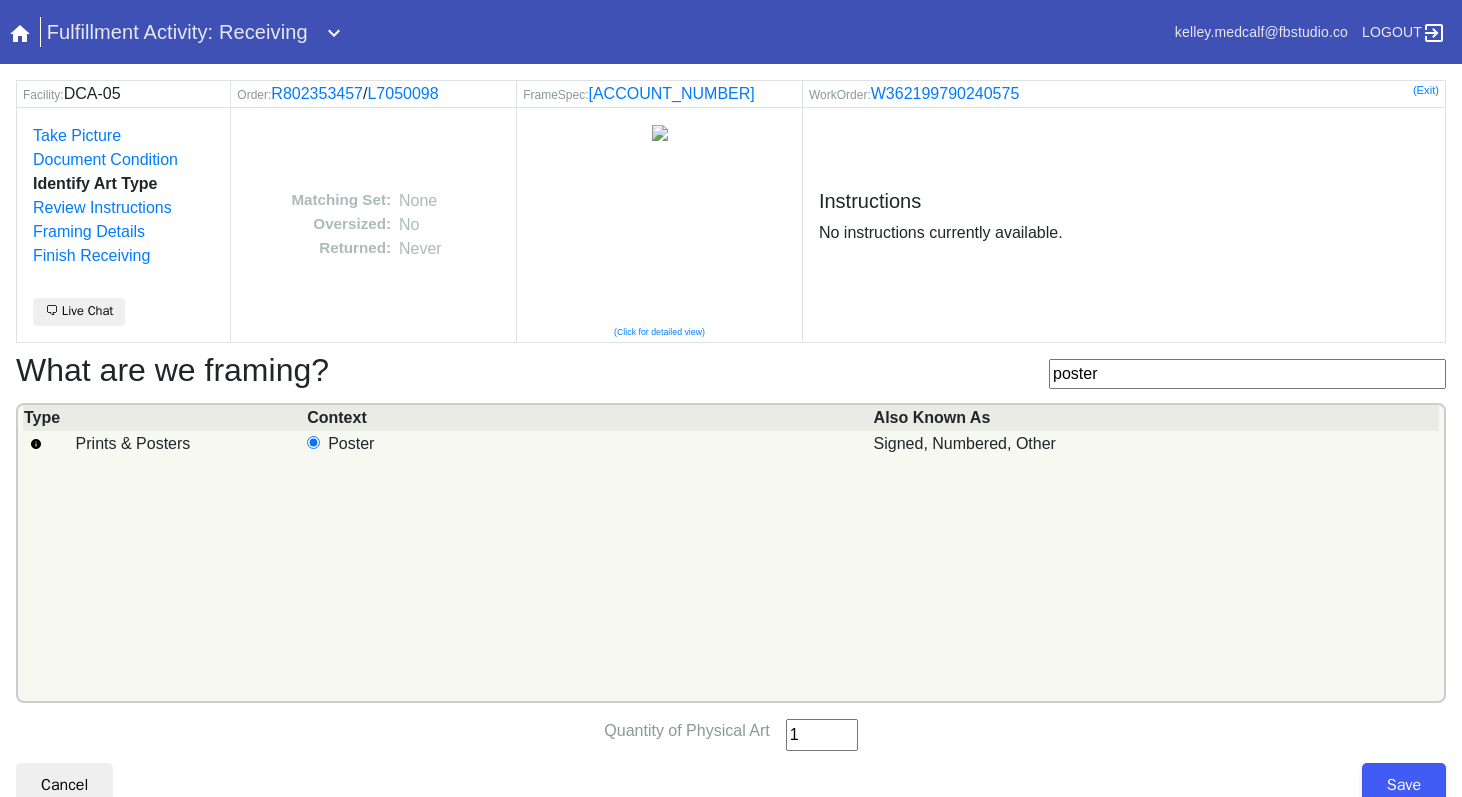 type on "1" 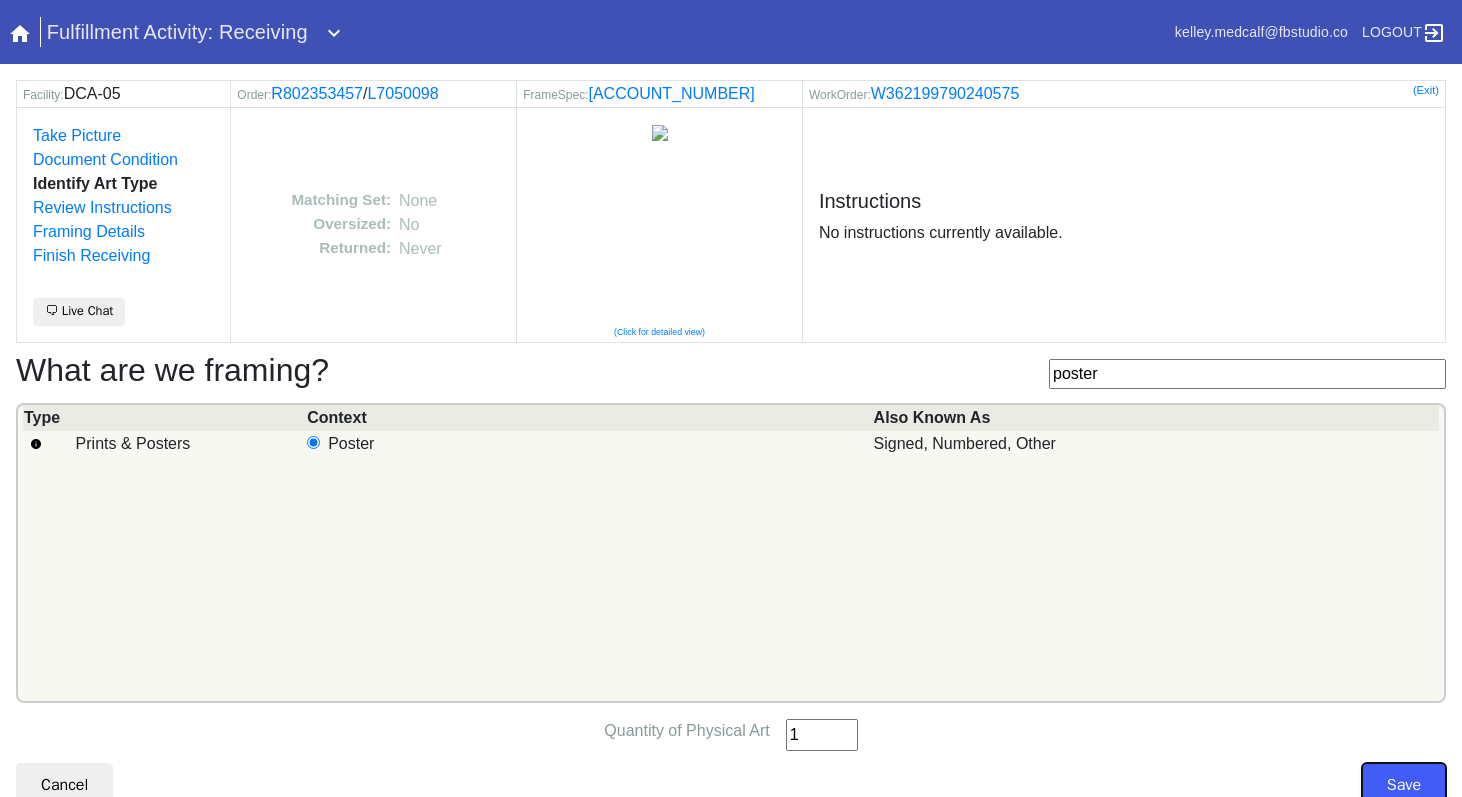 click on "Save" at bounding box center [1404, 785] 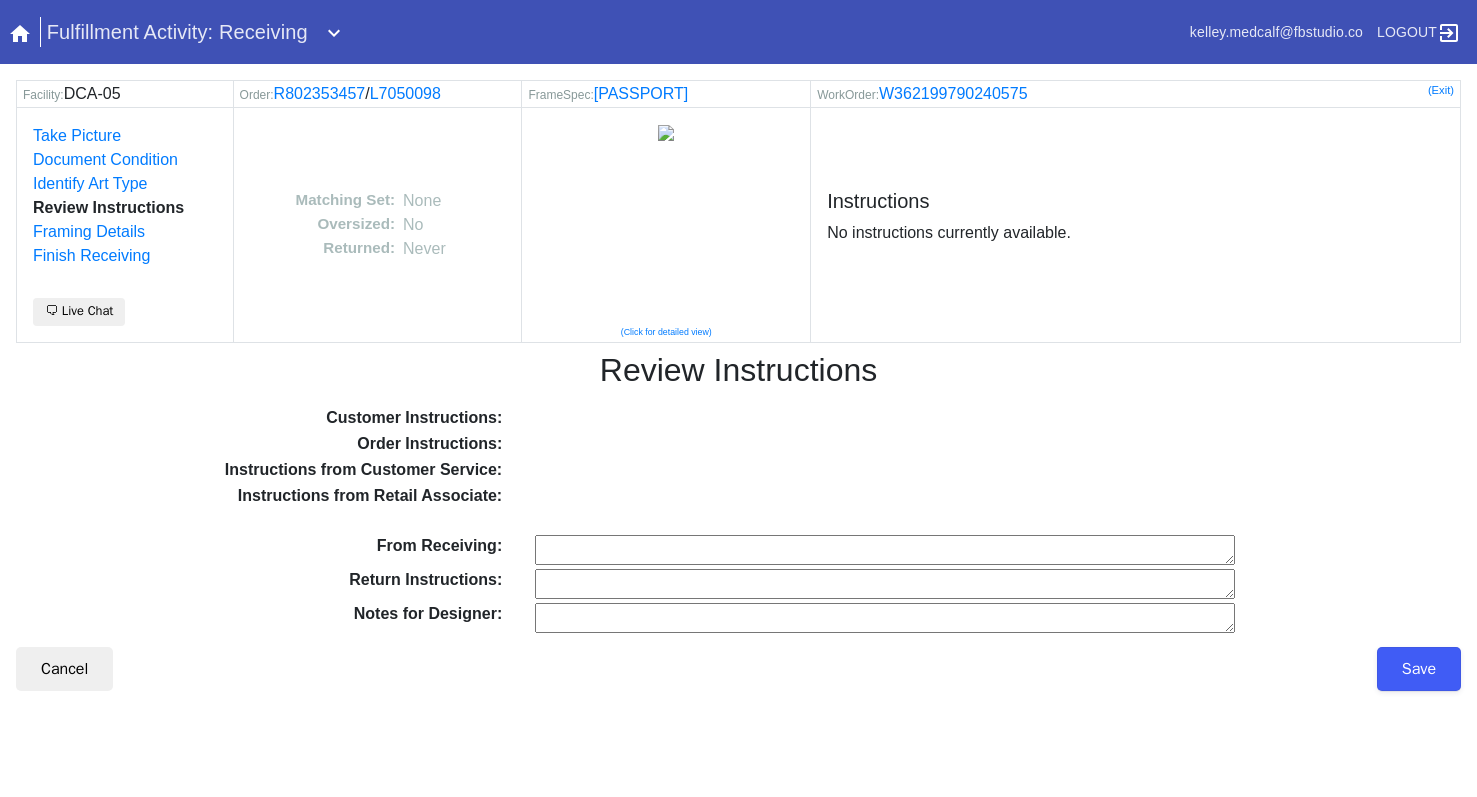 scroll, scrollTop: 0, scrollLeft: 0, axis: both 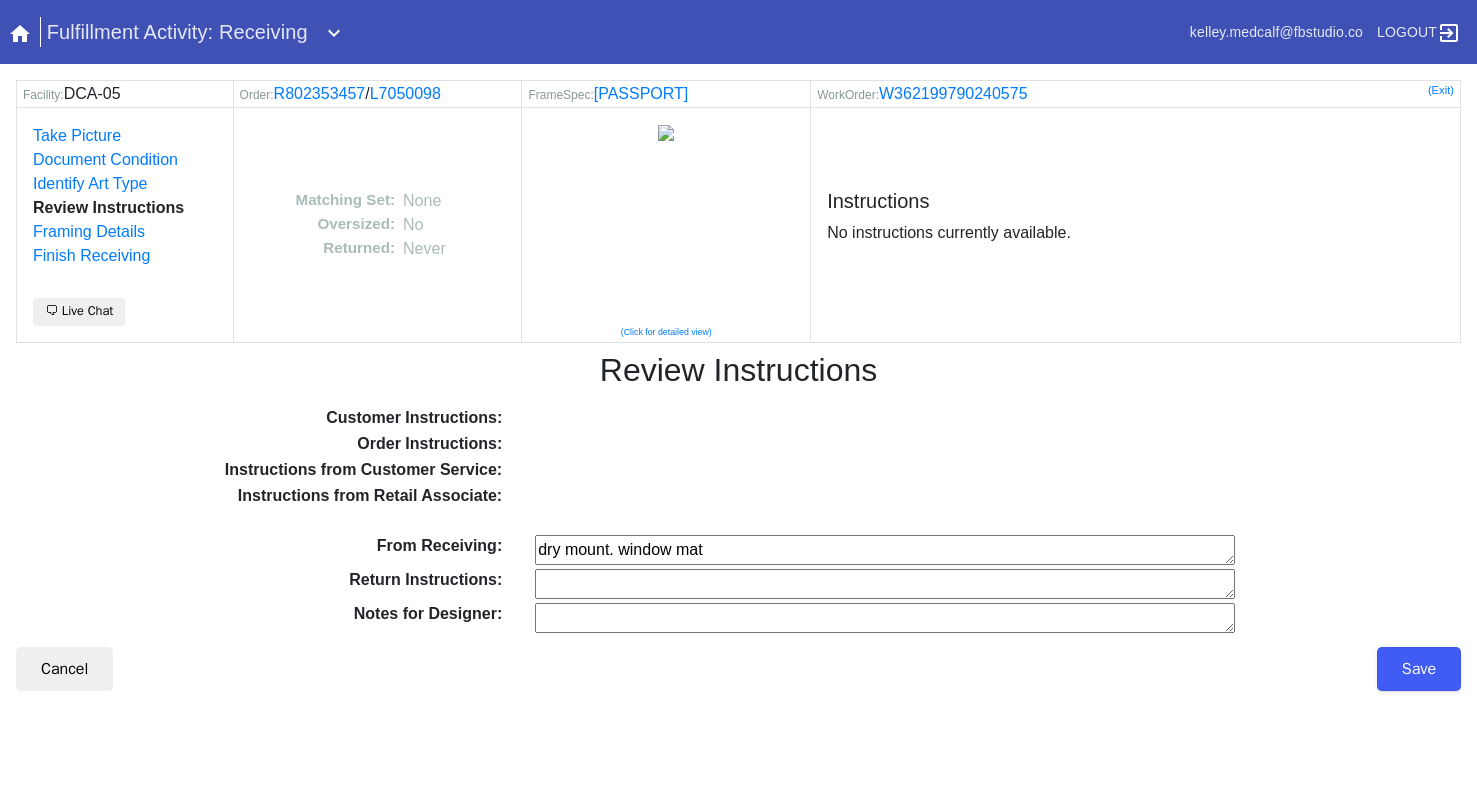type on "dry mount. window mat" 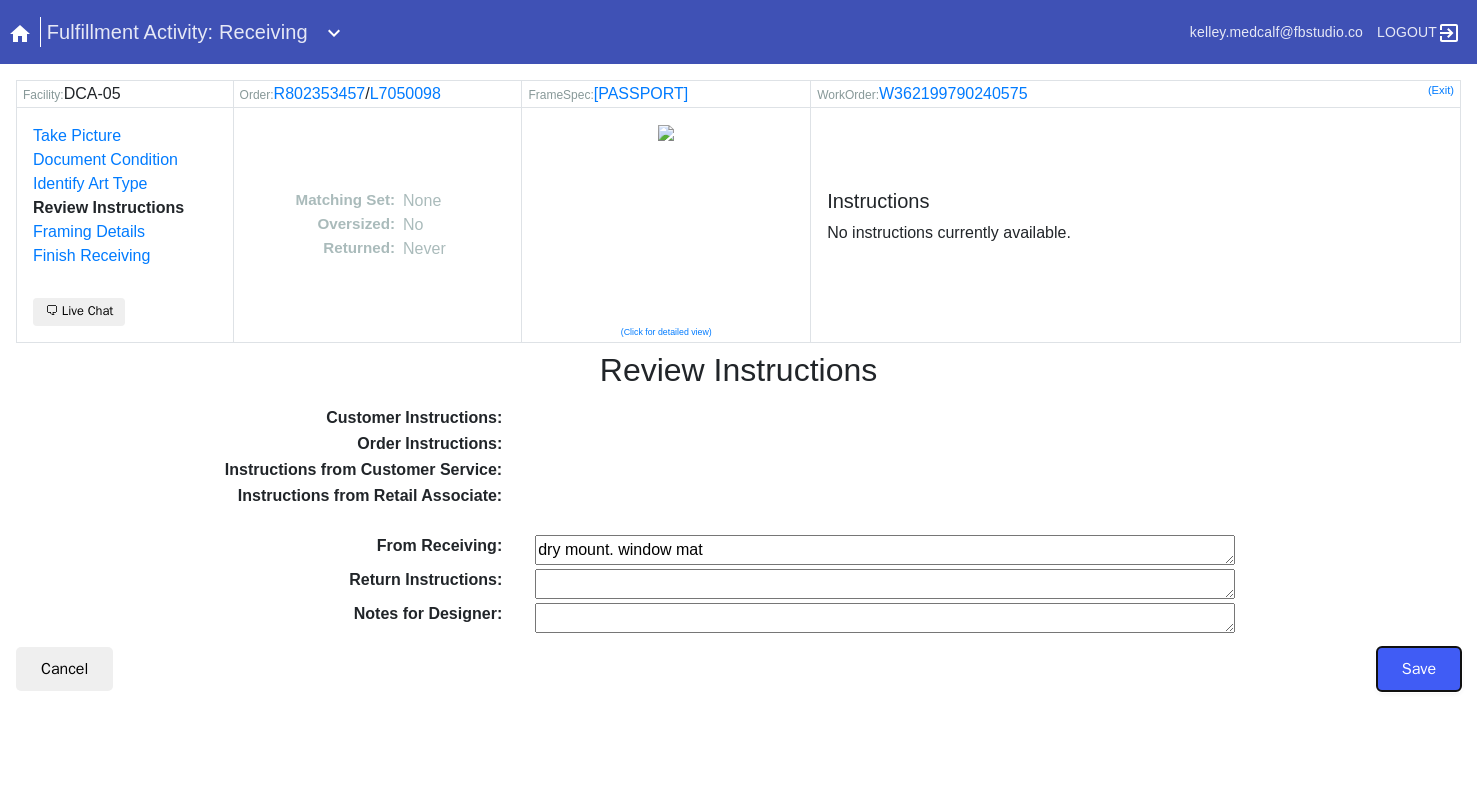 click on "Save" at bounding box center [1419, 669] 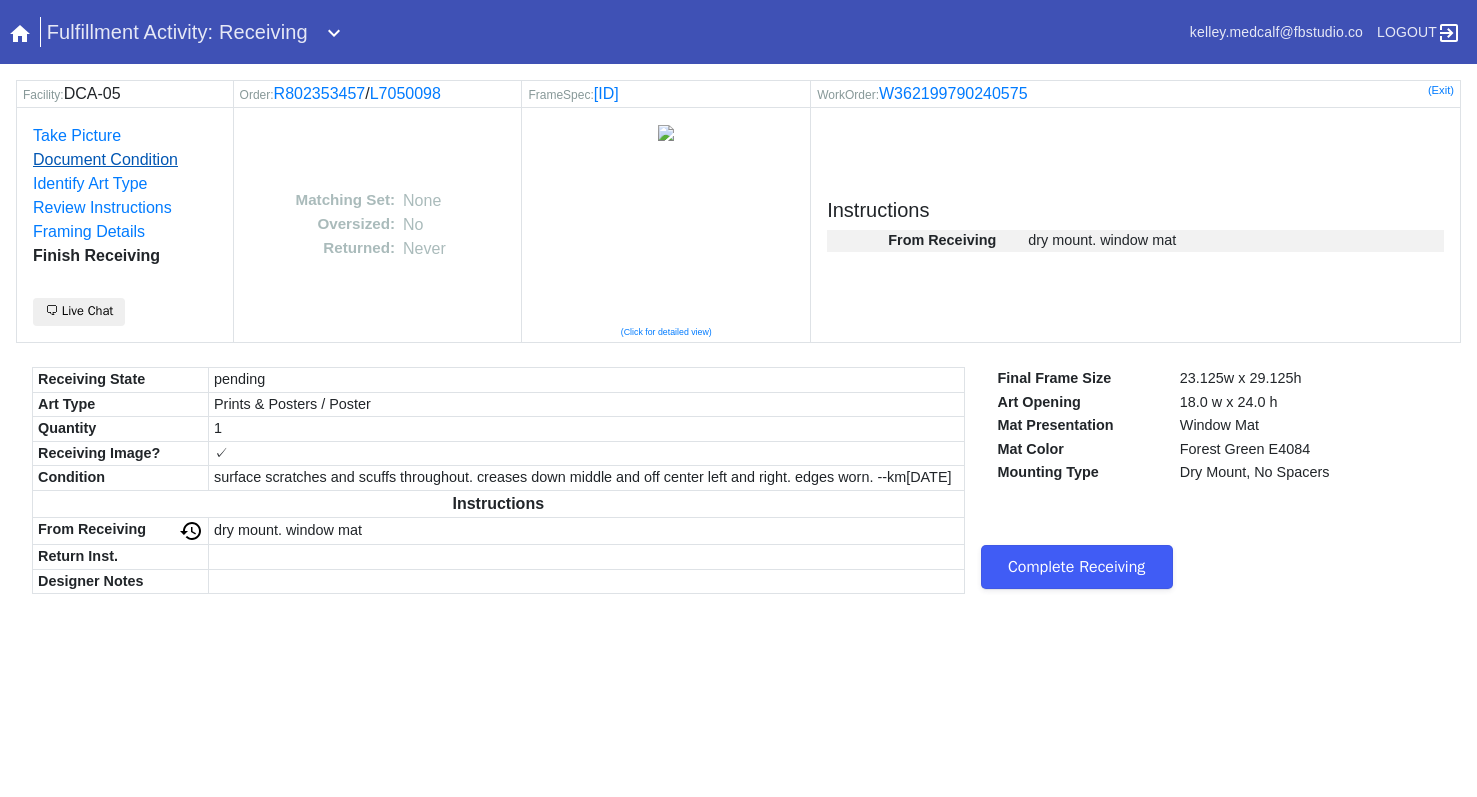 scroll, scrollTop: 0, scrollLeft: 0, axis: both 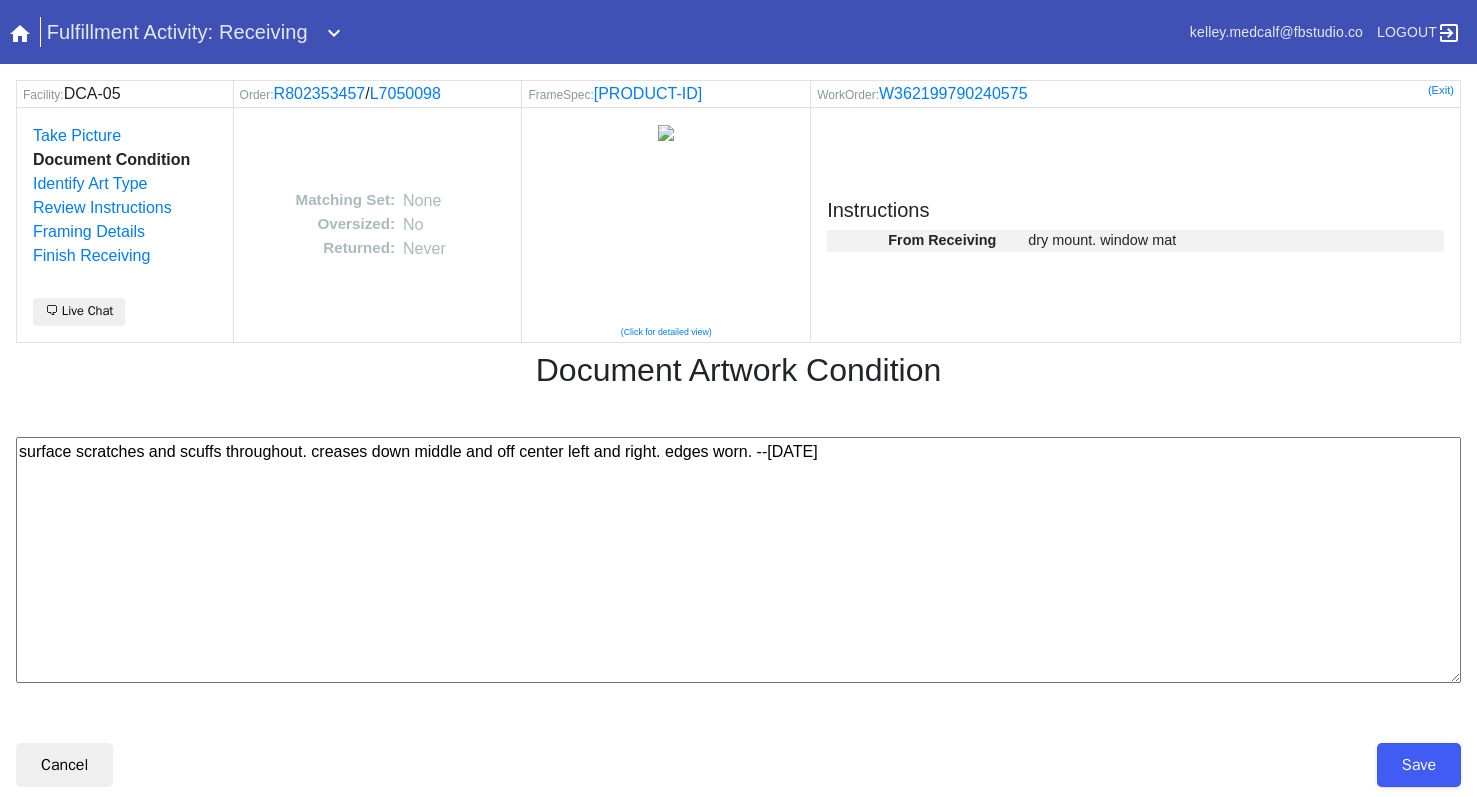 click on "surface scratches and scuffs throughout. creases down middle and off center left and right. edges worn. --km7/9/25" at bounding box center (738, 560) 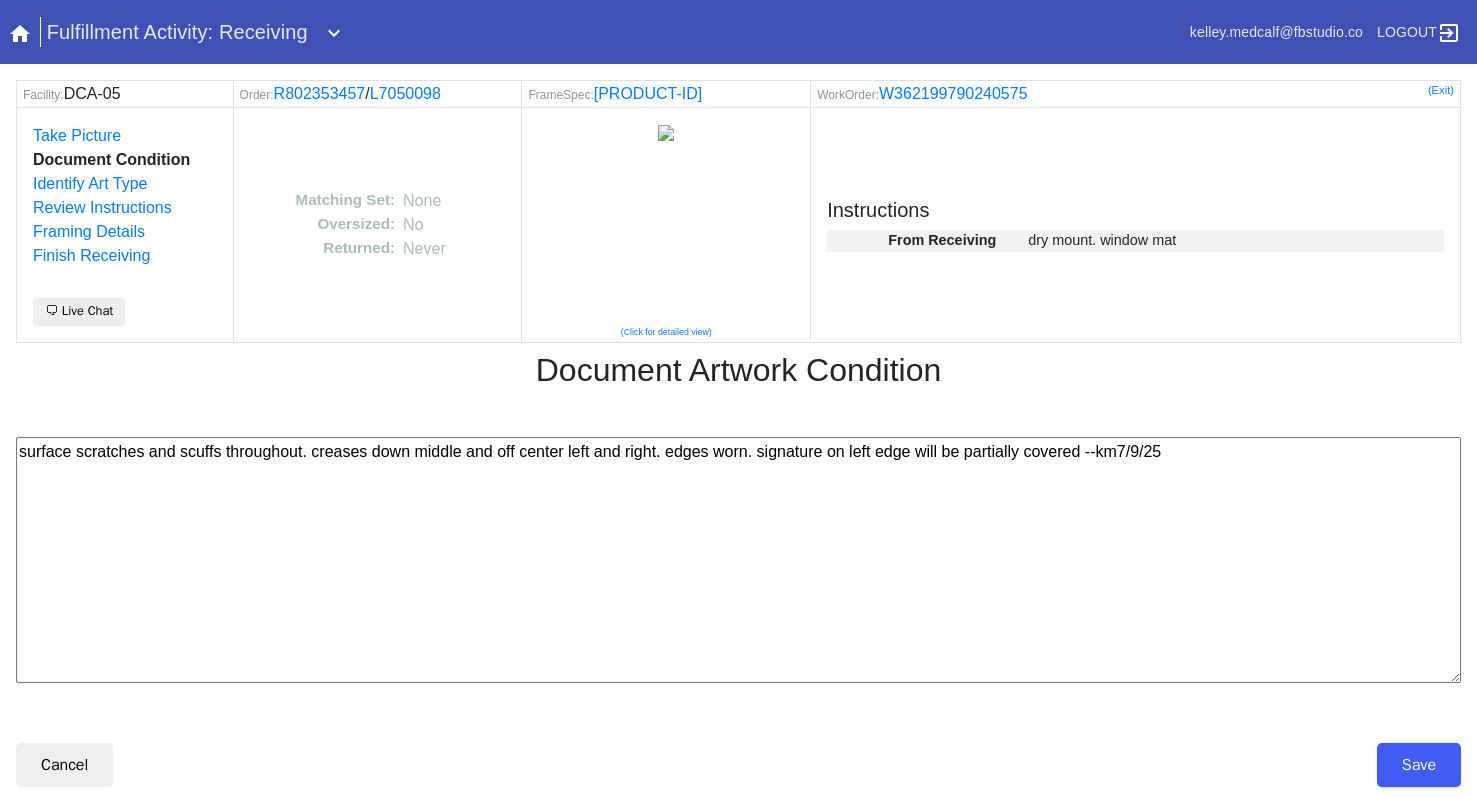 type on "surface scratches and scuffs throughout. creases down middle and off center left and right. edges worn. signature on left edge will be partially covered --km7/9/25" 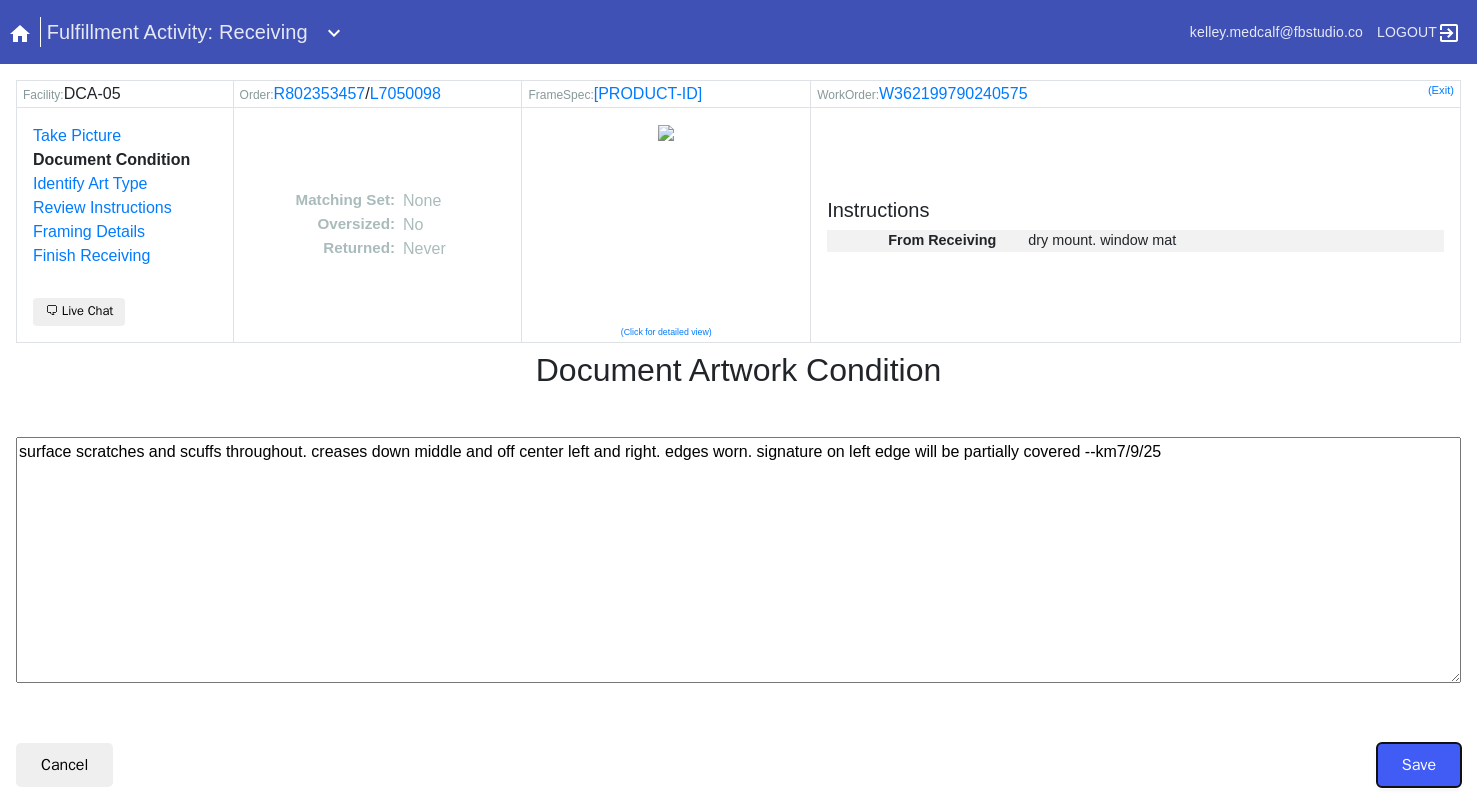 click on "Save" at bounding box center [1419, 765] 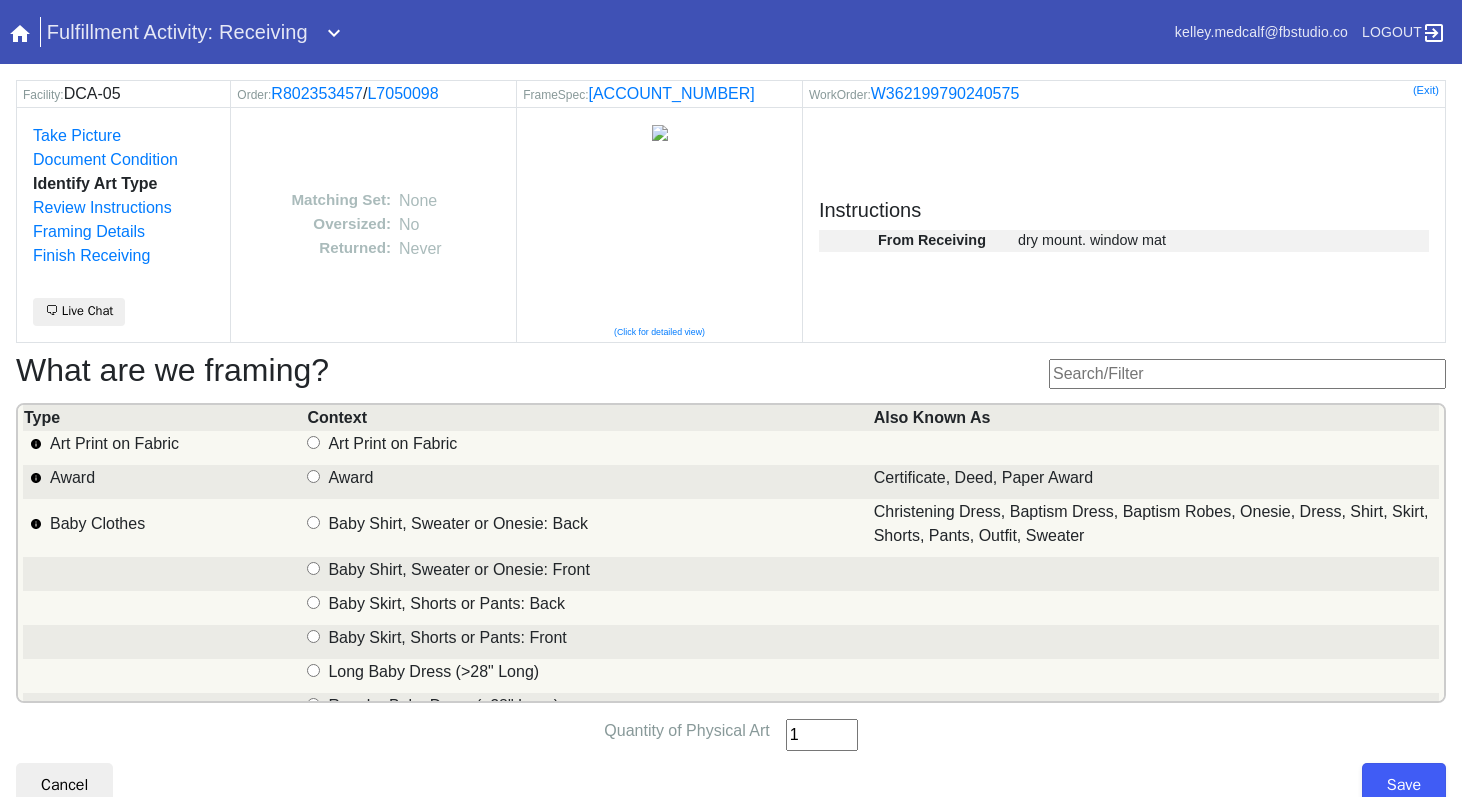 scroll, scrollTop: 18, scrollLeft: 0, axis: vertical 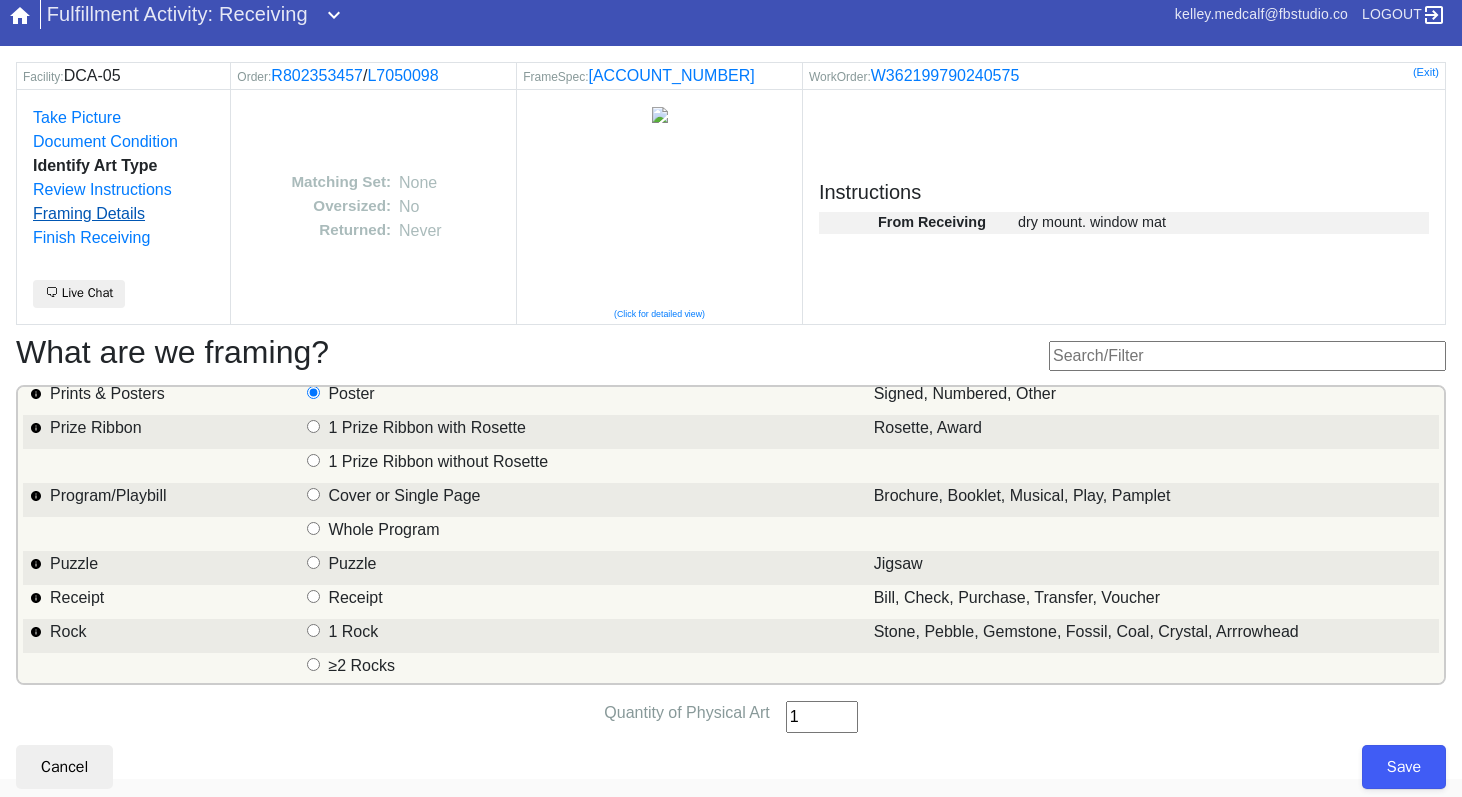 click on "Framing Details" at bounding box center [89, 213] 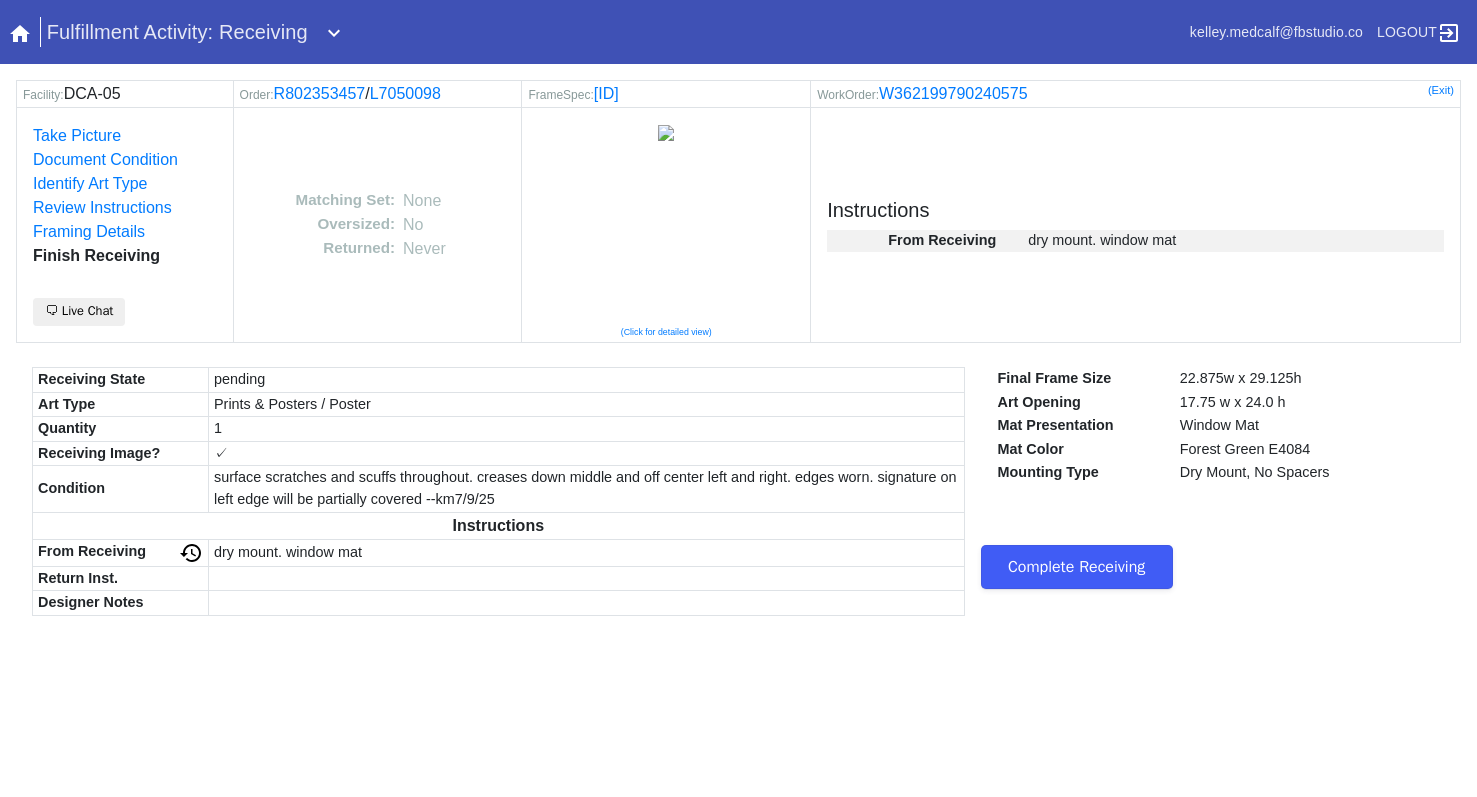 scroll, scrollTop: 0, scrollLeft: 0, axis: both 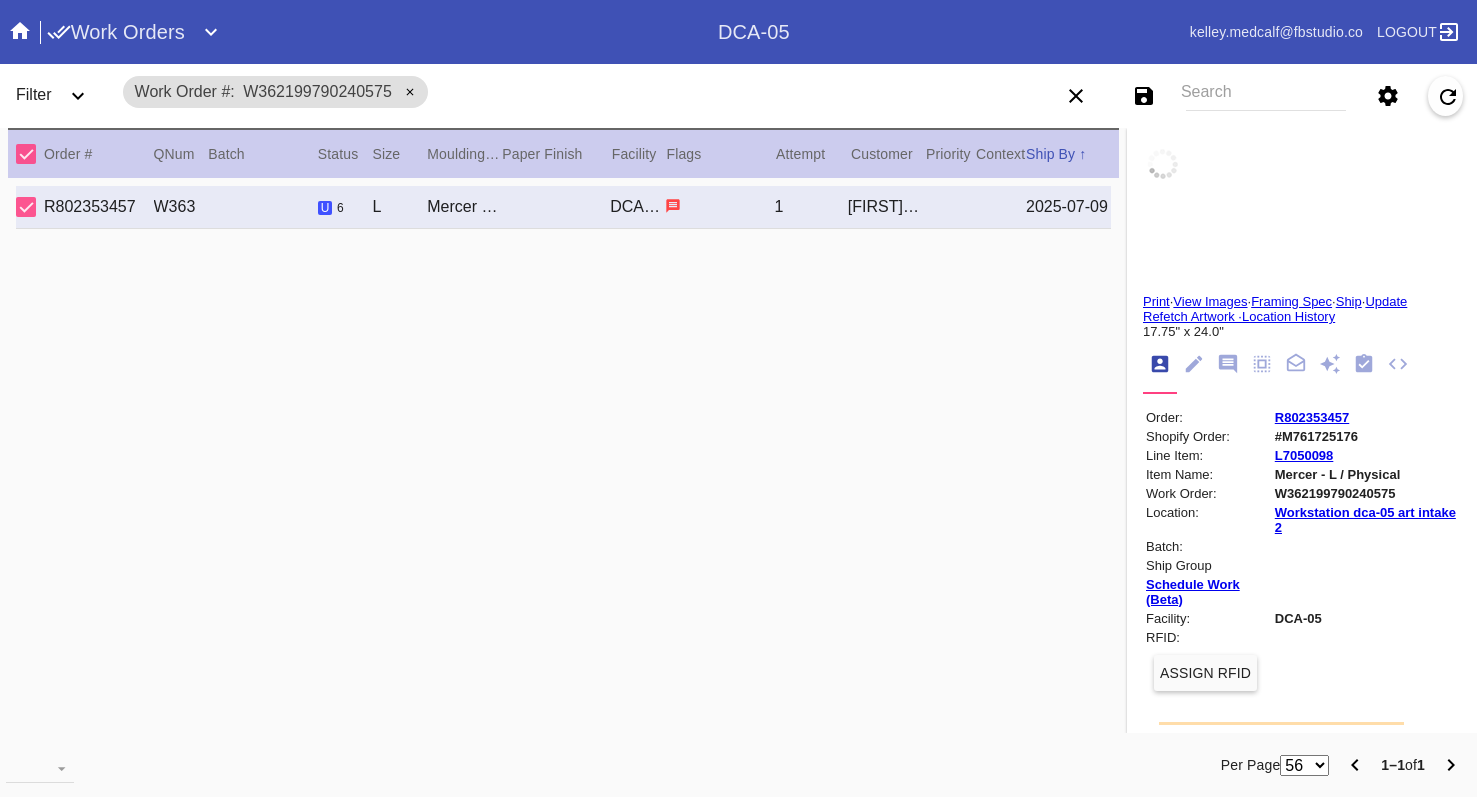 click at bounding box center [1194, 364] 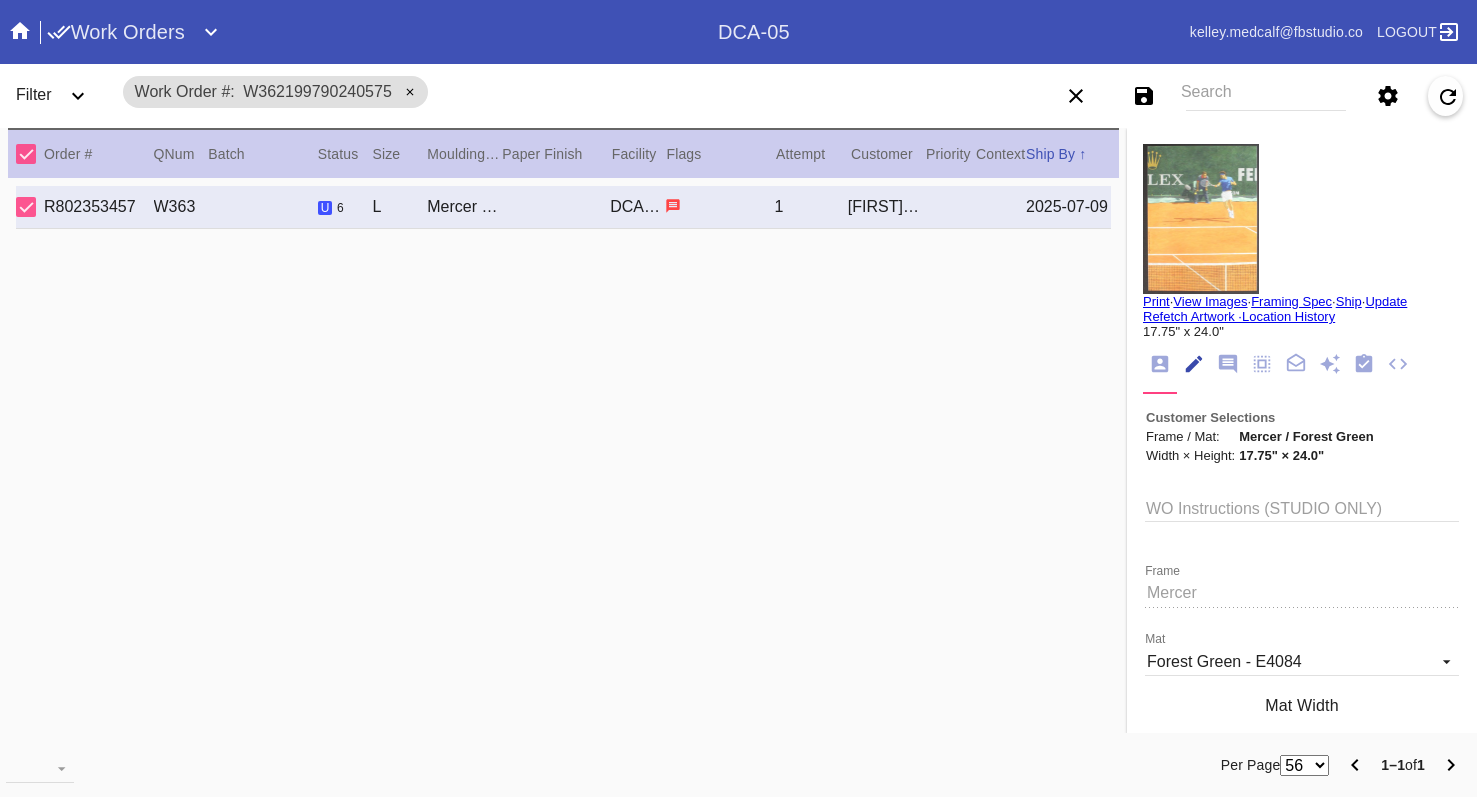 scroll, scrollTop: 74, scrollLeft: 0, axis: vertical 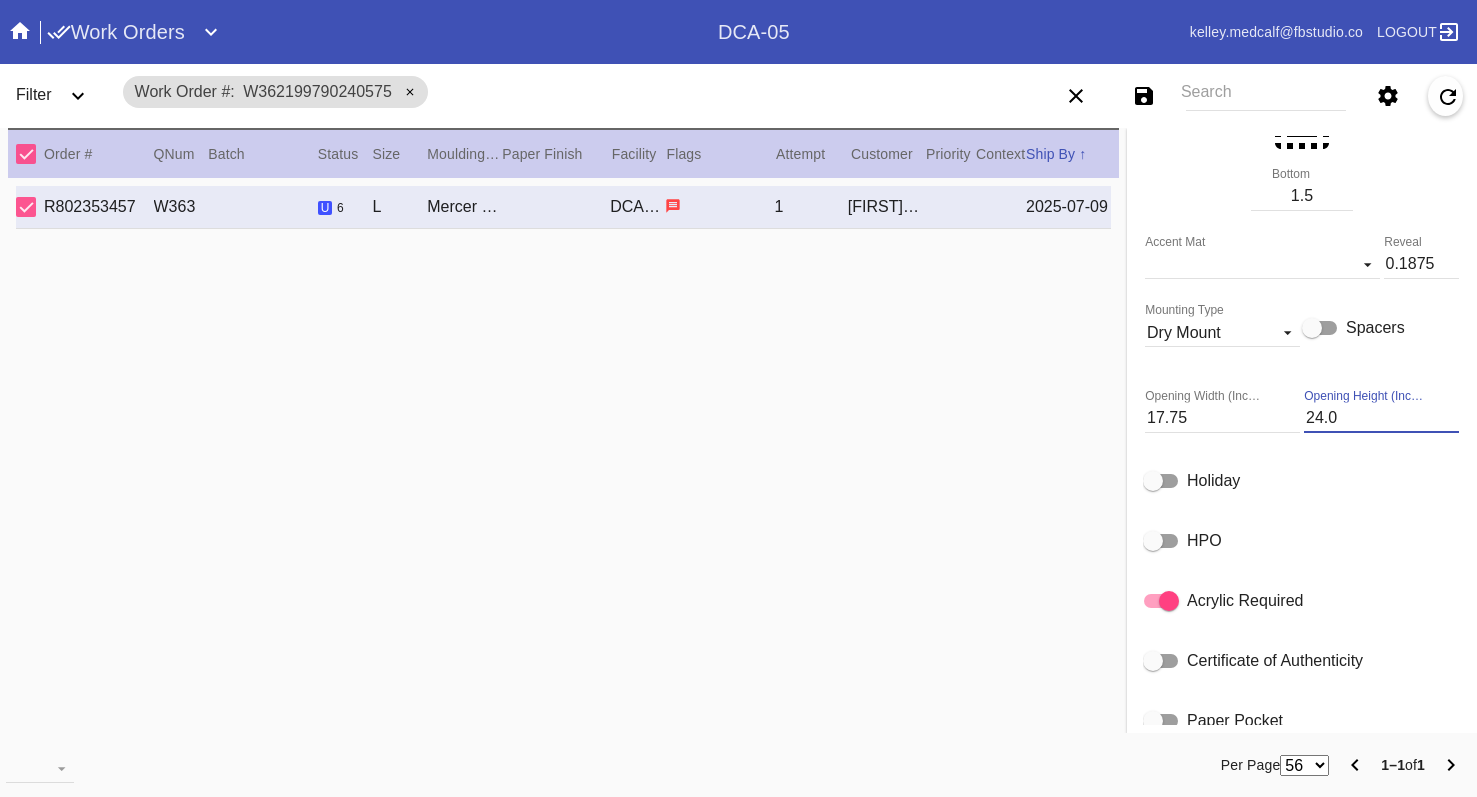 drag, startPoint x: 1313, startPoint y: 434, endPoint x: 1232, endPoint y: 440, distance: 81.22192 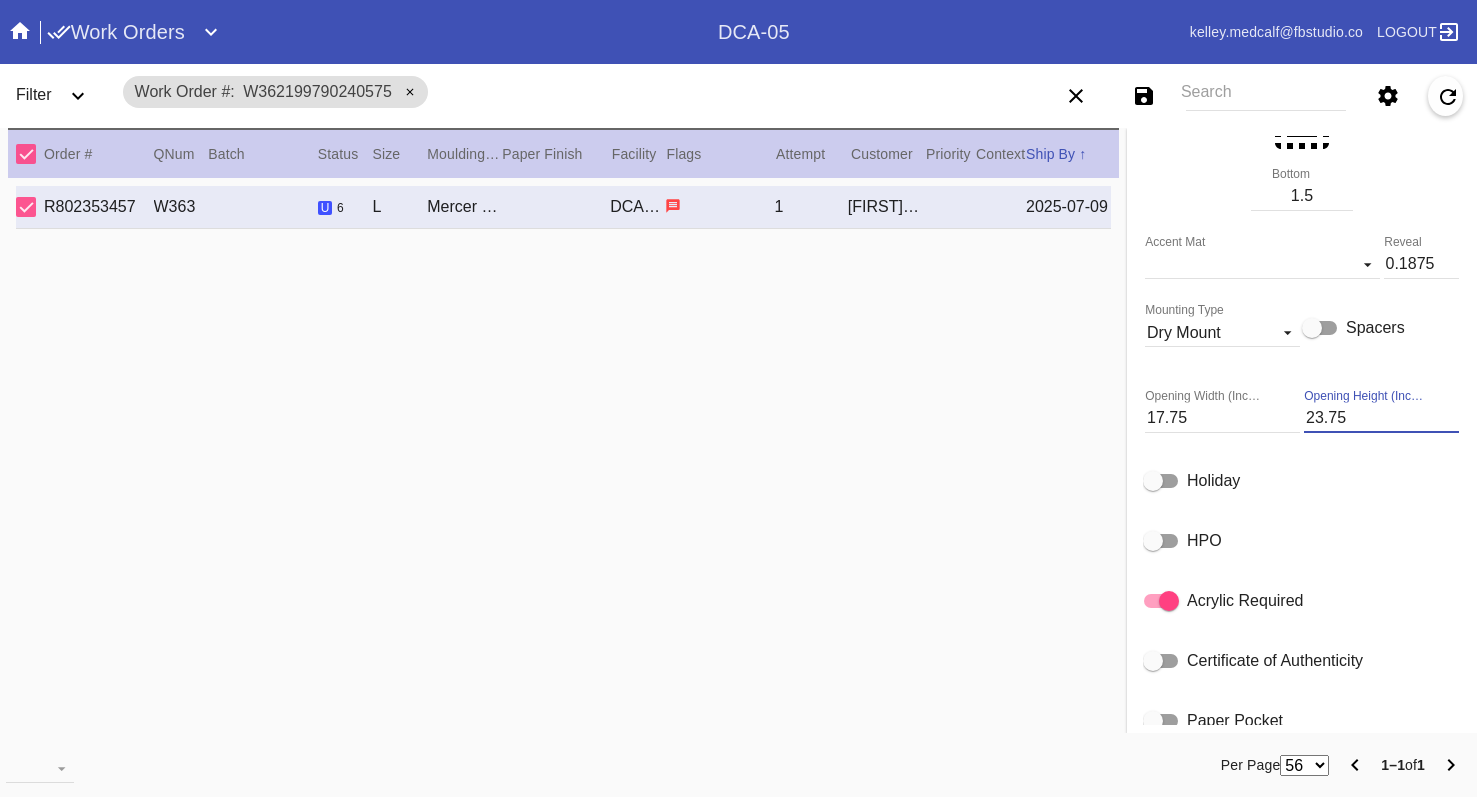 type on "23.75" 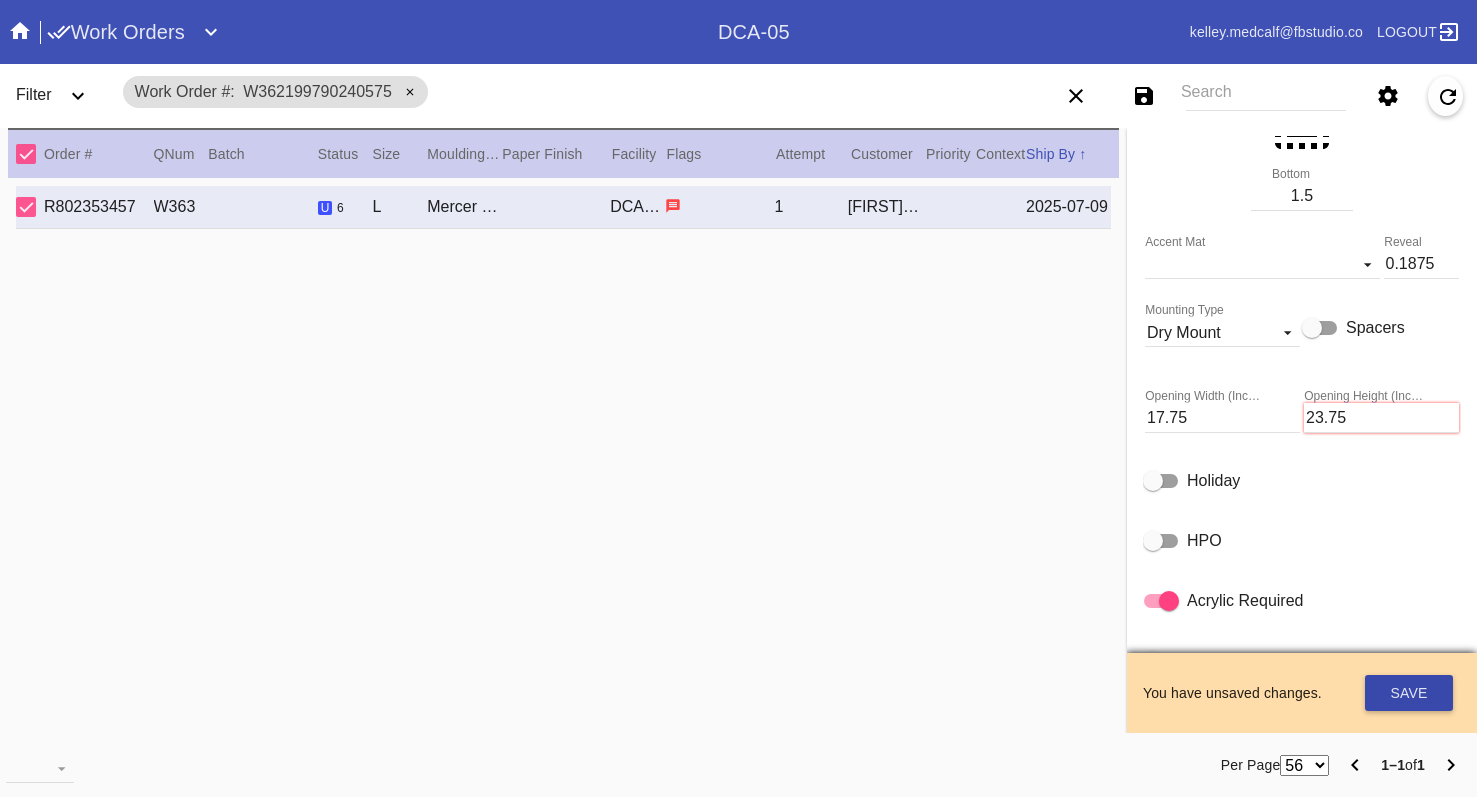 click on "Save" at bounding box center (1409, 693) 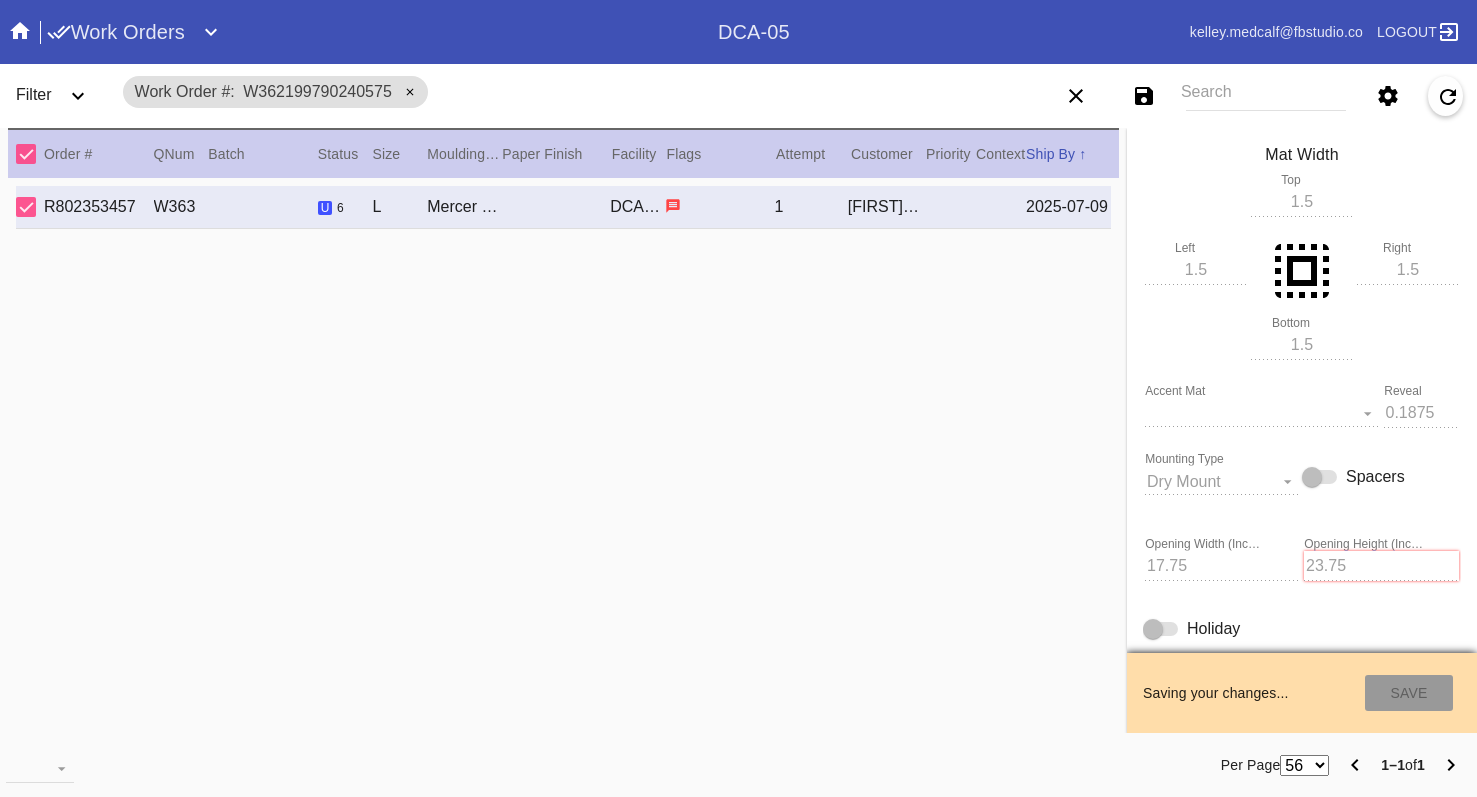 scroll, scrollTop: 100, scrollLeft: 0, axis: vertical 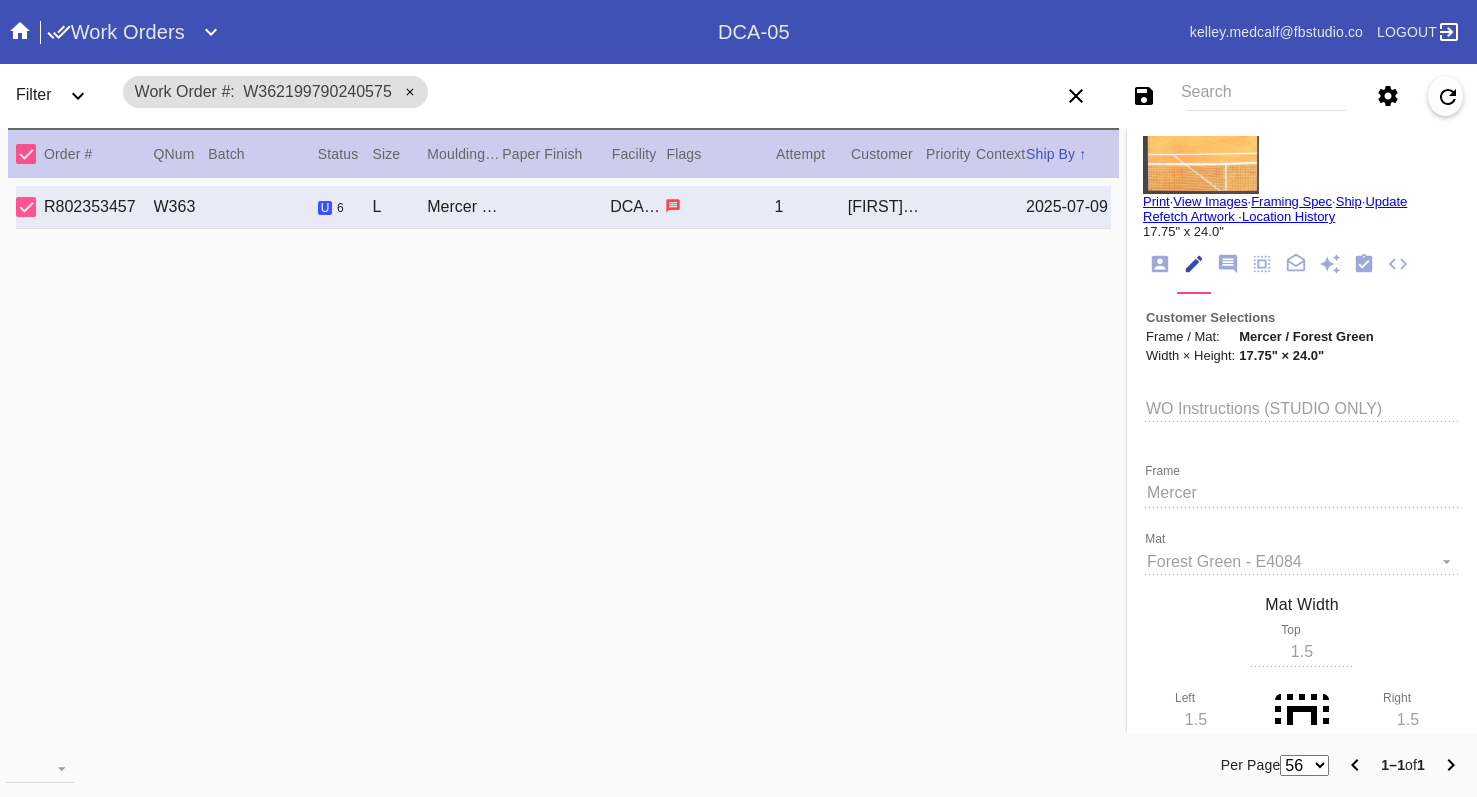 click on "Print" at bounding box center (1156, 201) 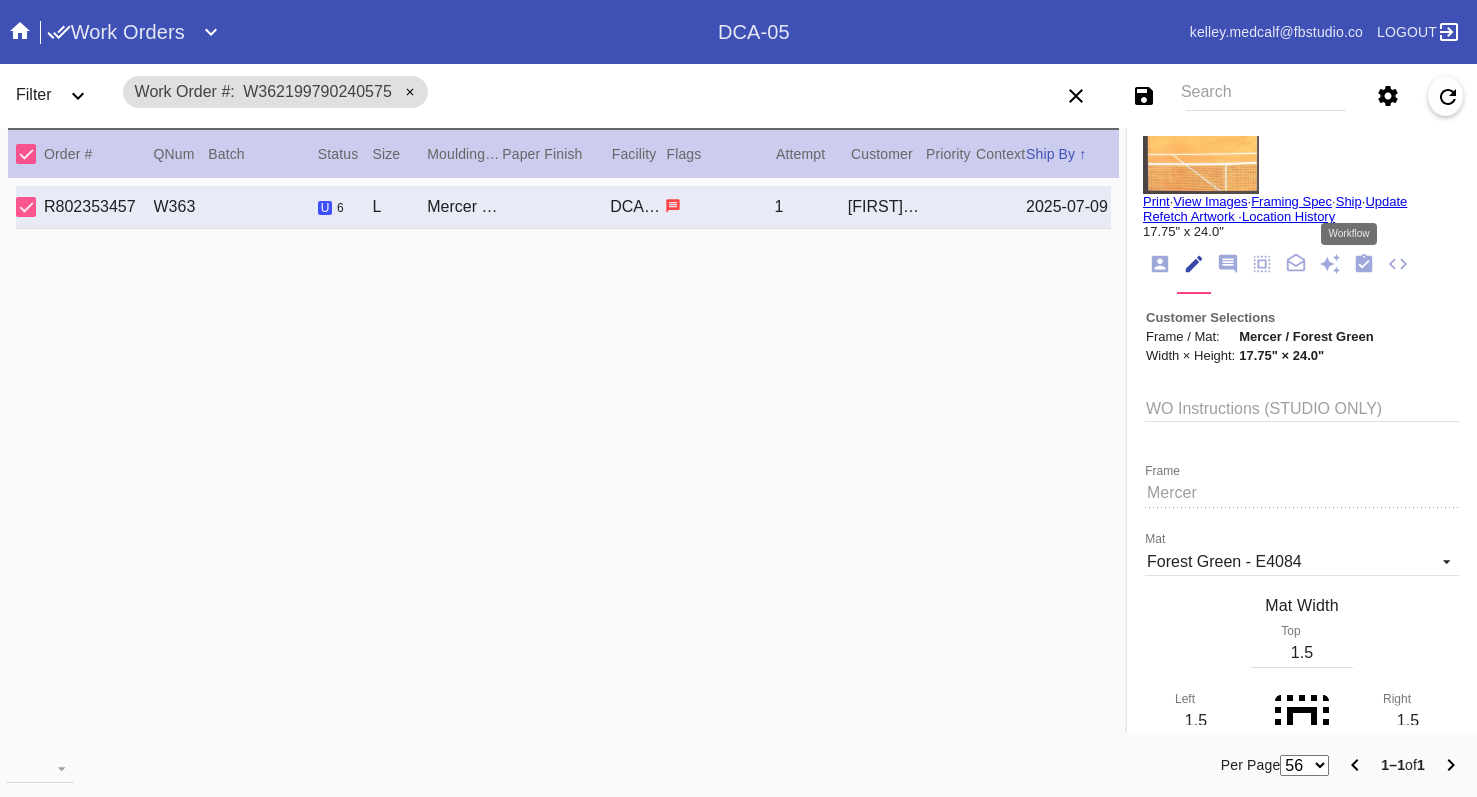 drag, startPoint x: 1337, startPoint y: 266, endPoint x: 1347, endPoint y: 317, distance: 51.971146 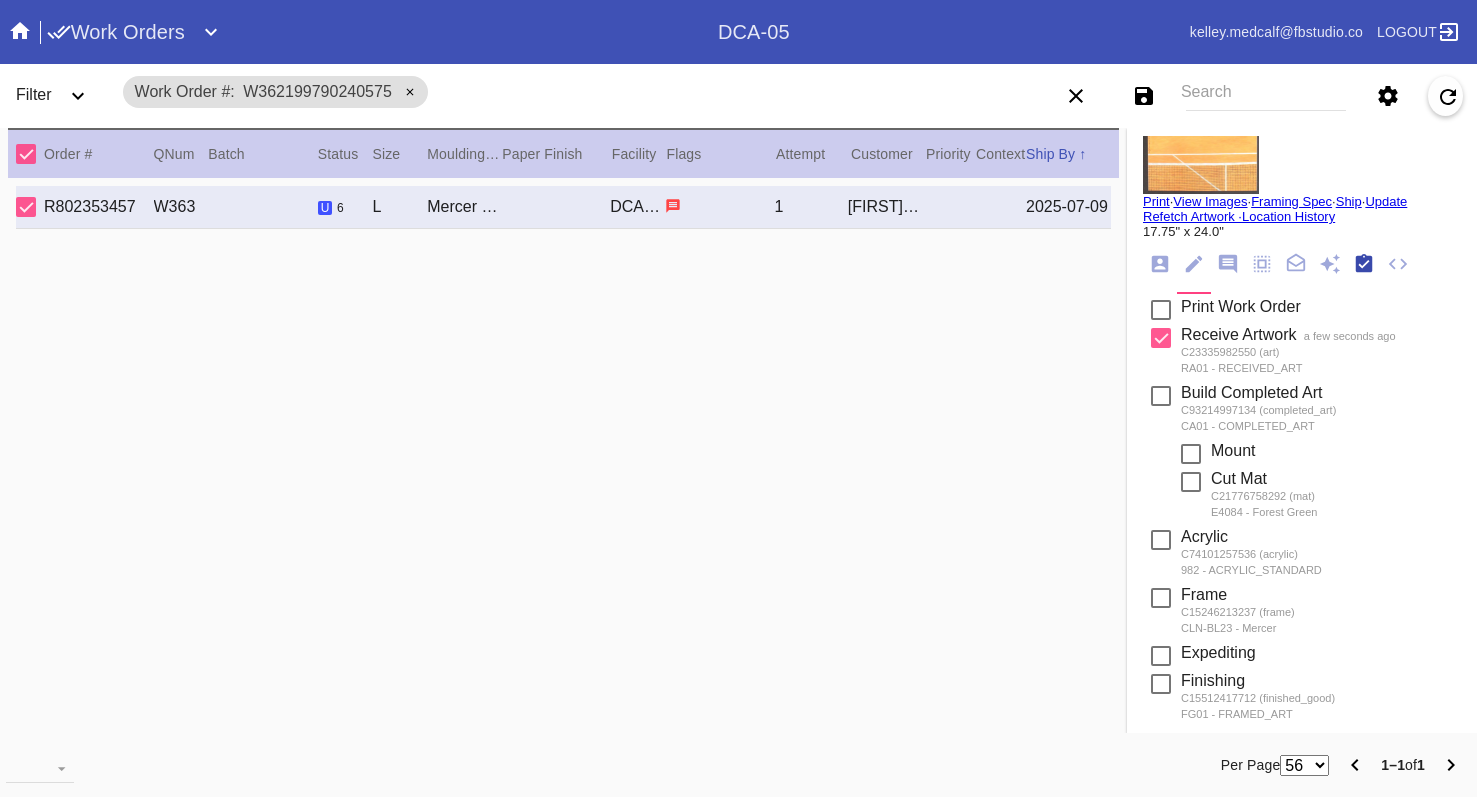 scroll, scrollTop: 320, scrollLeft: 0, axis: vertical 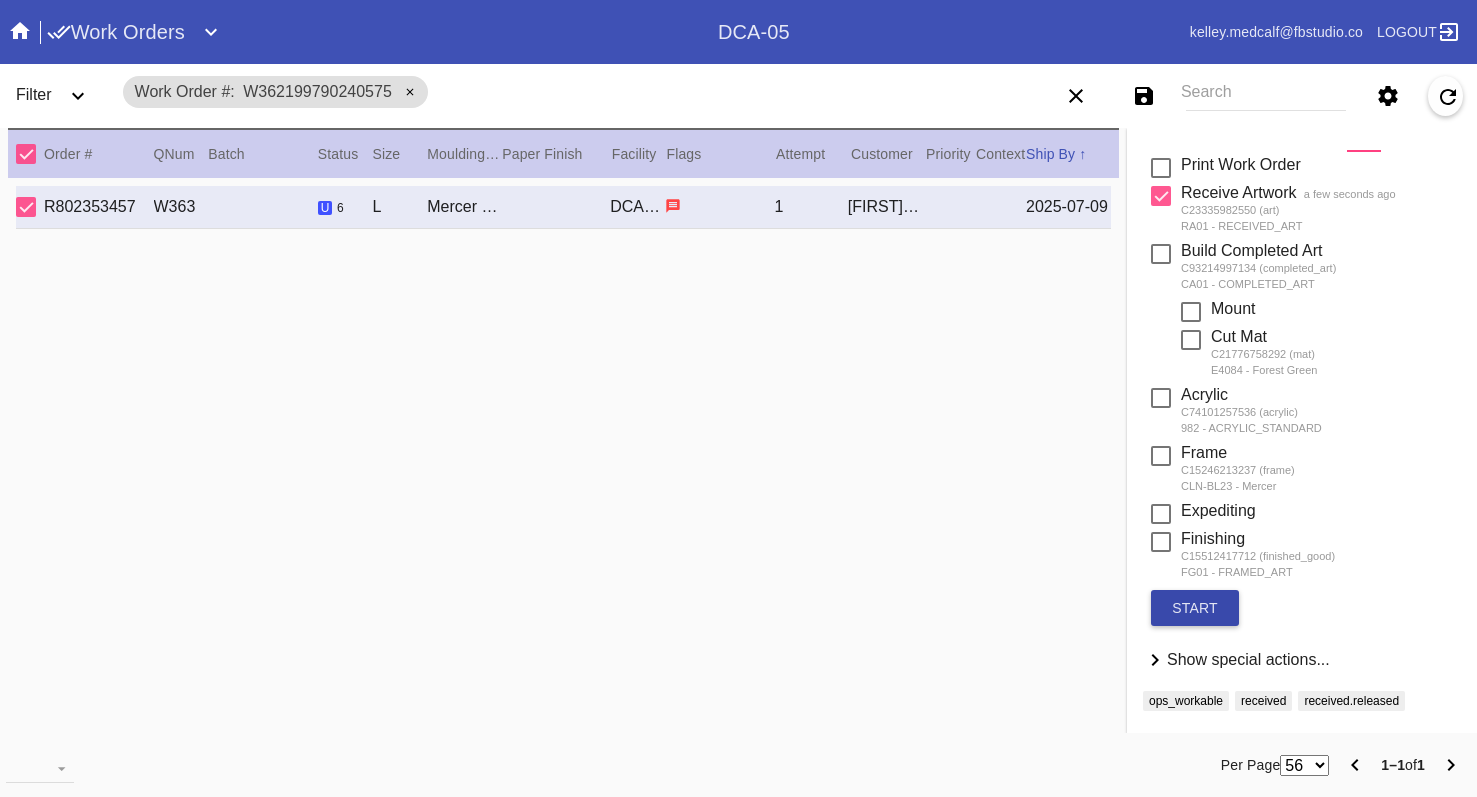 click on "start" at bounding box center (1195, 608) 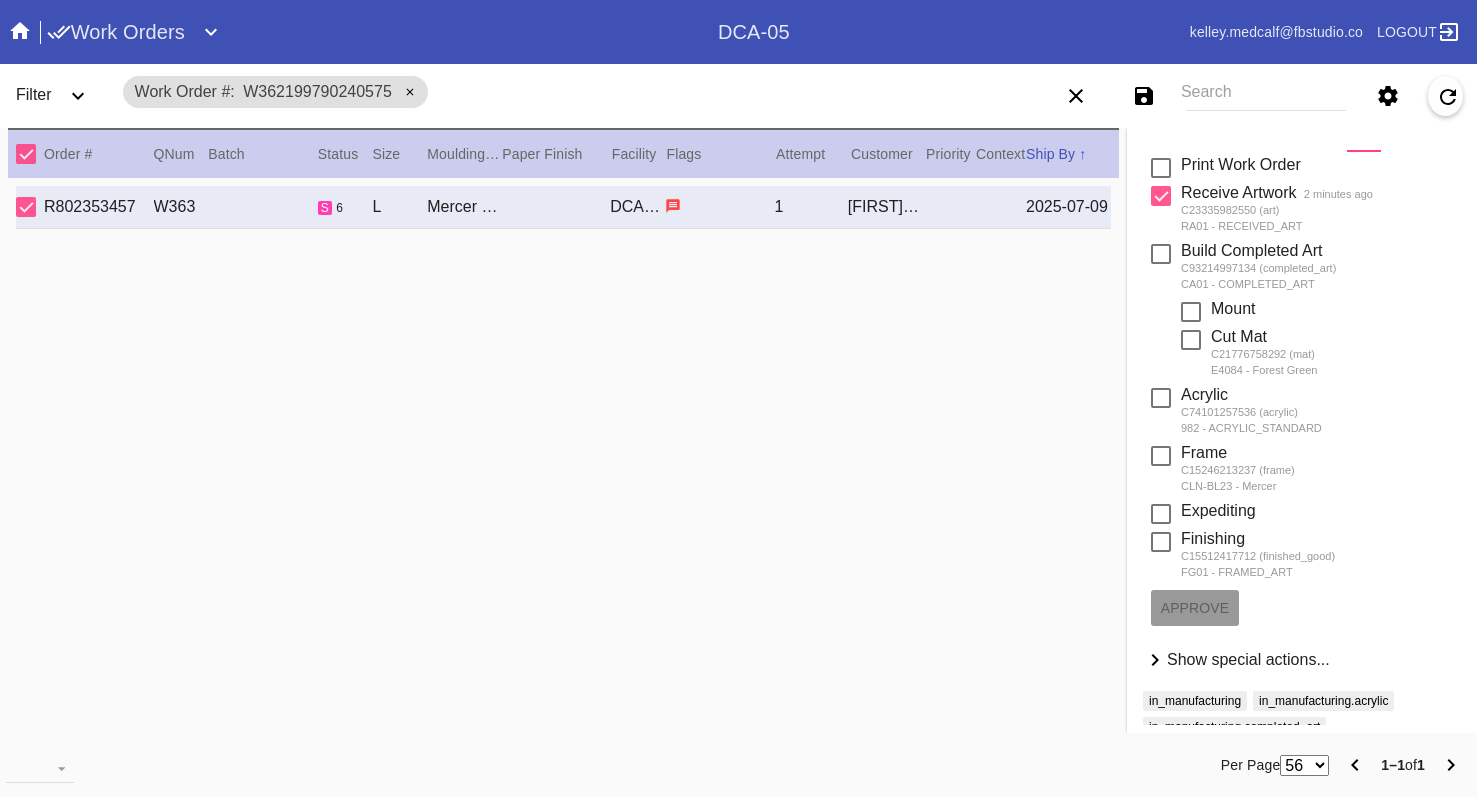 click on "Search" at bounding box center [1266, 96] 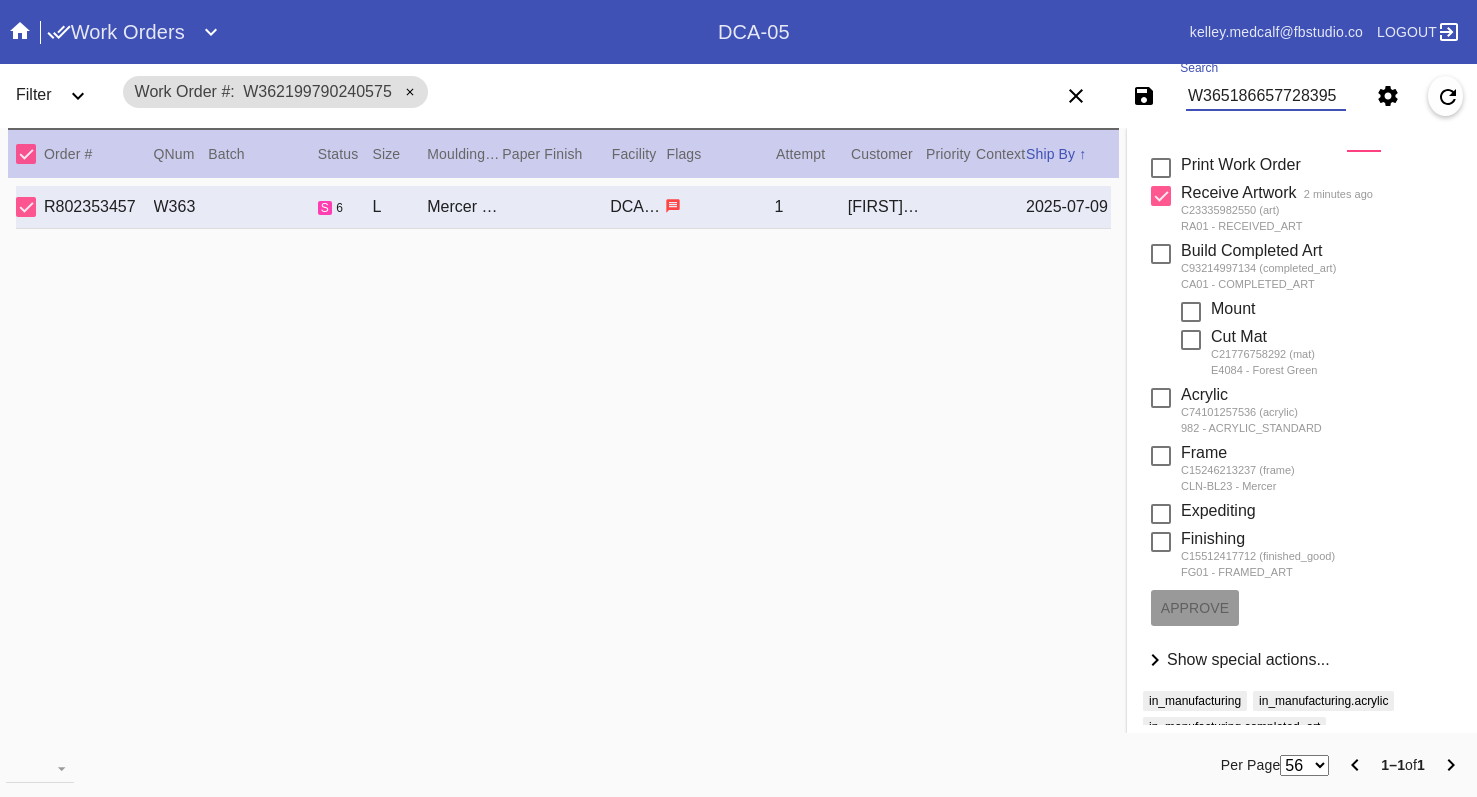 type on "W365186657728395" 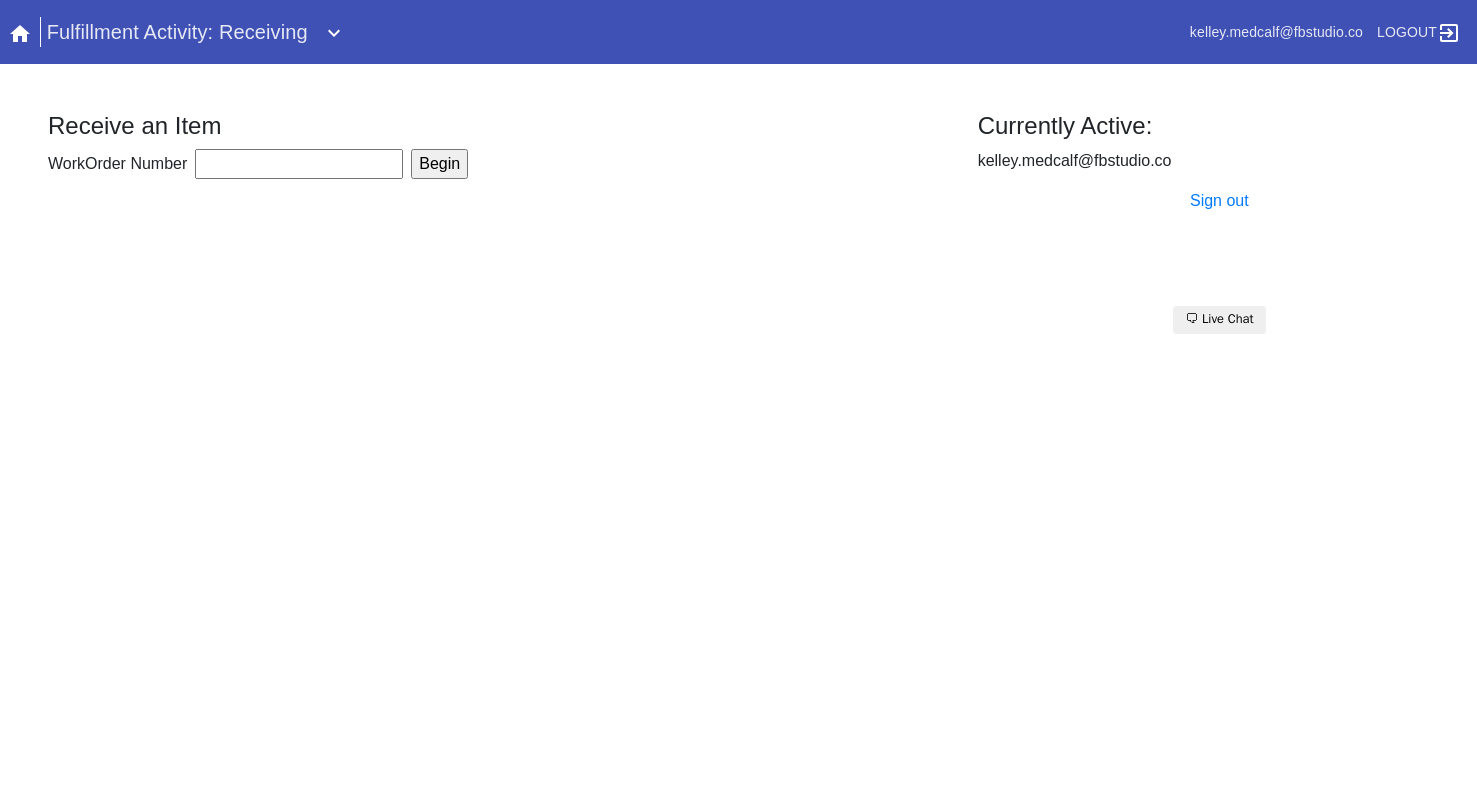 scroll, scrollTop: 0, scrollLeft: 0, axis: both 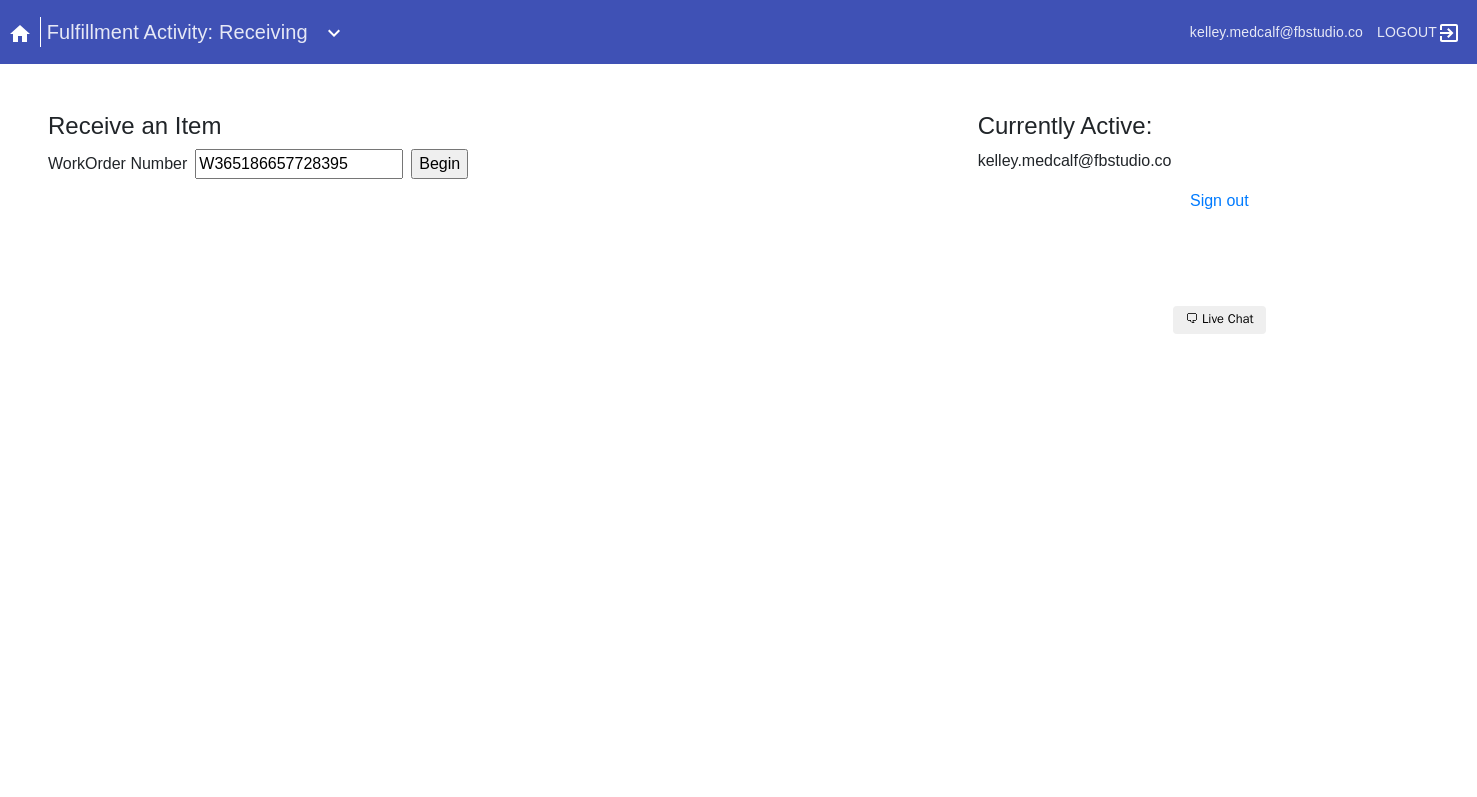 type on "W365186657728395" 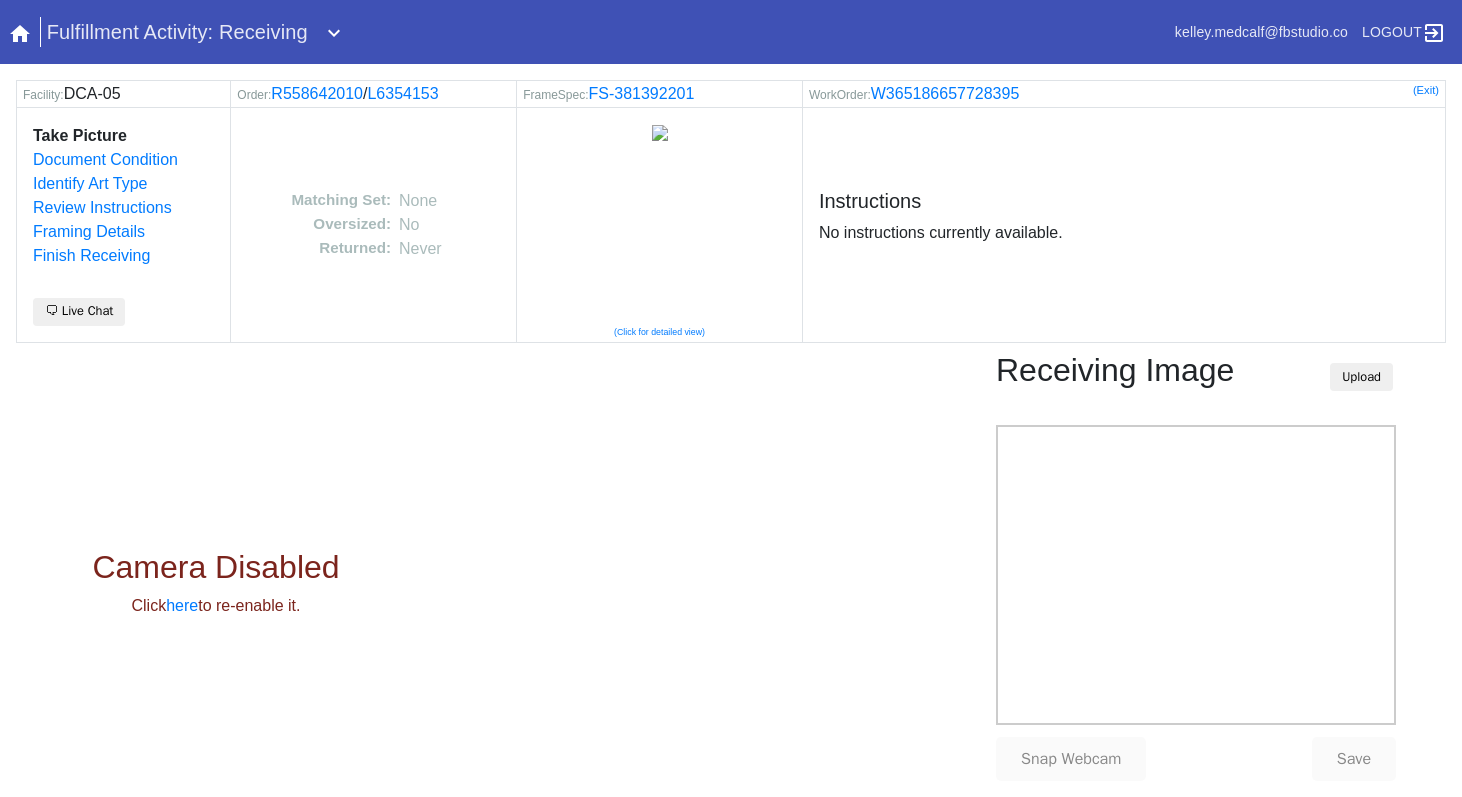 scroll, scrollTop: 0, scrollLeft: 0, axis: both 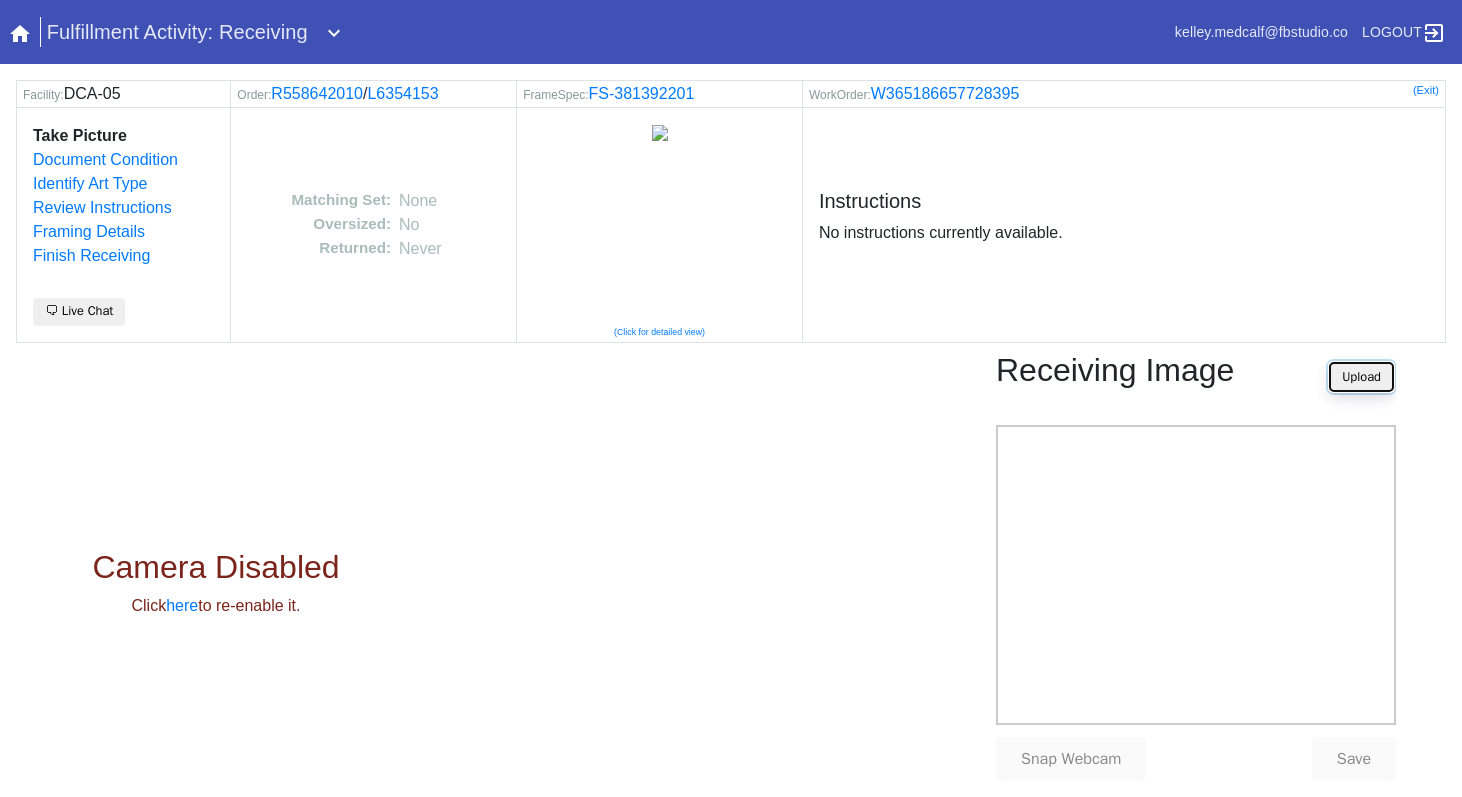 click on "Upload" at bounding box center [1361, 377] 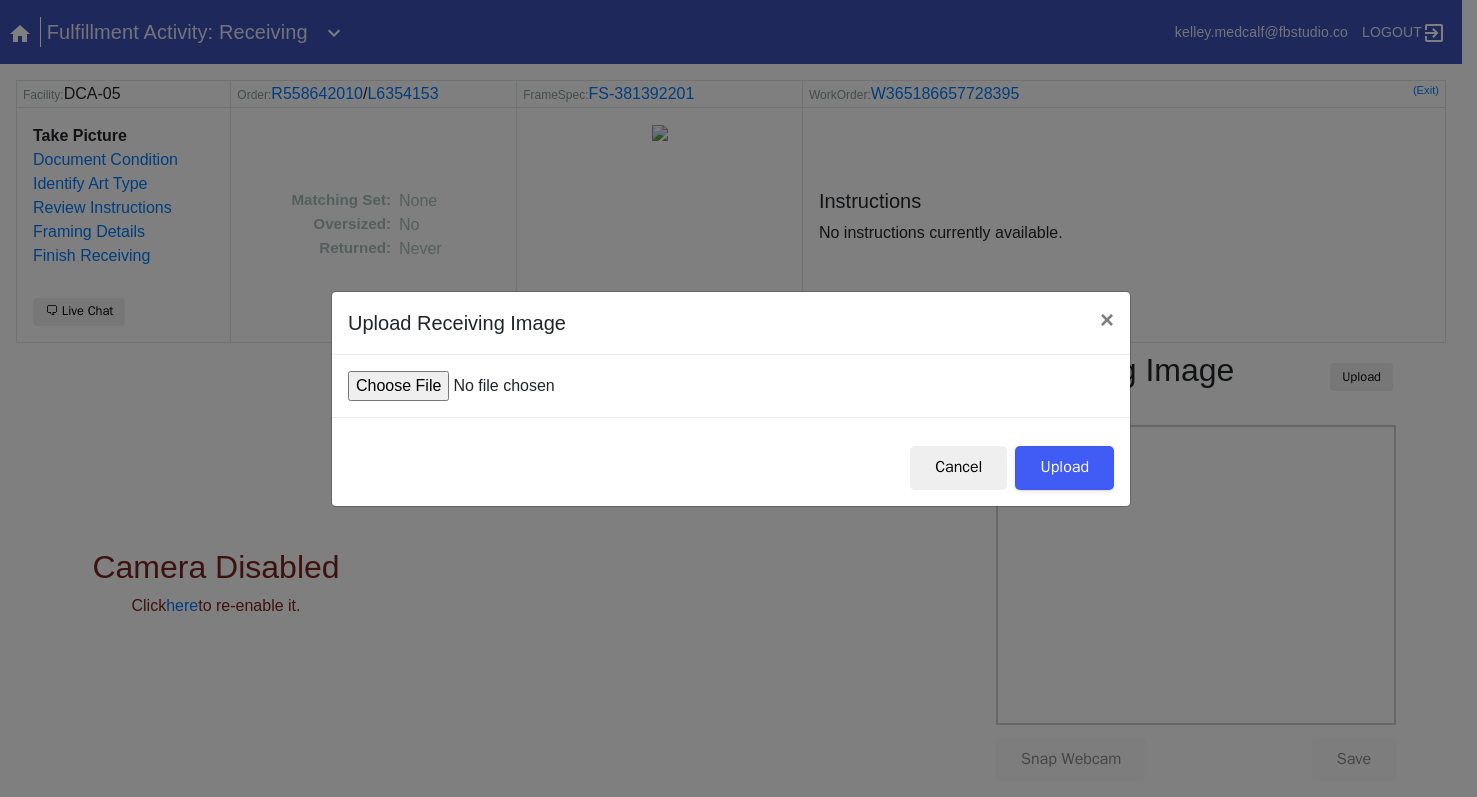 click at bounding box center [499, 386] 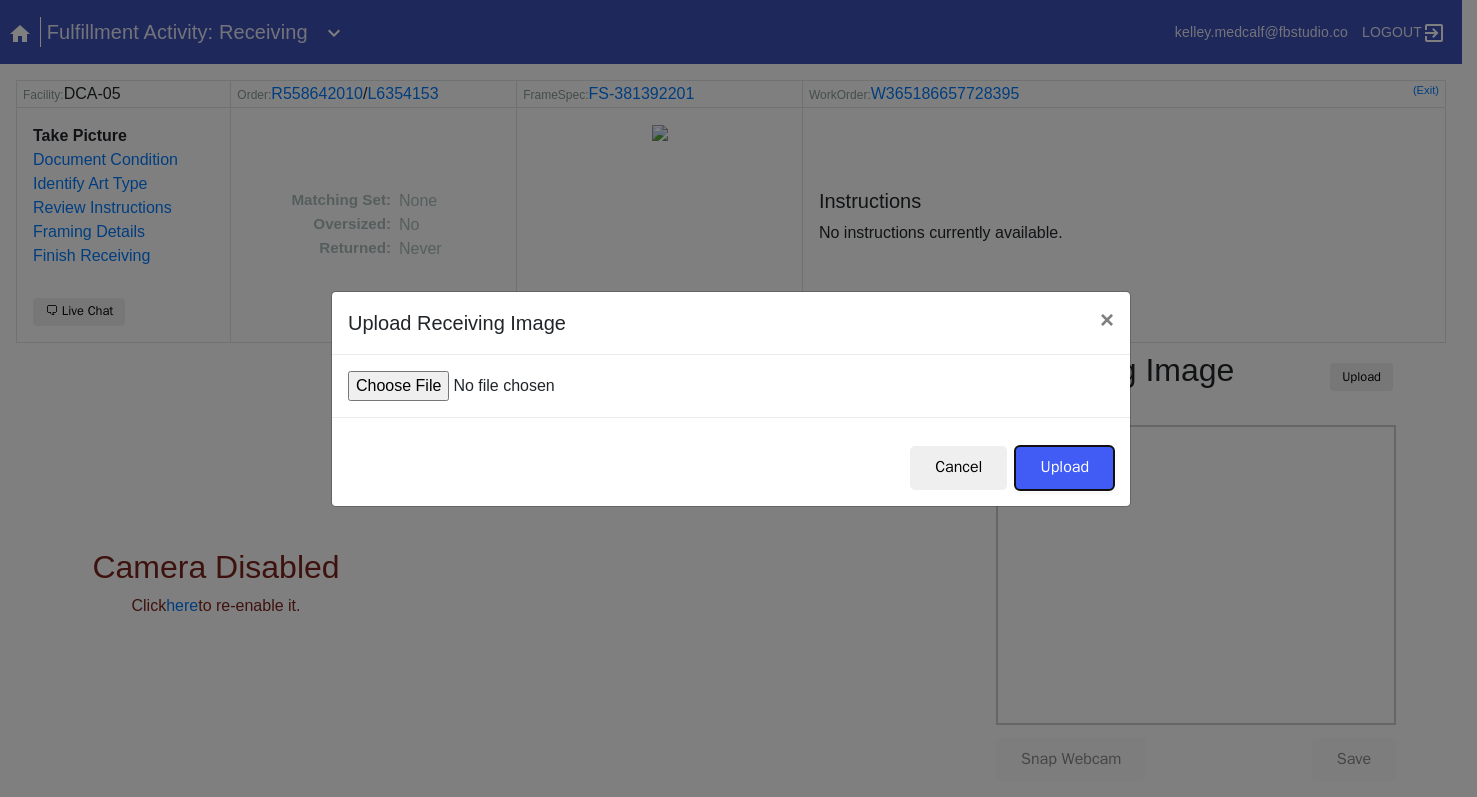click on "Upload" at bounding box center [1064, 468] 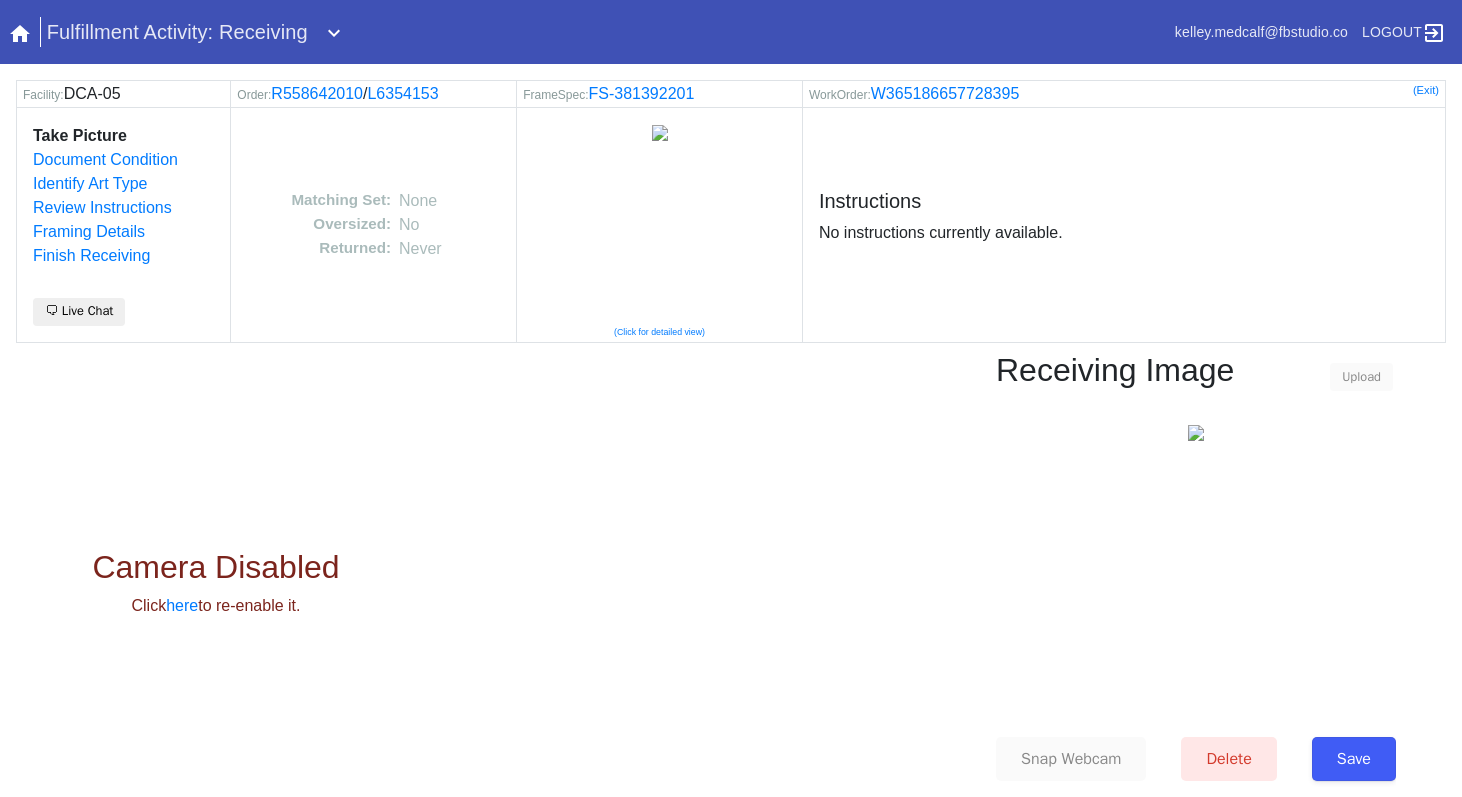 scroll, scrollTop: 0, scrollLeft: 0, axis: both 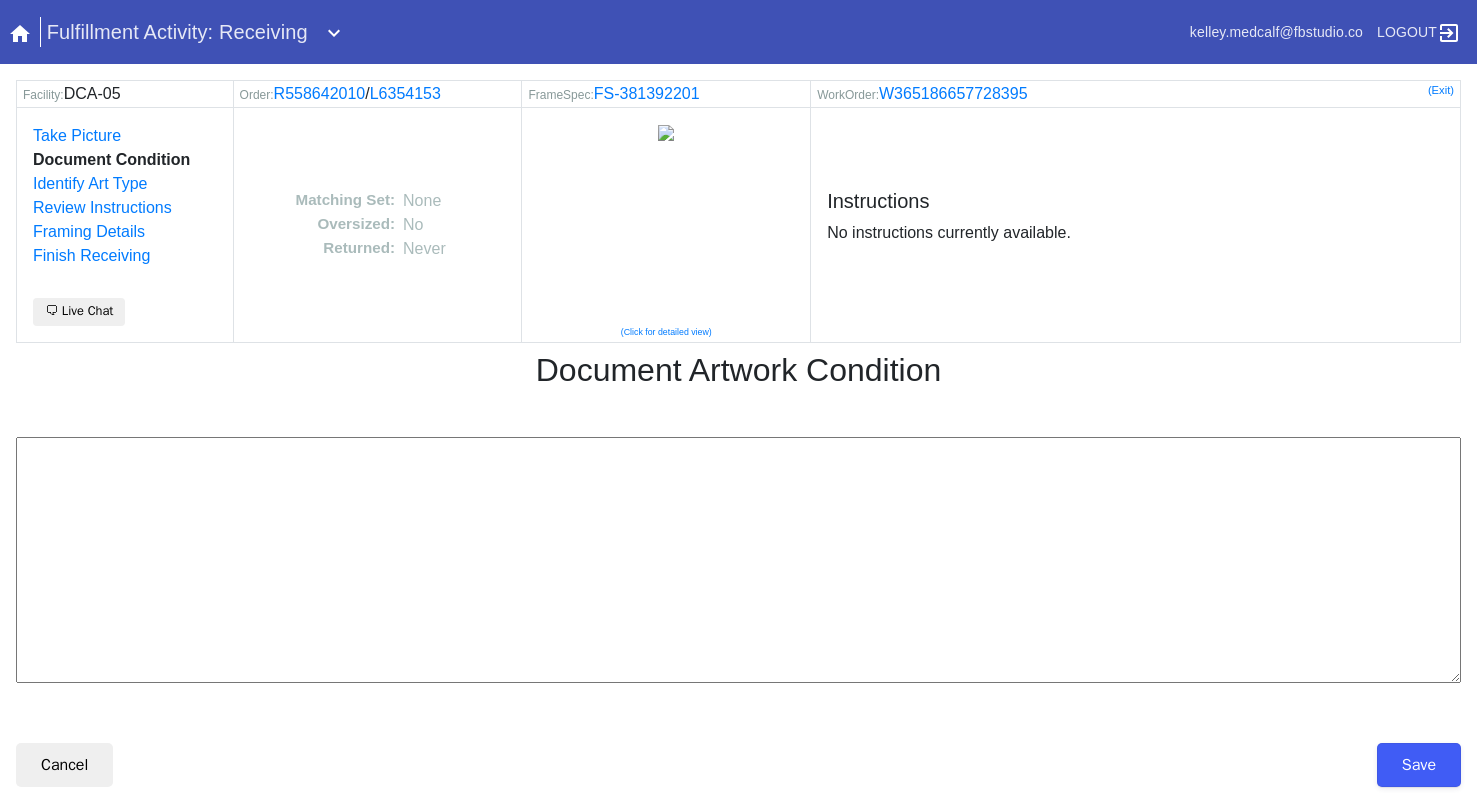click at bounding box center (738, 560) 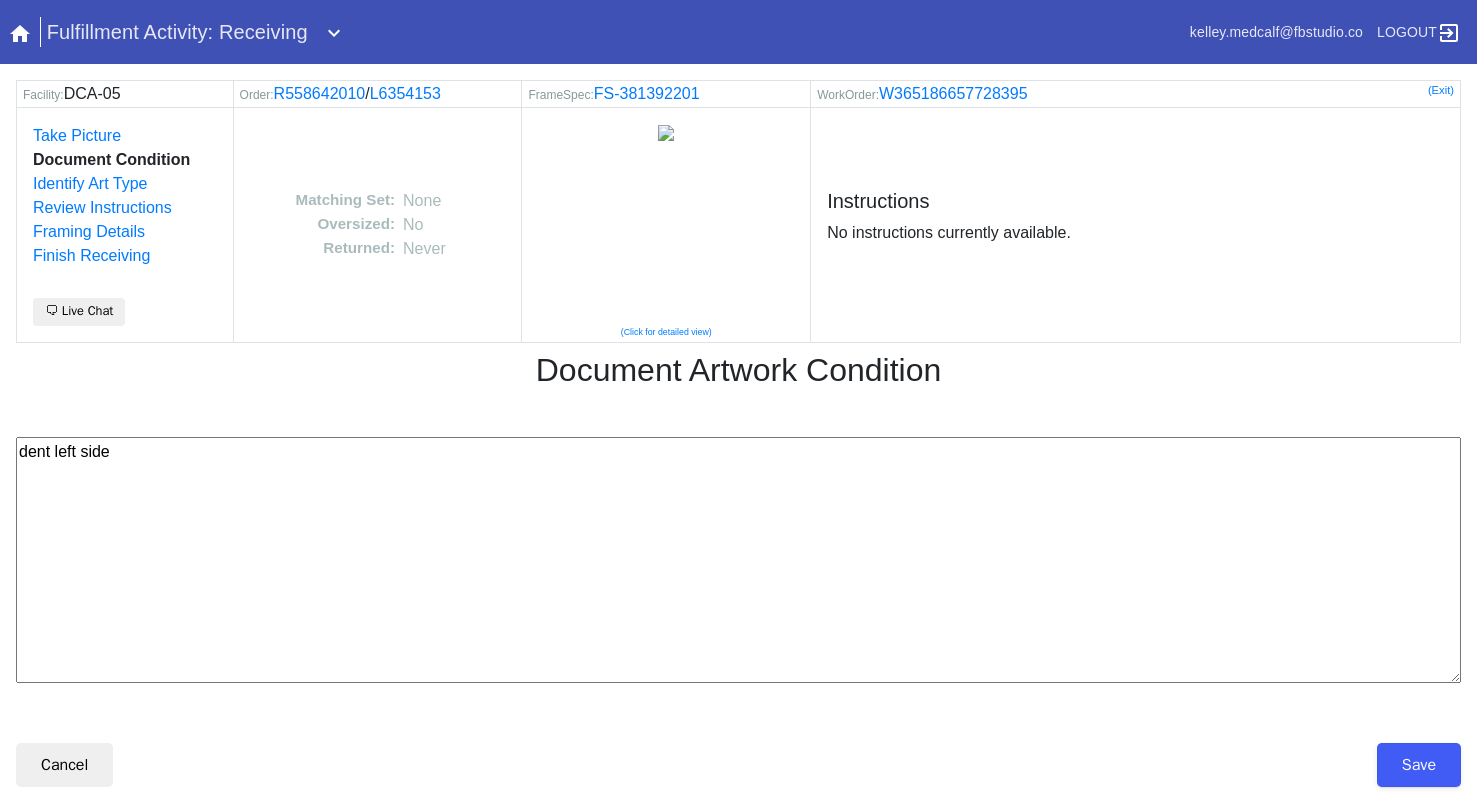 paste on "--km7/9/25" 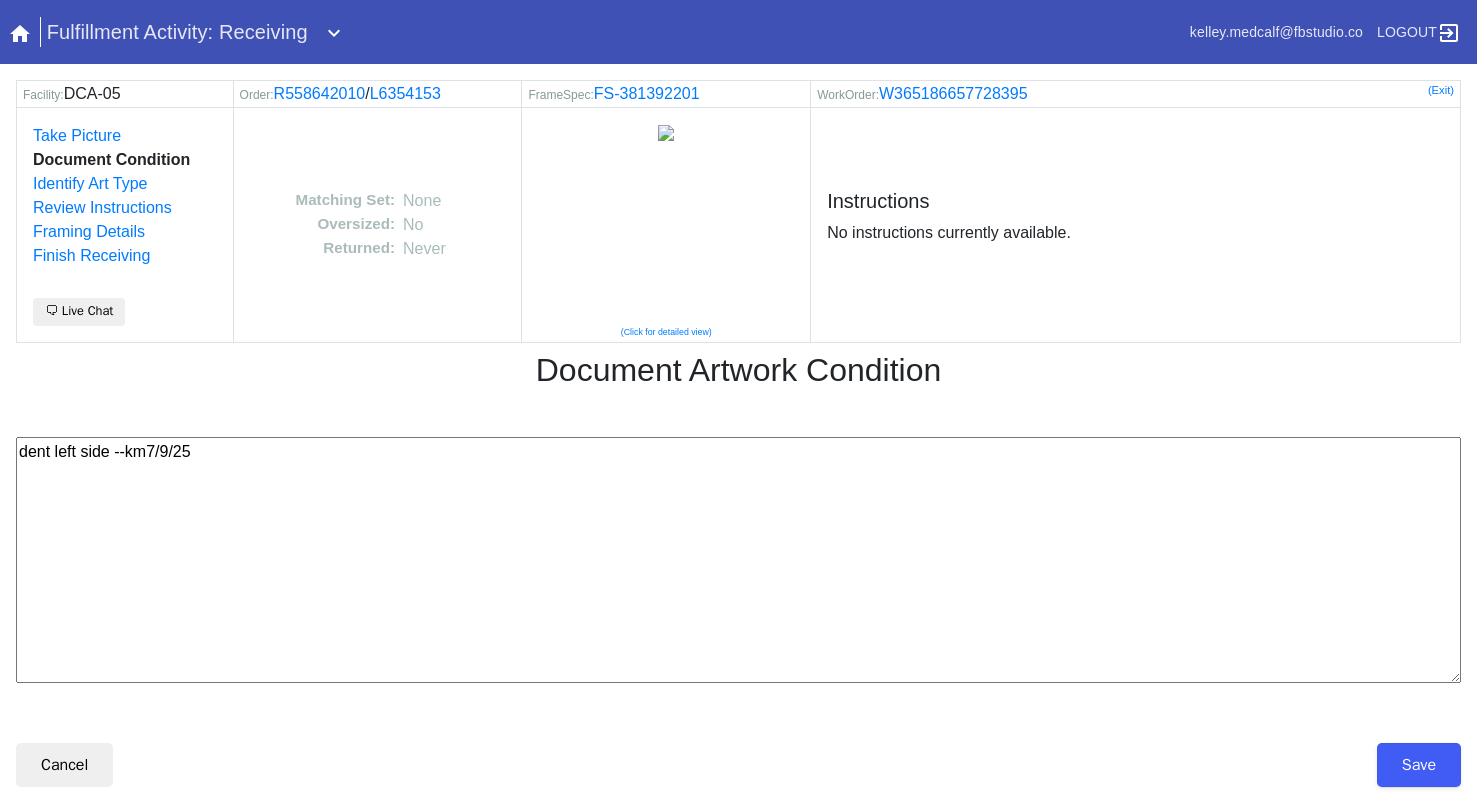 type on "dent left side --km7/9/25" 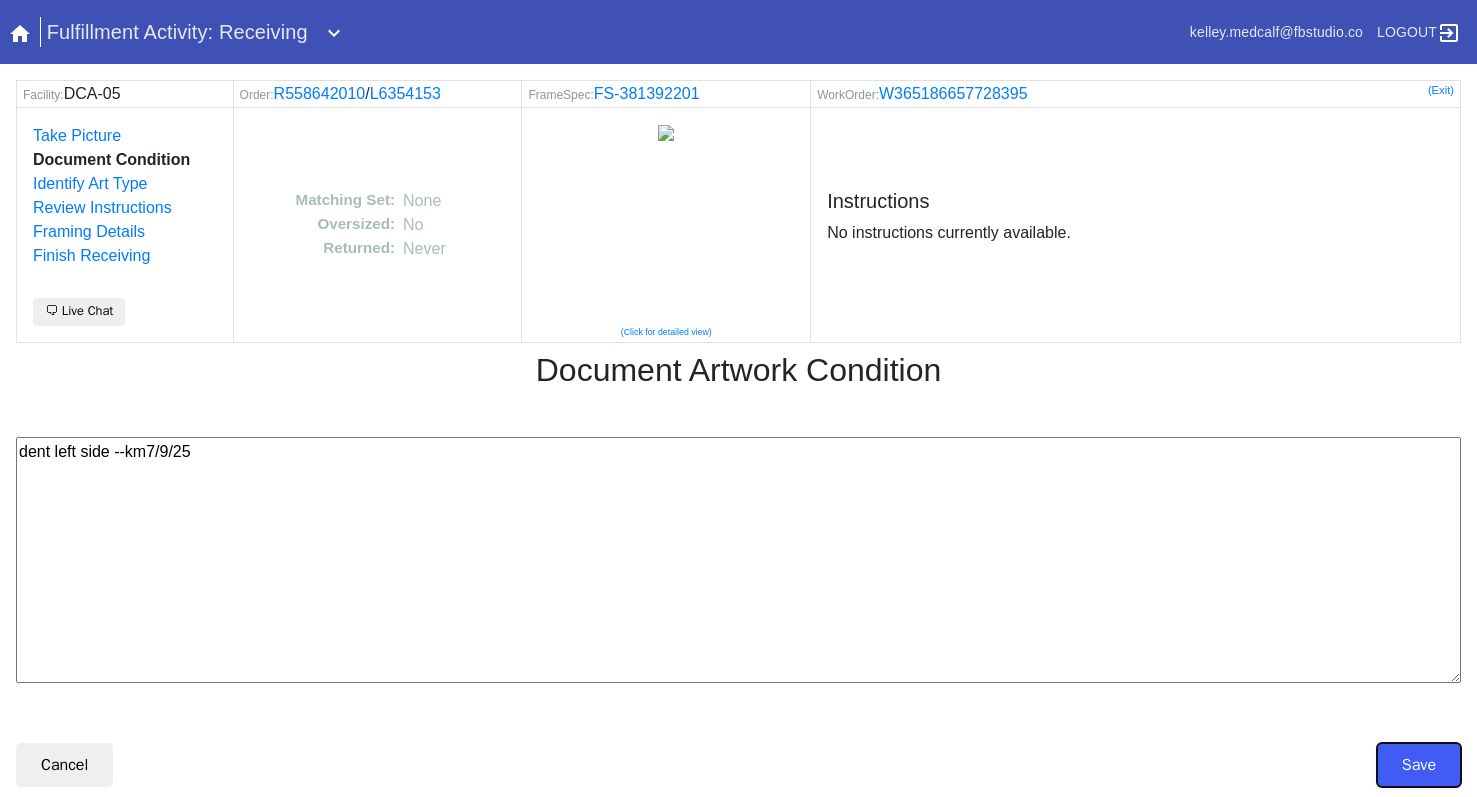 click on "Save" at bounding box center [1419, 765] 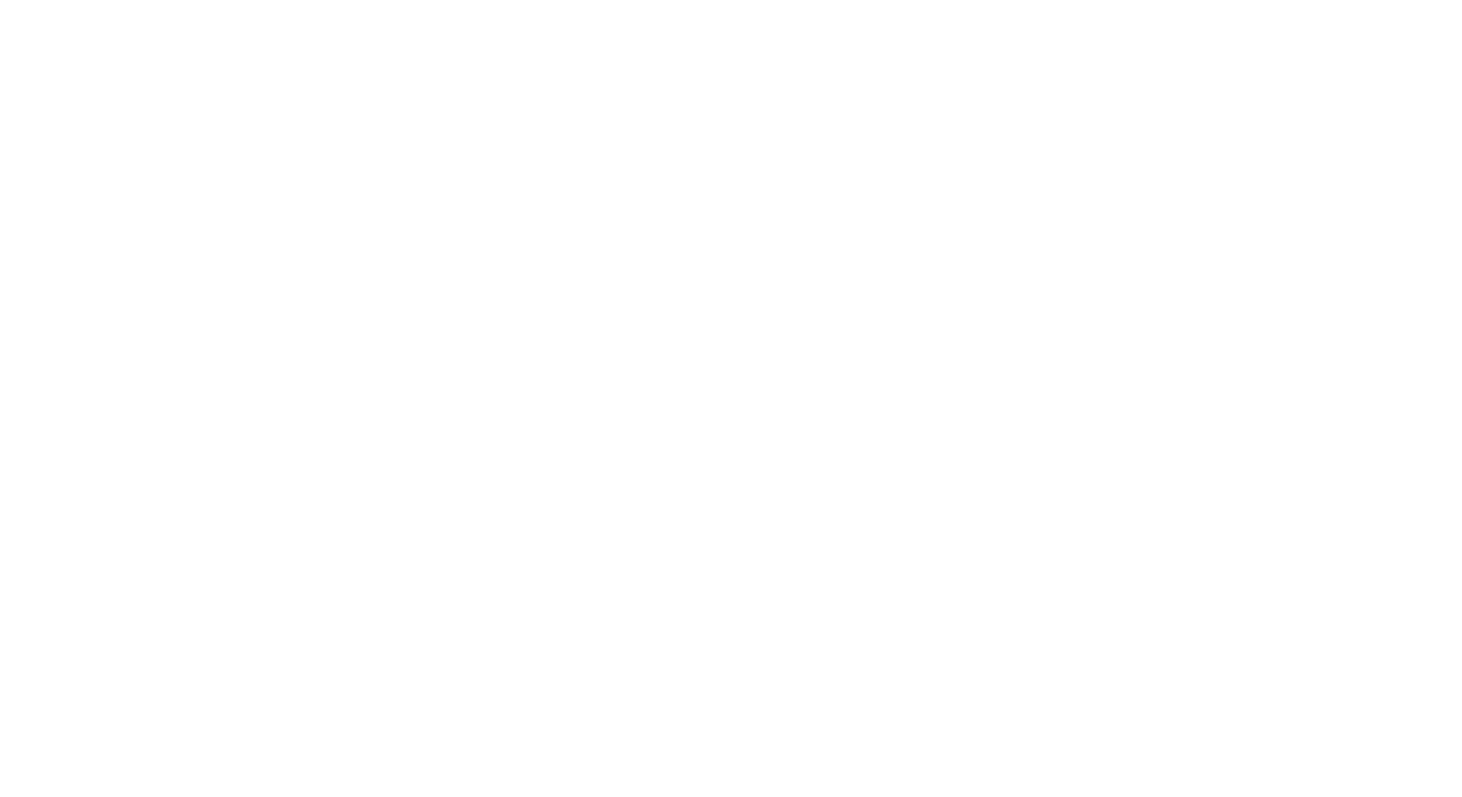 scroll, scrollTop: 0, scrollLeft: 0, axis: both 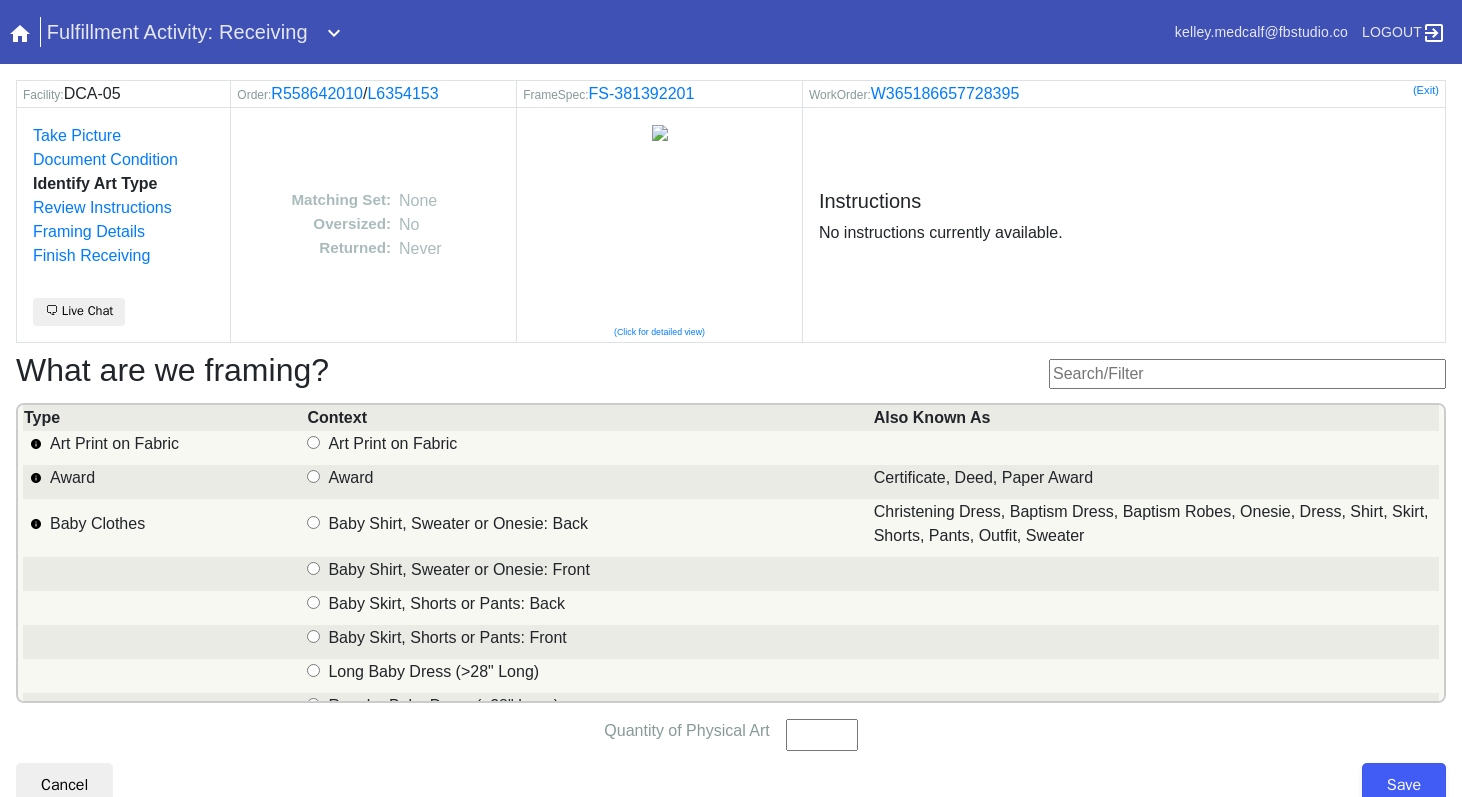 click at bounding box center [1247, 374] 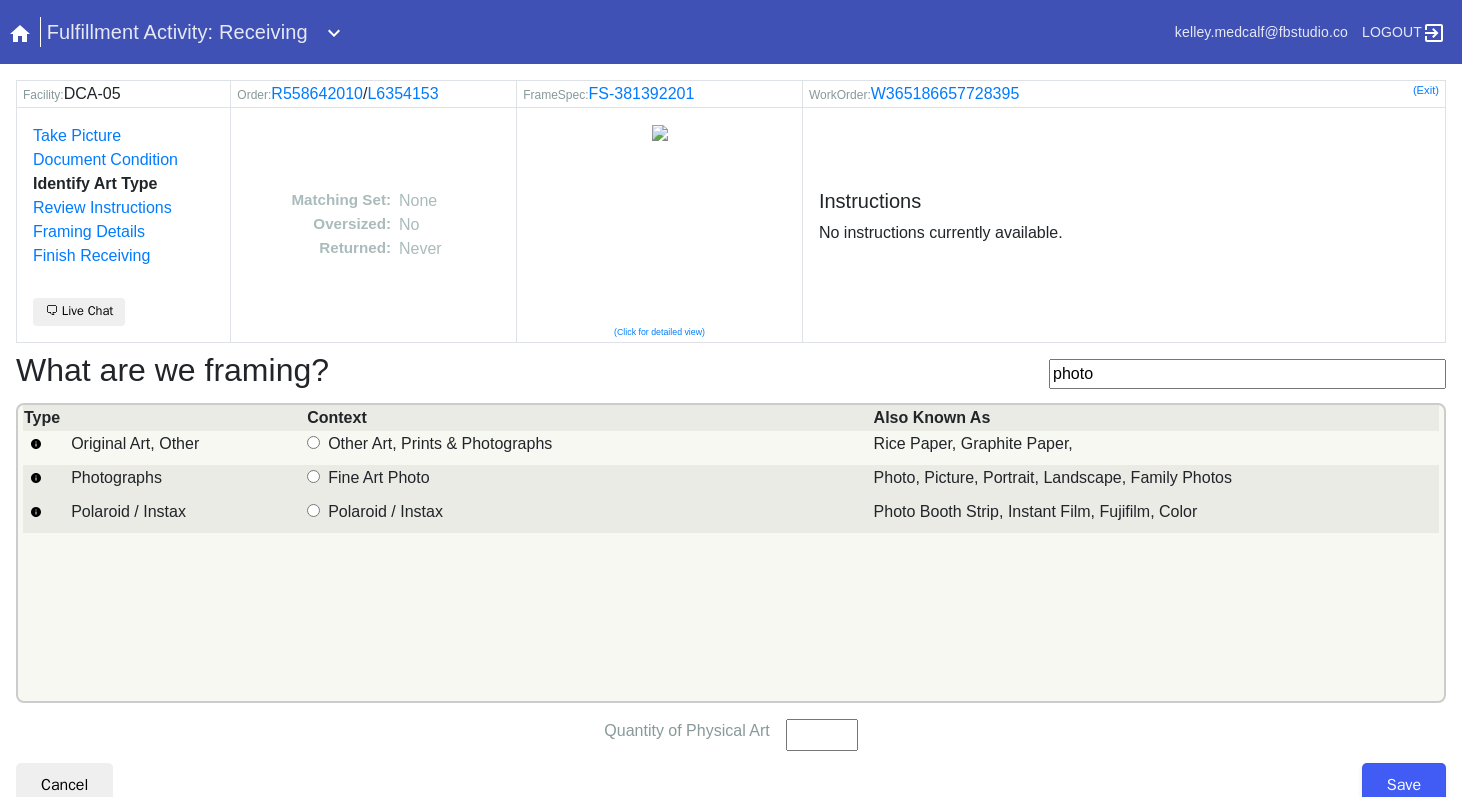 type on "photo" 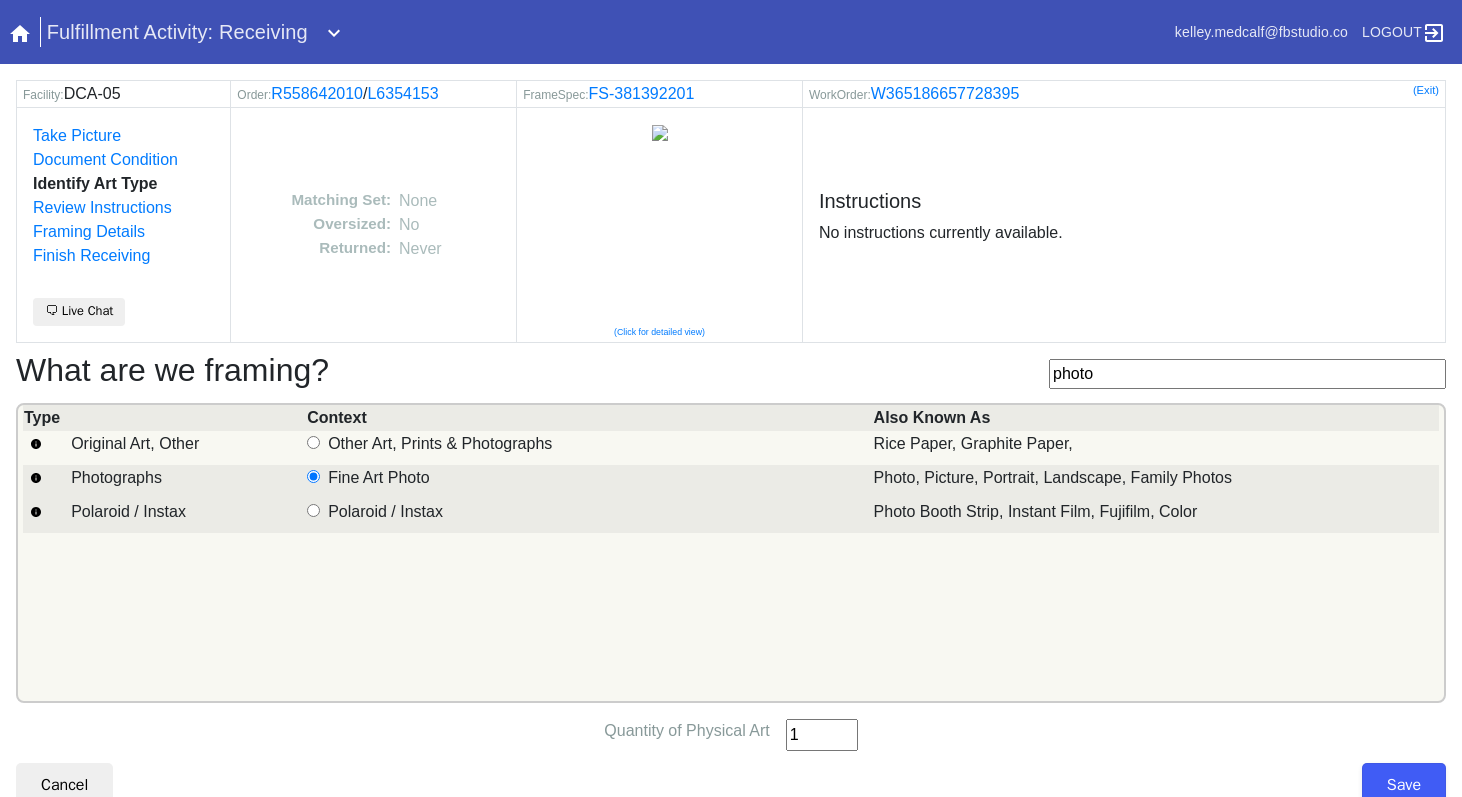 type on "1" 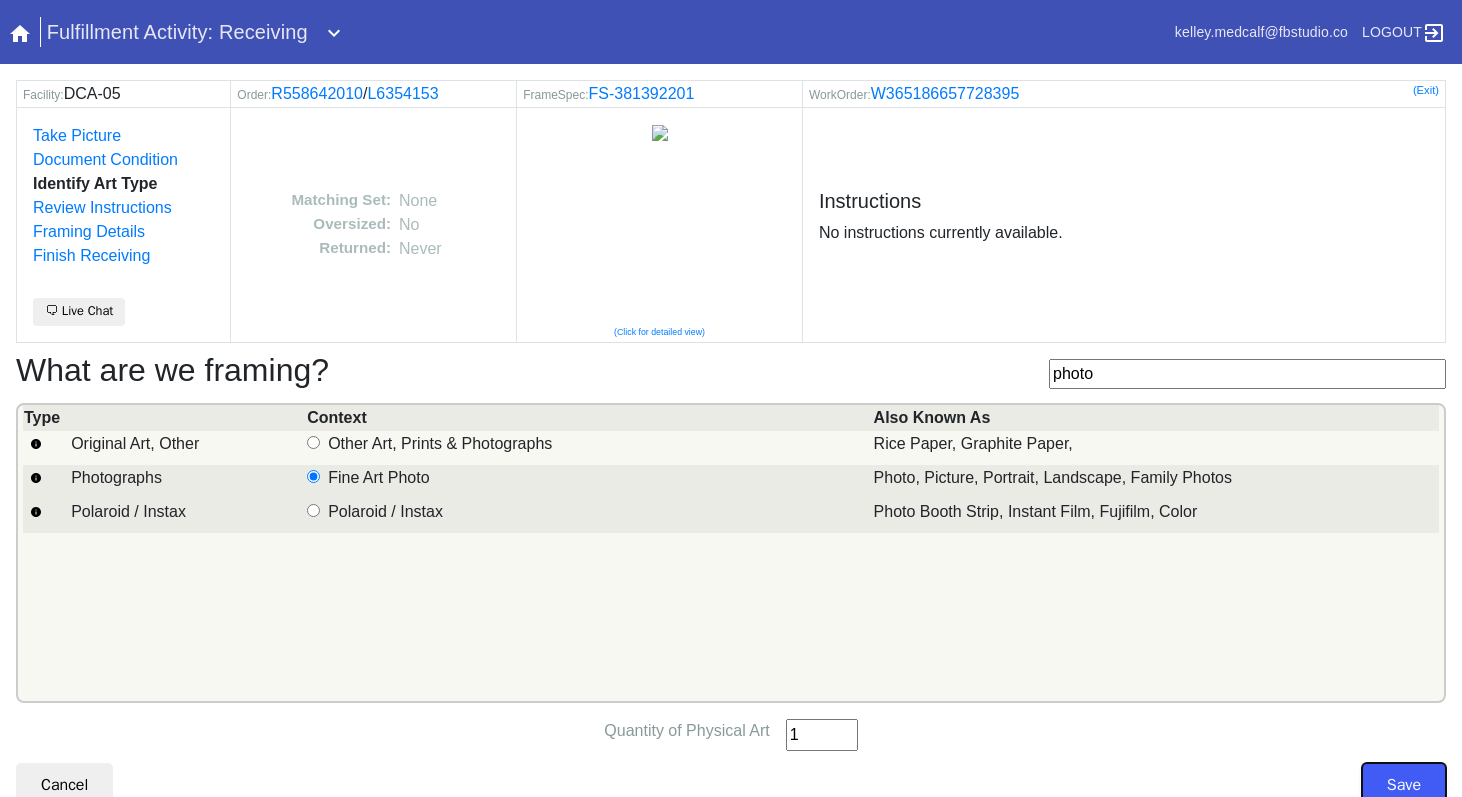 click on "Save" at bounding box center [1404, 785] 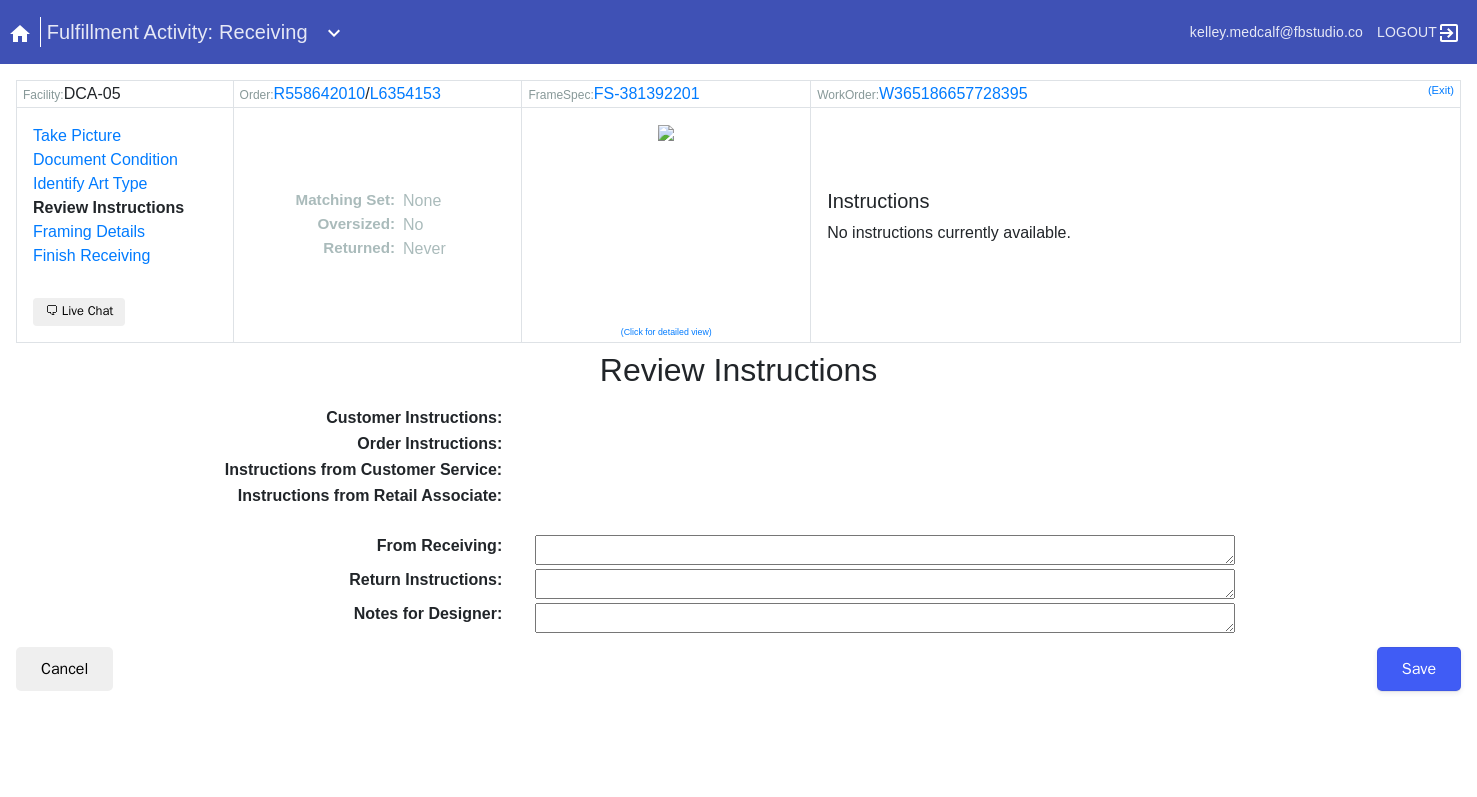scroll, scrollTop: 0, scrollLeft: 0, axis: both 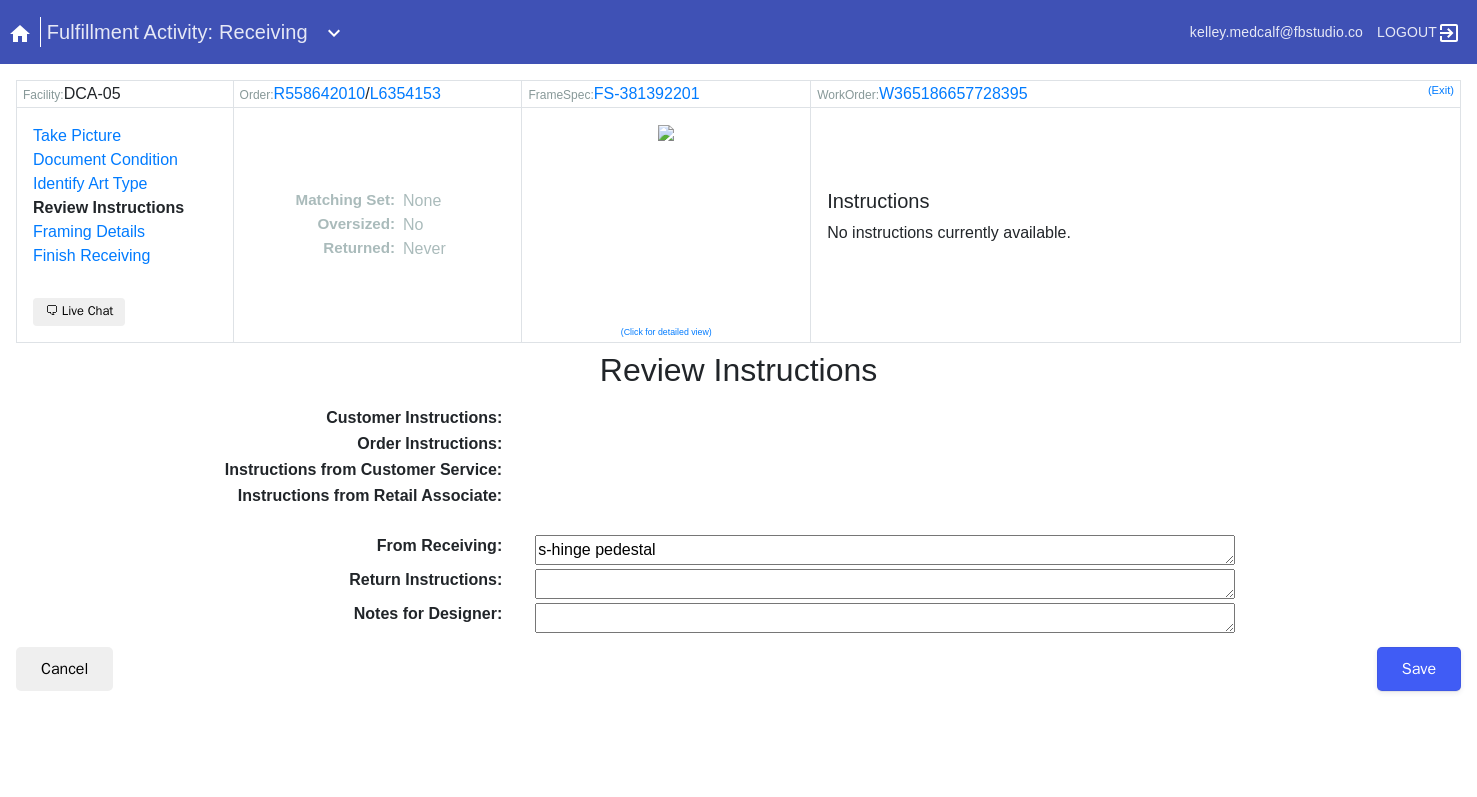 type on "s-hinge pedestal" 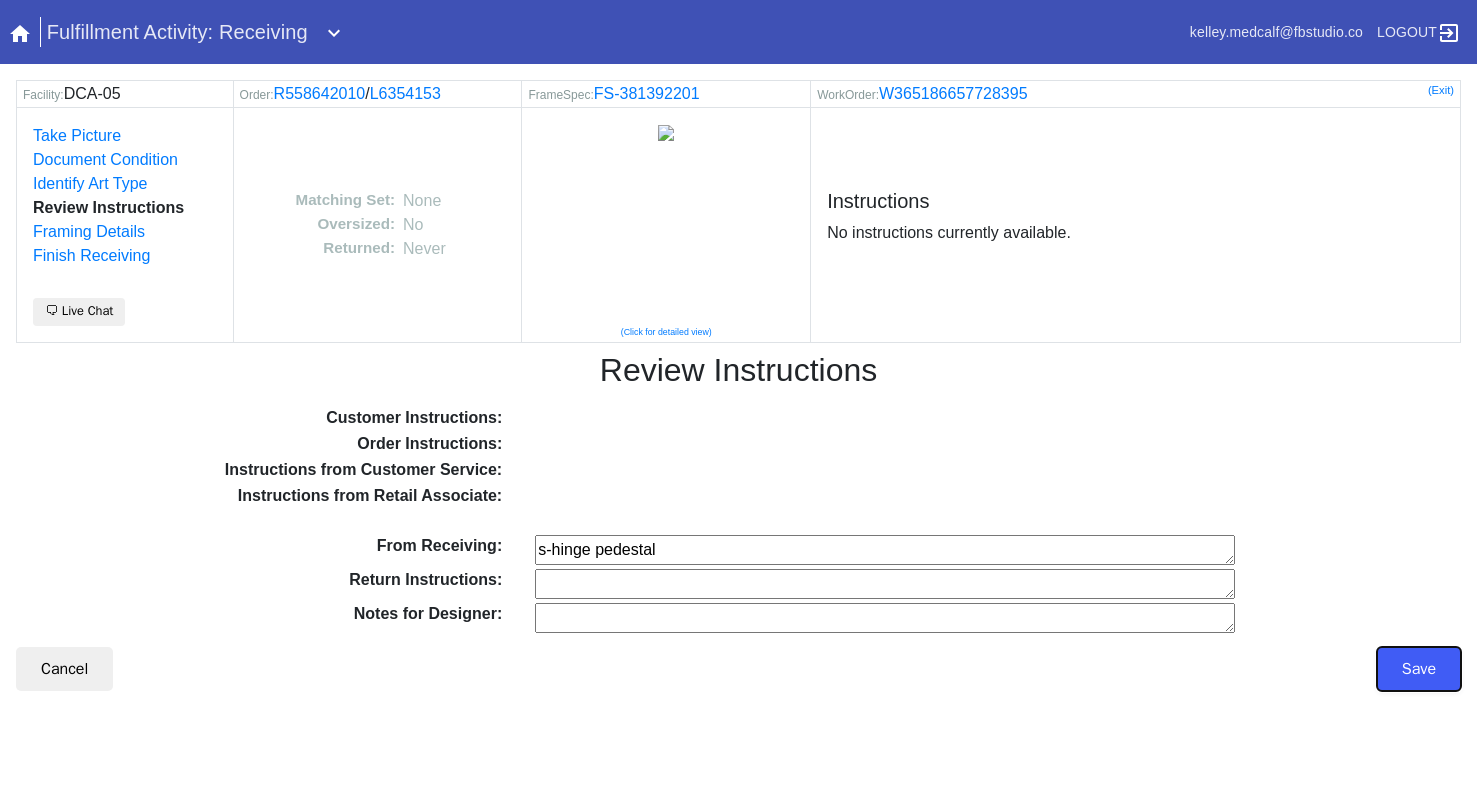 click on "Save" at bounding box center [1419, 669] 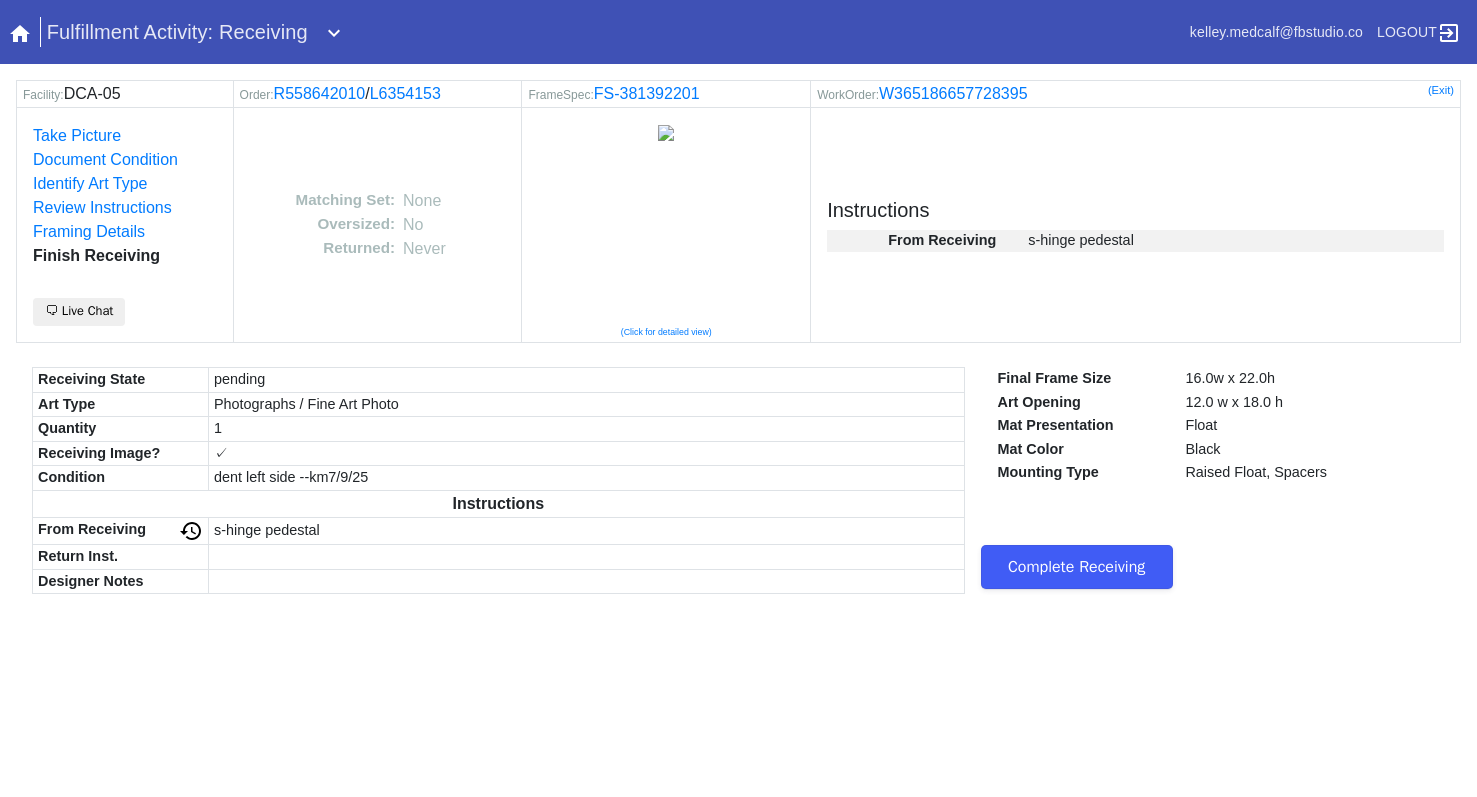 scroll, scrollTop: 0, scrollLeft: 0, axis: both 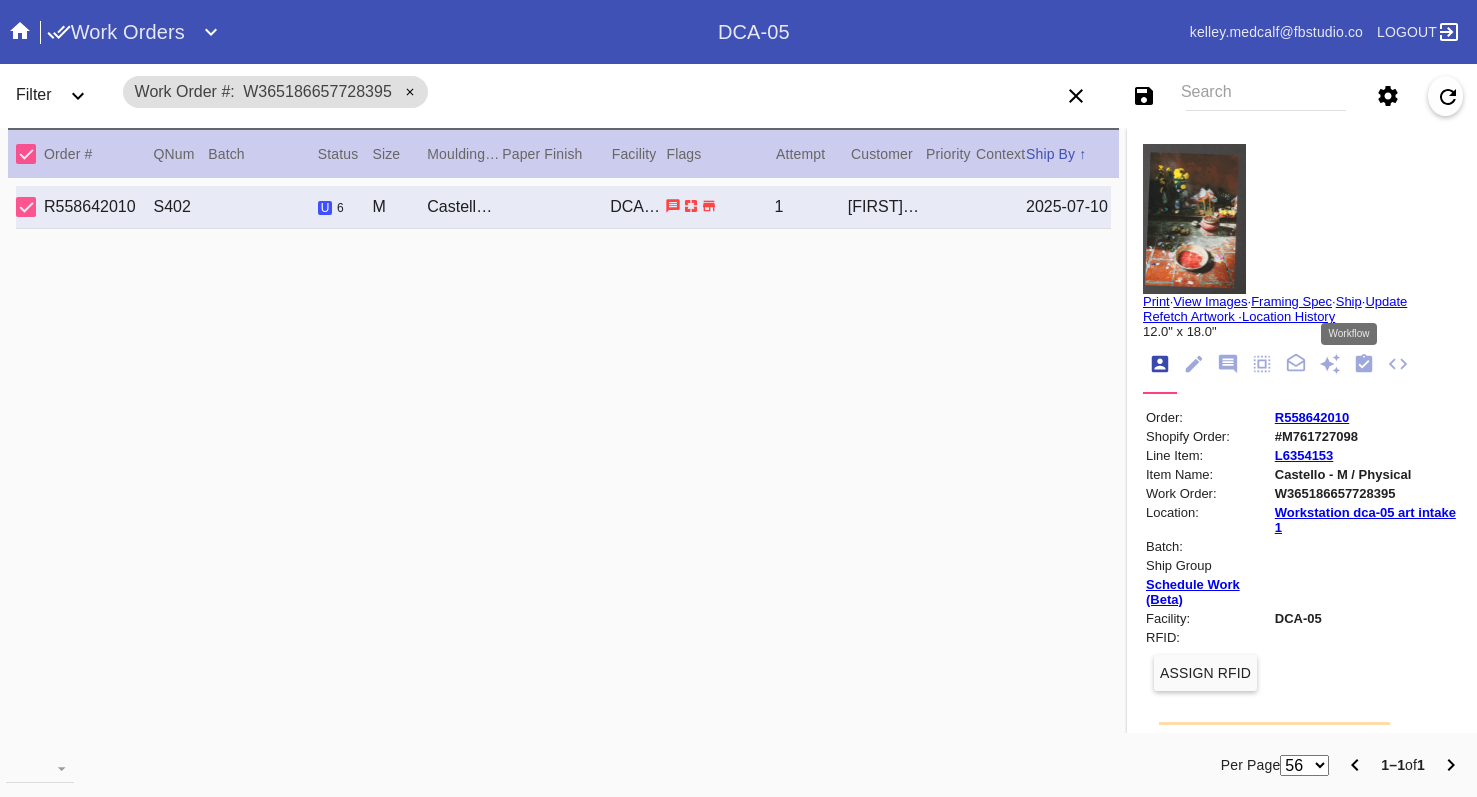 click at bounding box center [1364, 363] 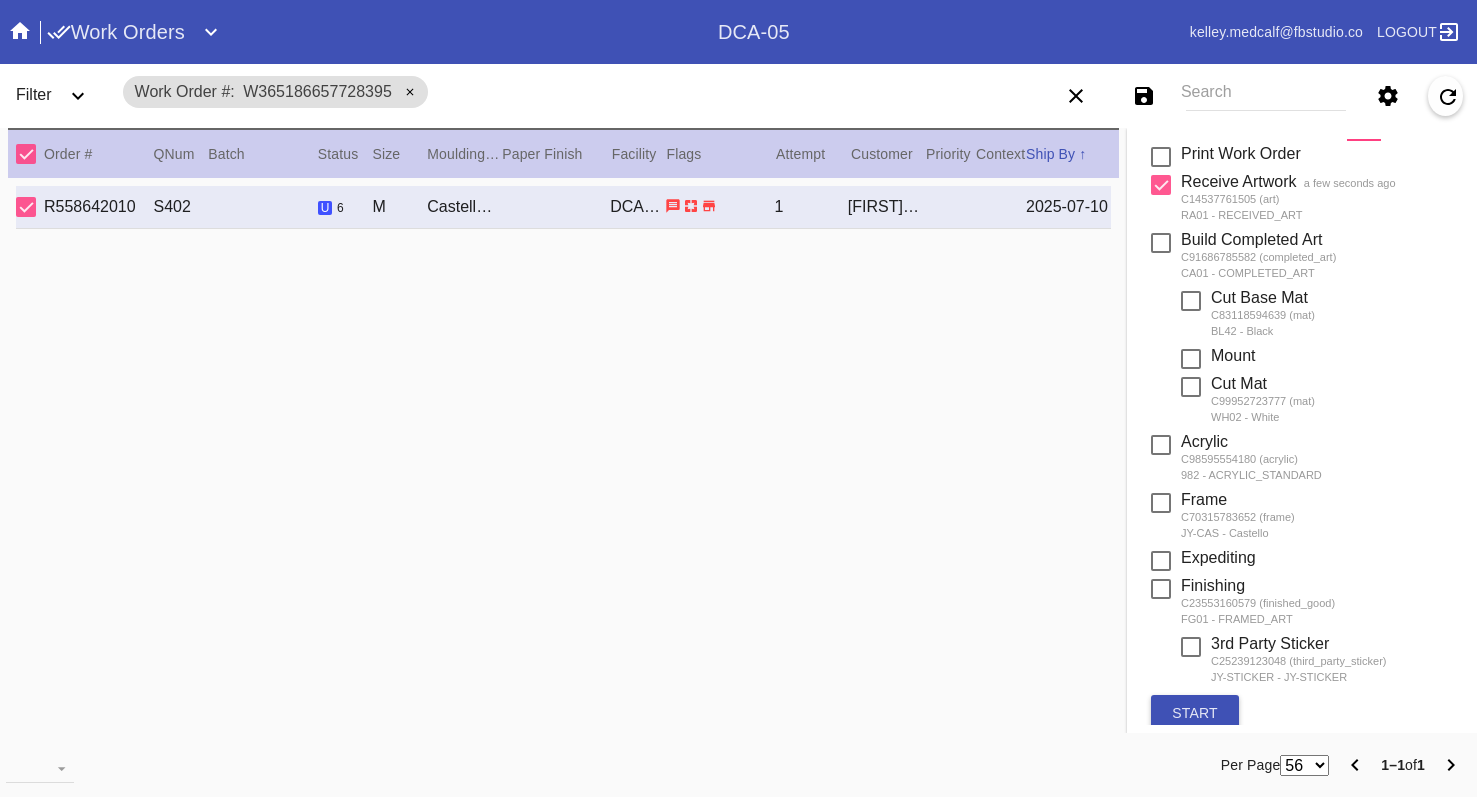 scroll, scrollTop: 358, scrollLeft: 0, axis: vertical 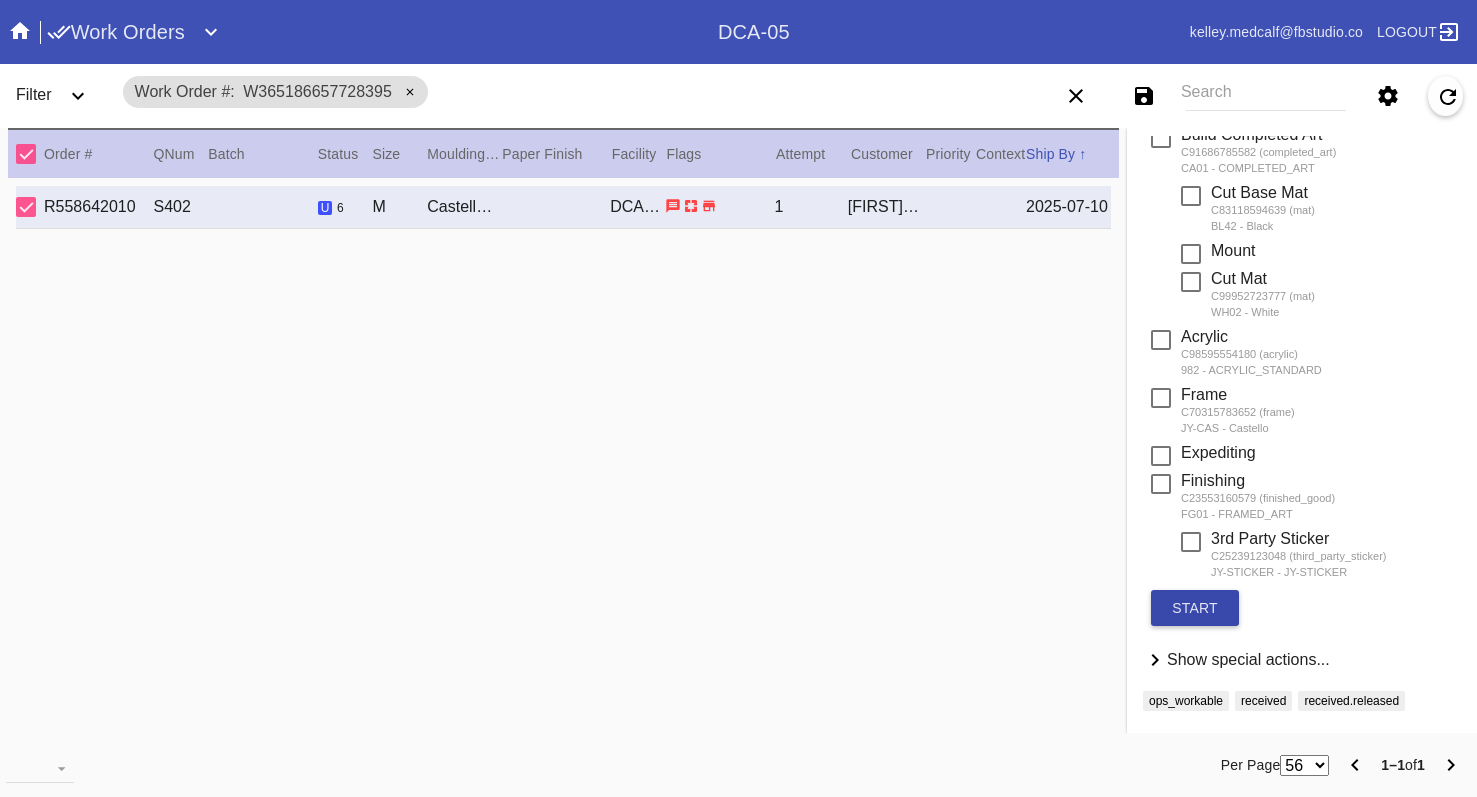 drag, startPoint x: 1205, startPoint y: 612, endPoint x: 1194, endPoint y: 592, distance: 22.825424 